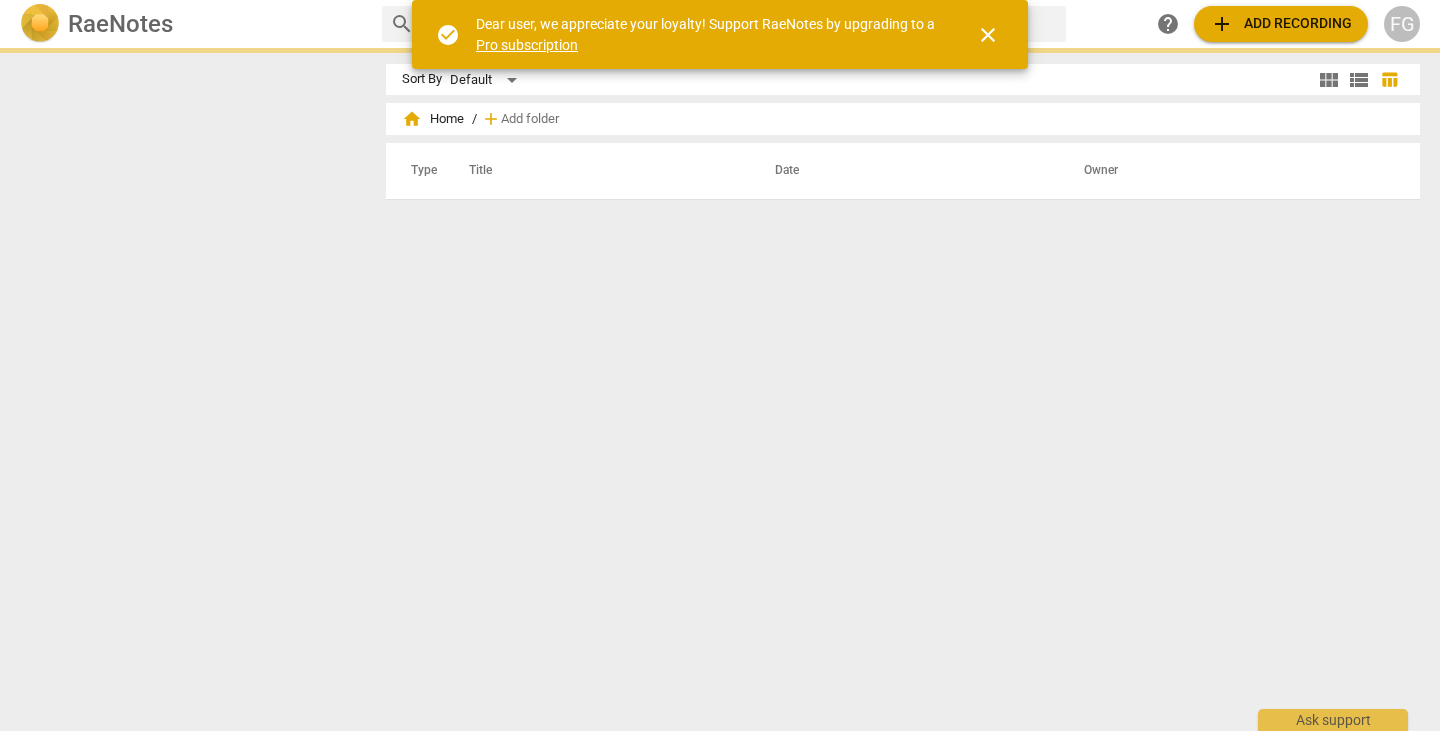 scroll, scrollTop: 0, scrollLeft: 0, axis: both 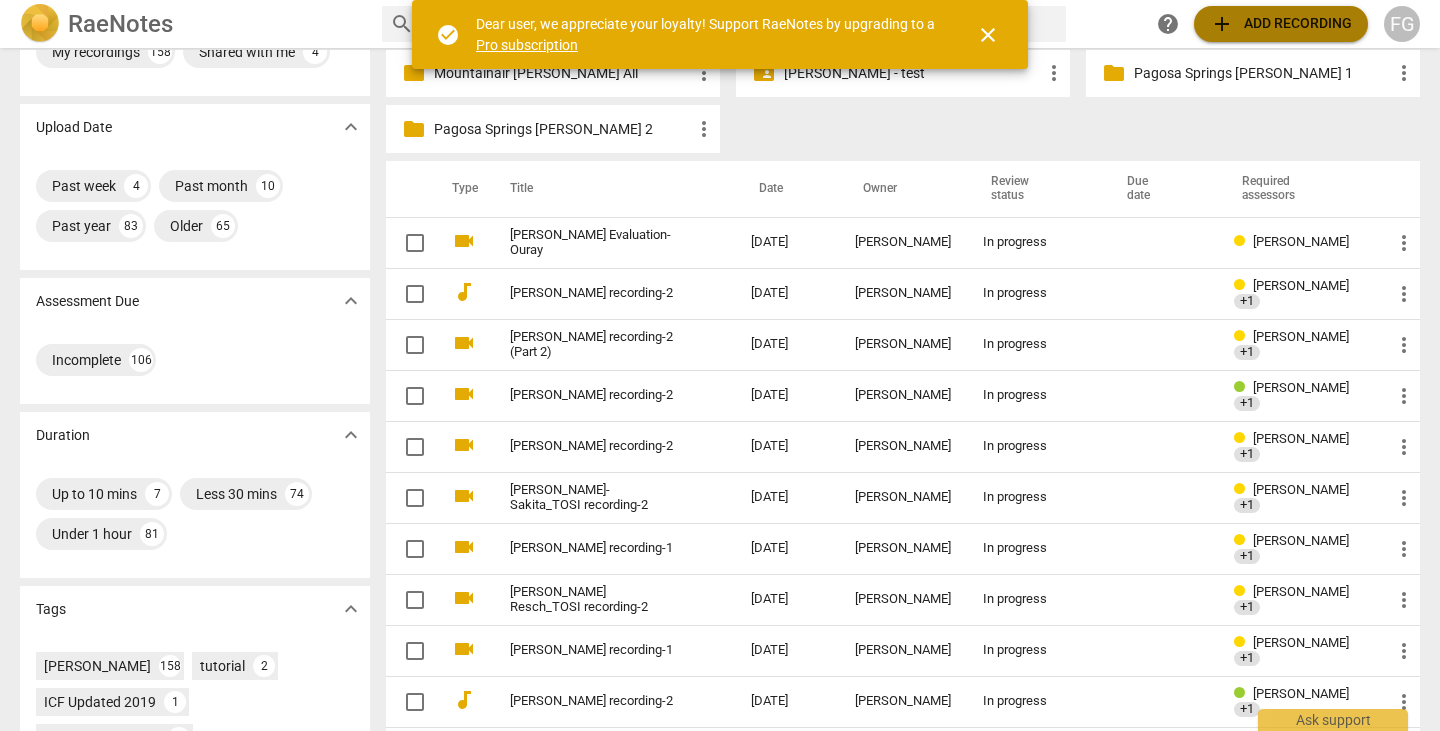 click on "add   Add recording" at bounding box center [1281, 24] 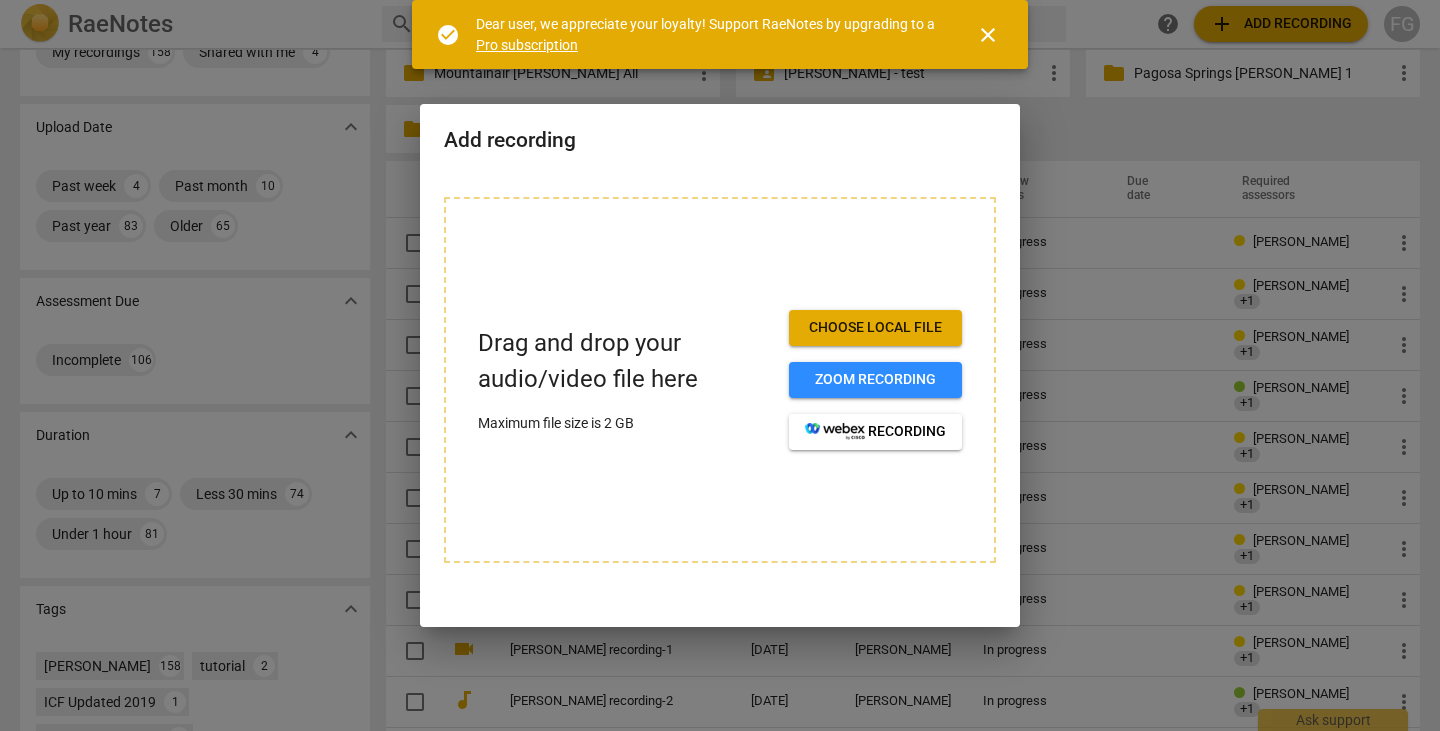 click on "Choose local file" at bounding box center [875, 328] 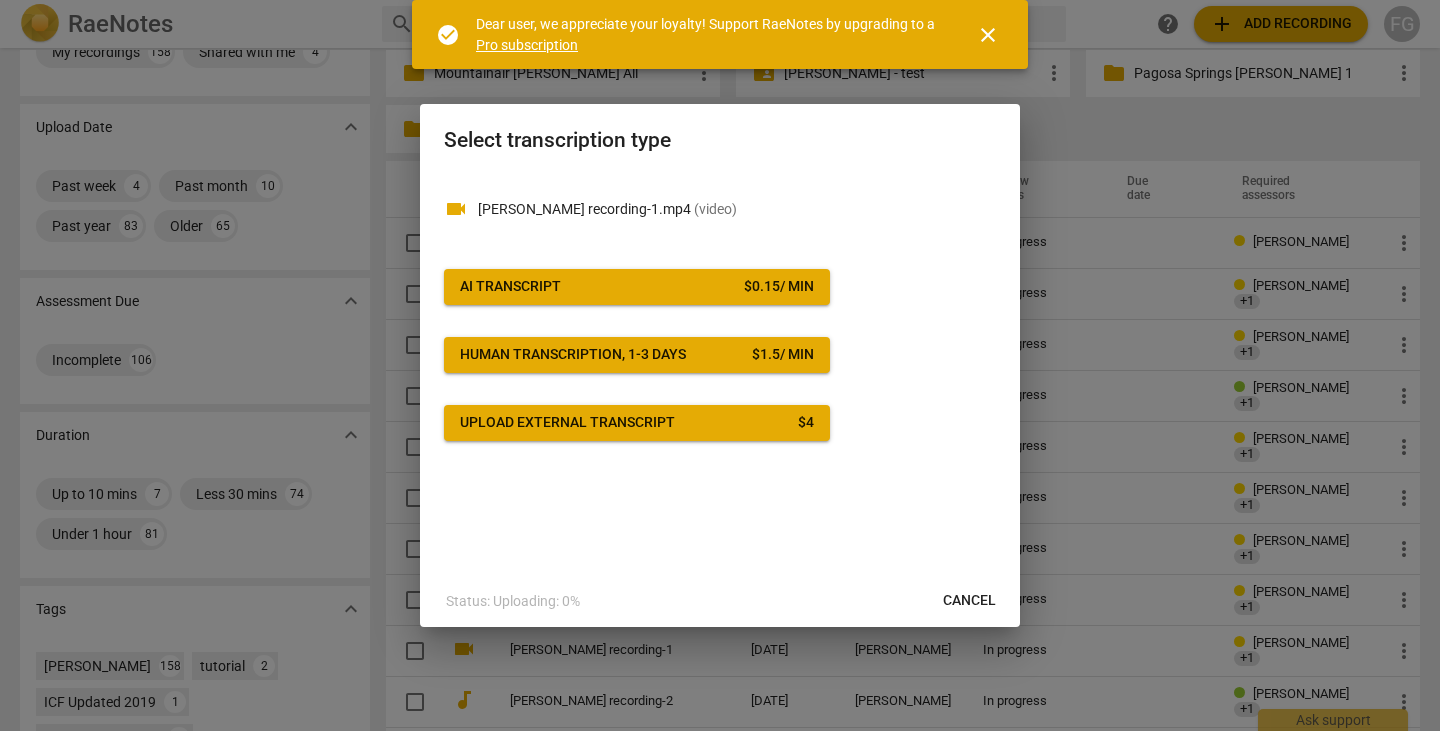 click on "AI Transcript $ 0.15  / min" at bounding box center (637, 287) 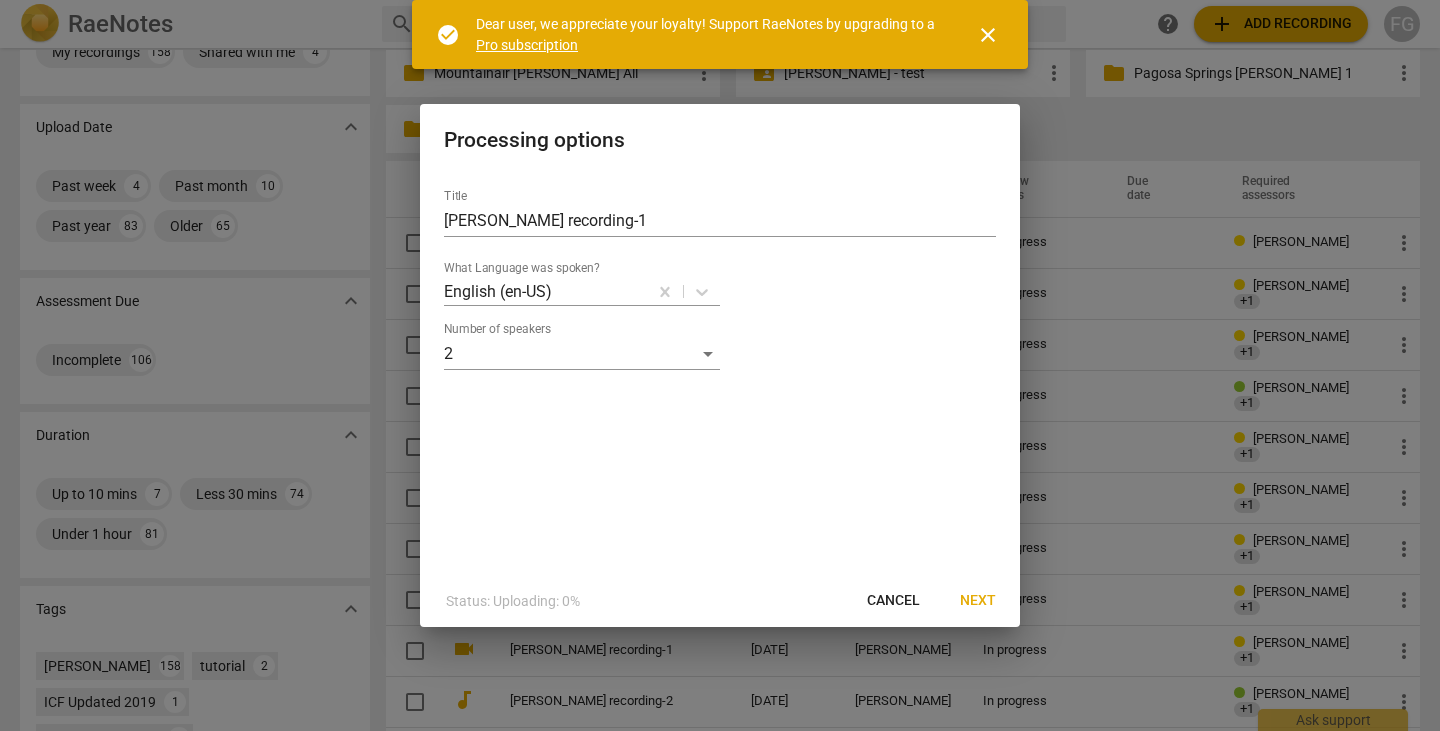 click on "Next" at bounding box center [978, 601] 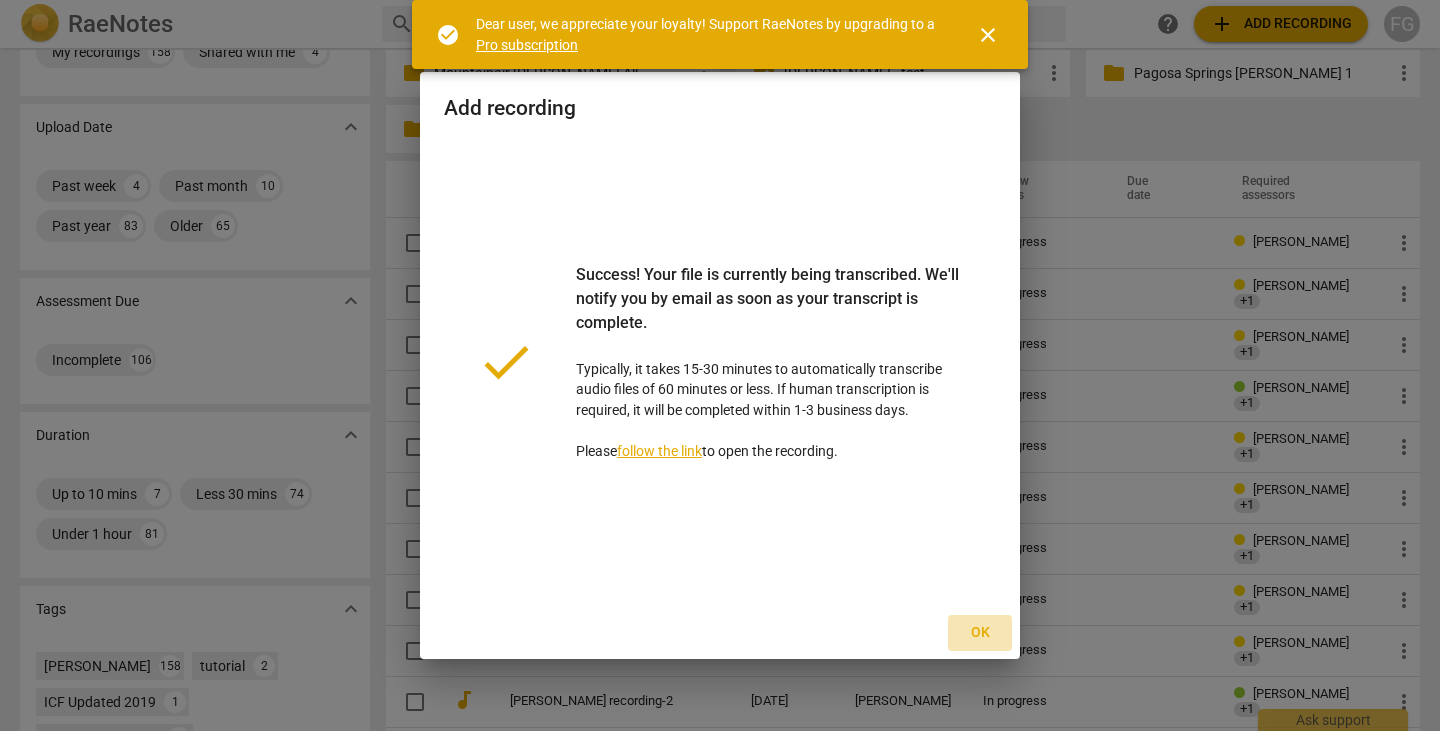 click on "Ok" at bounding box center (980, 633) 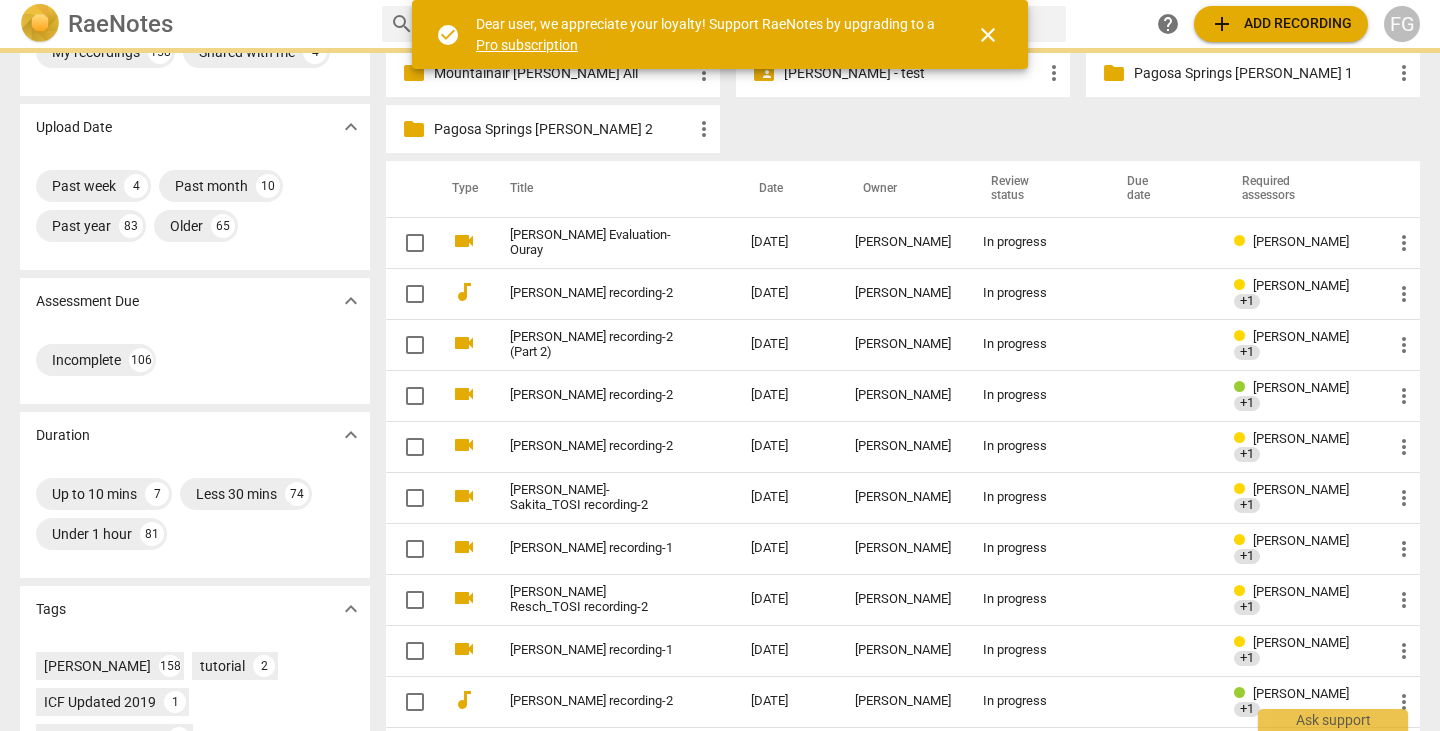 scroll, scrollTop: 0, scrollLeft: 0, axis: both 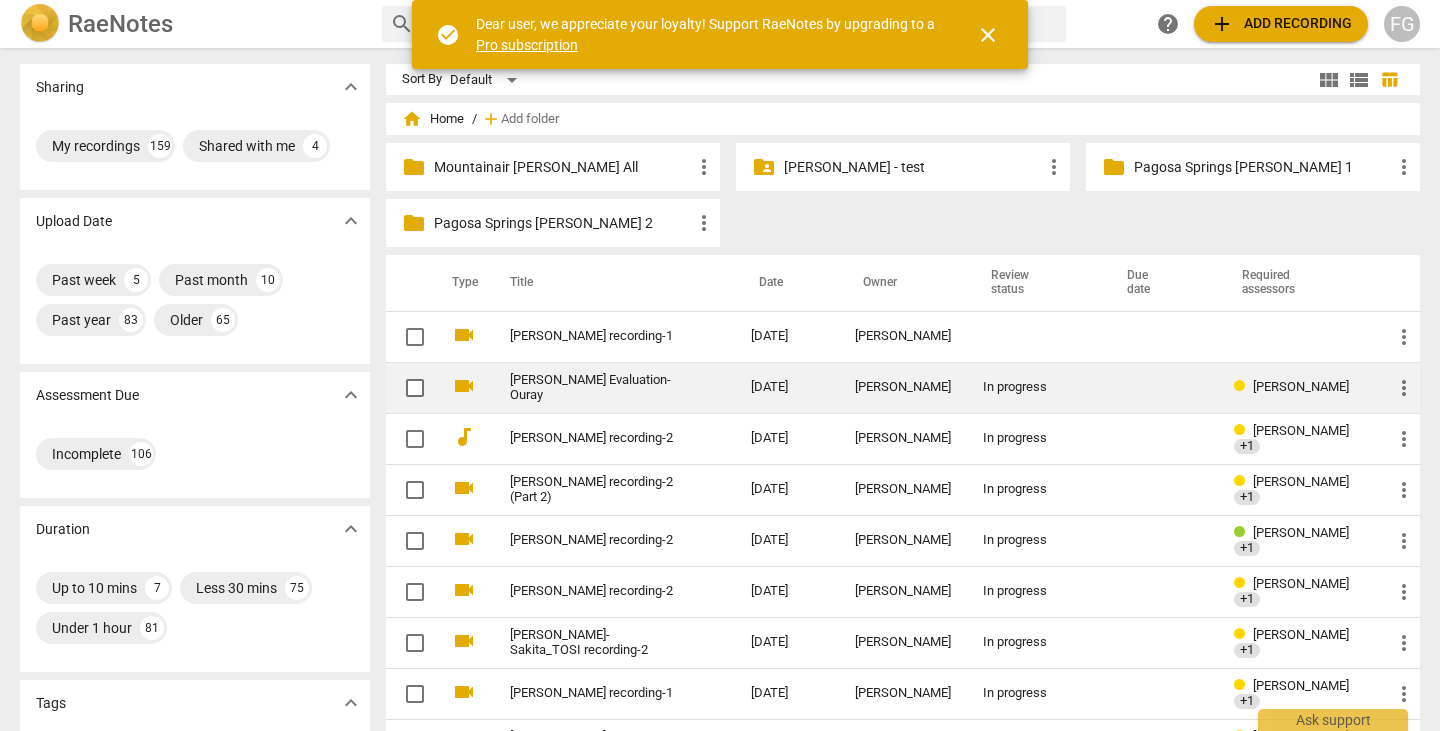 type 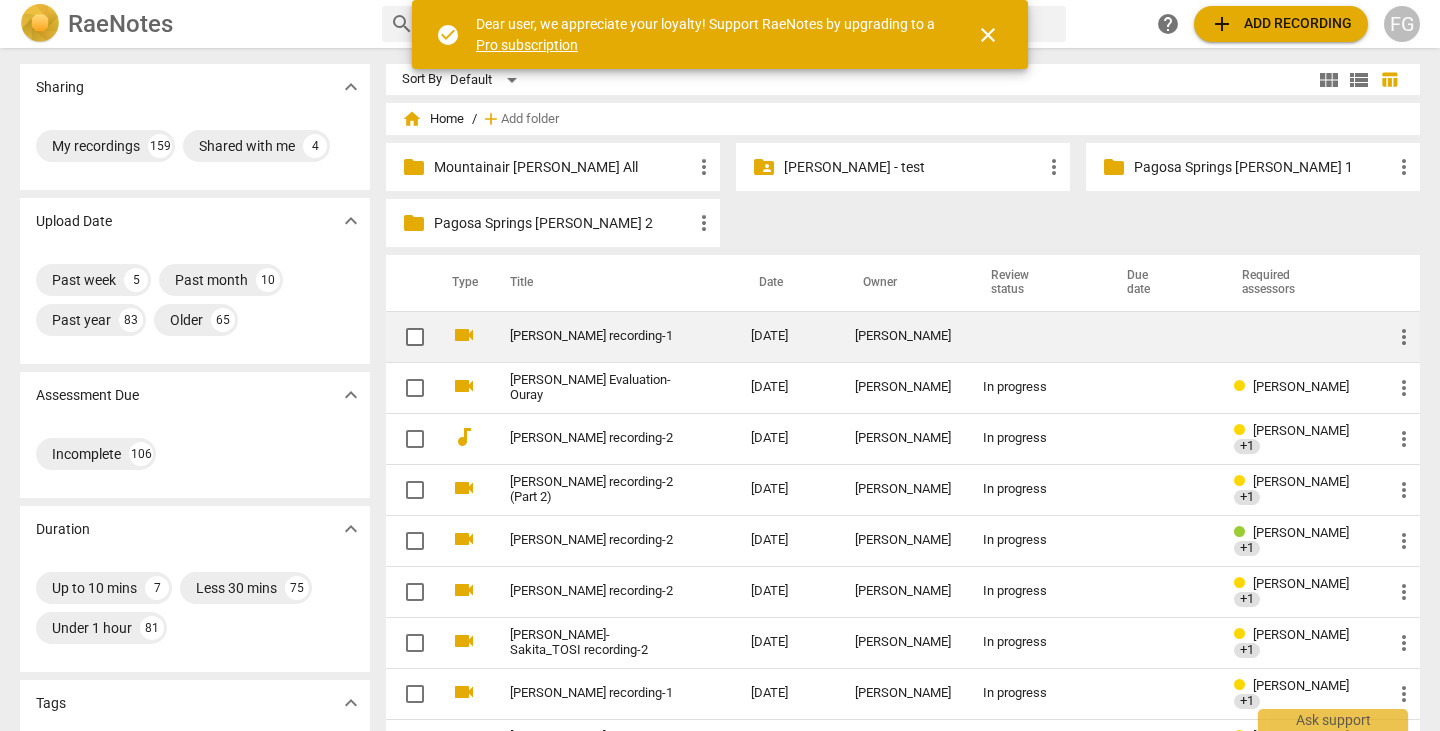click on "[PERSON_NAME] recording-1" at bounding box center (594, 336) 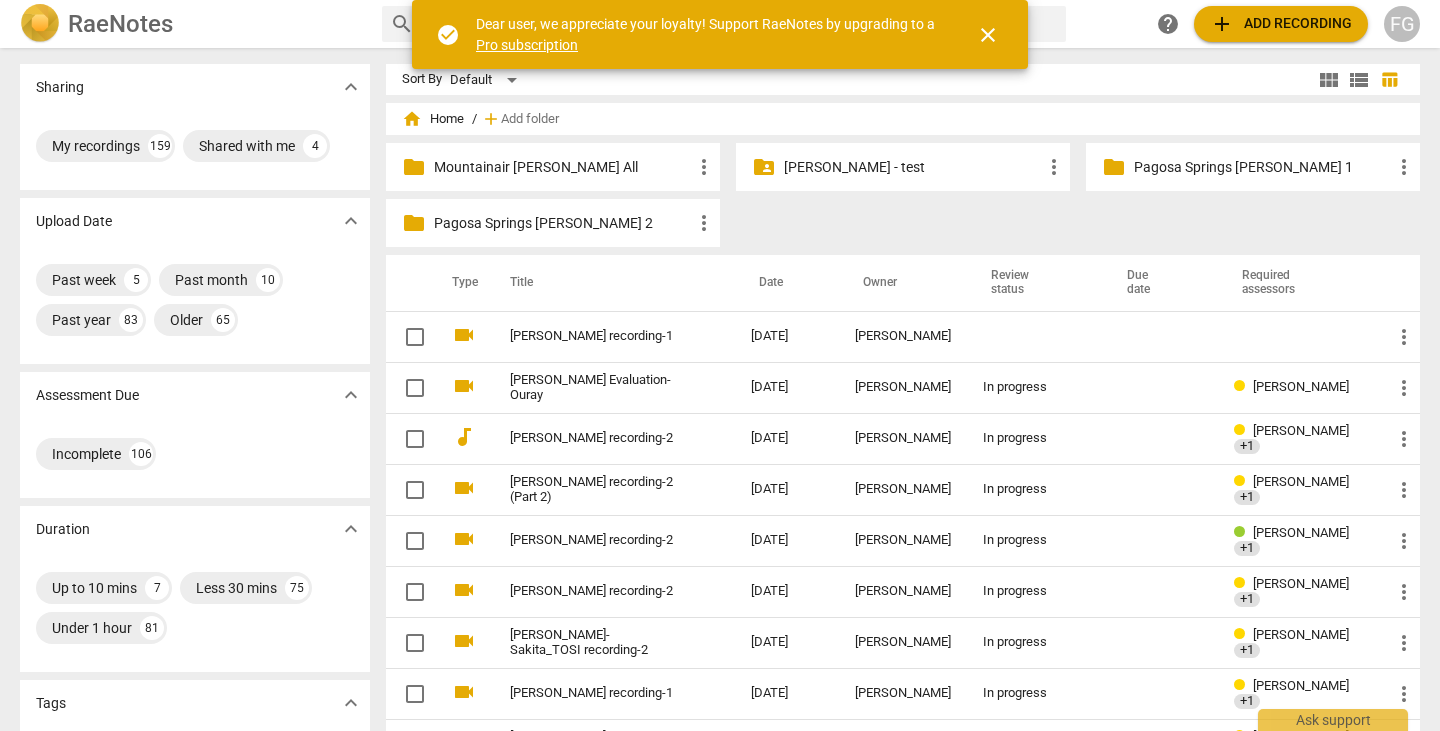 click on "add   Add recording" at bounding box center (1281, 24) 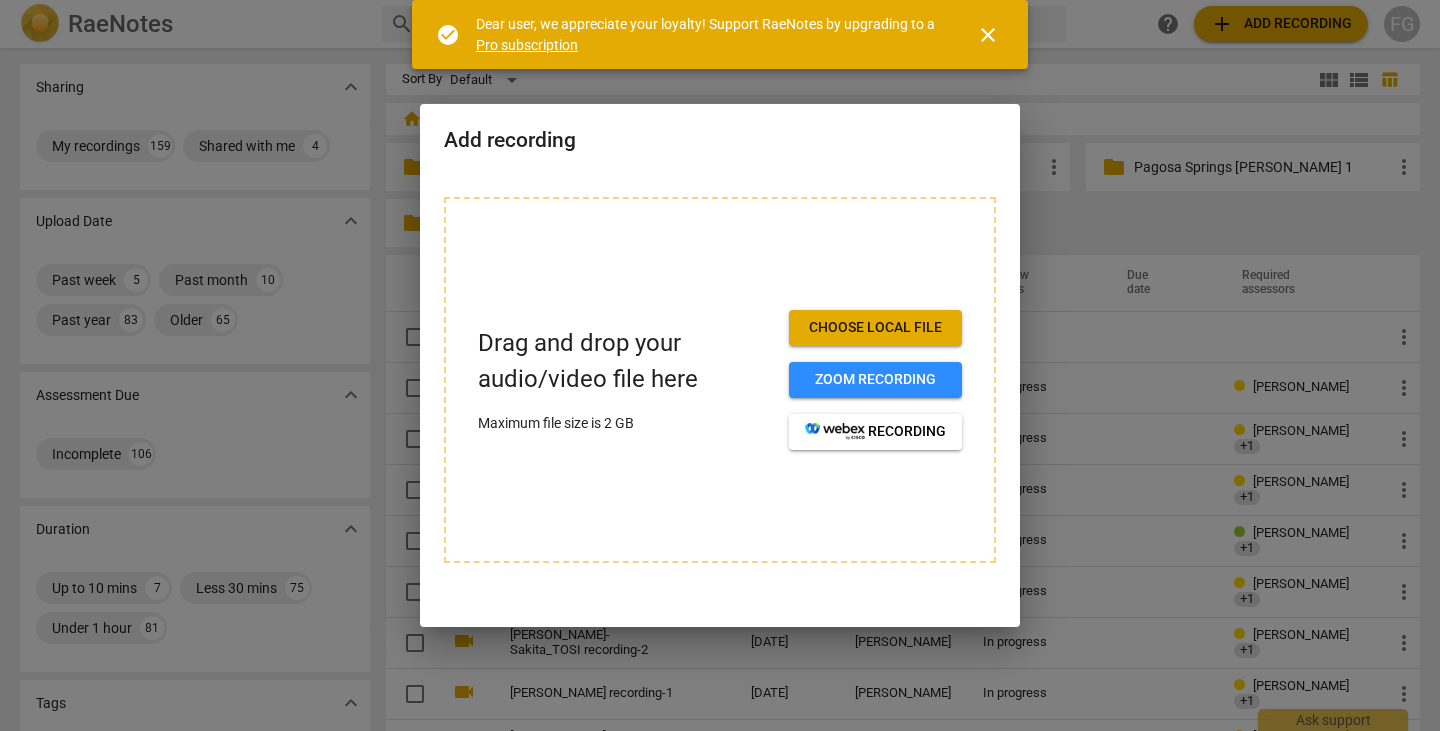 click on "Choose local file" at bounding box center [875, 328] 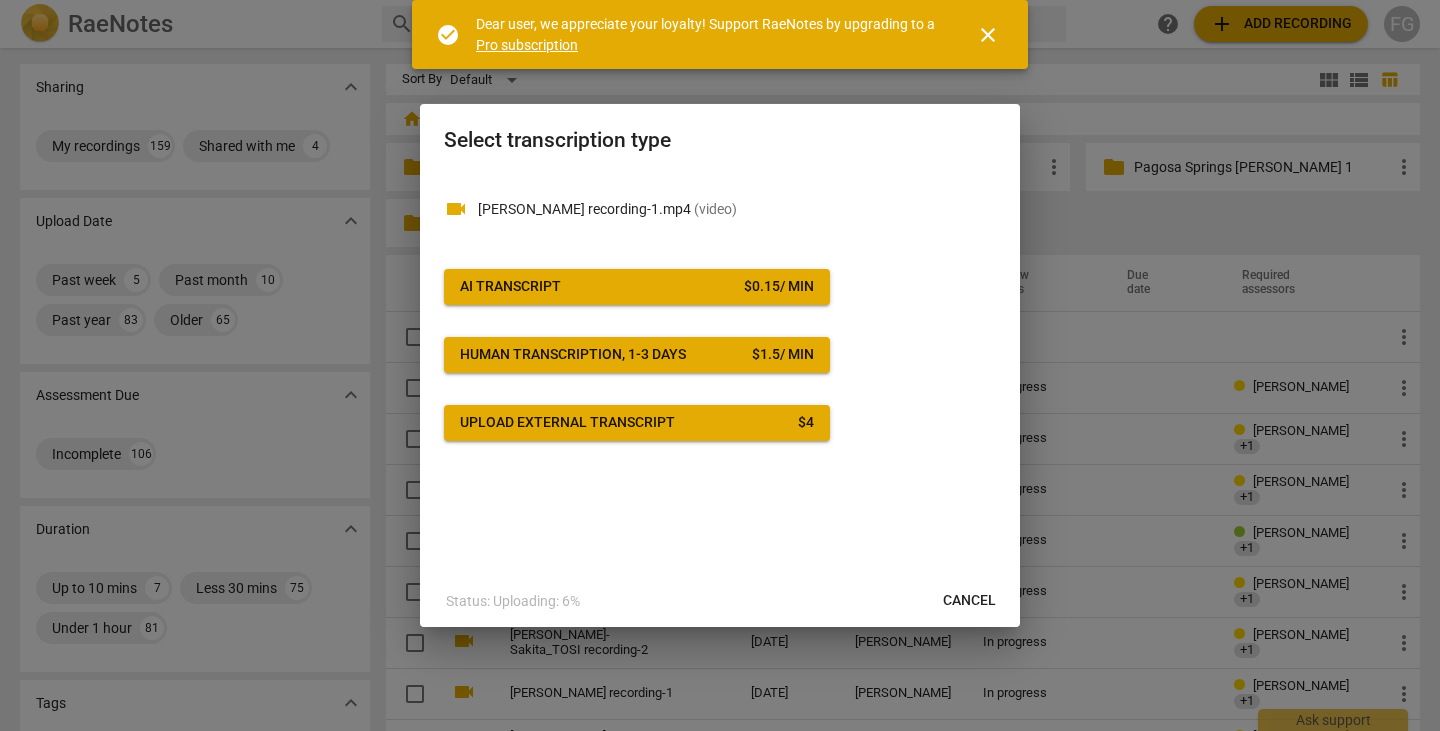 click on "AI Transcript $ 0.15  / min" at bounding box center [637, 287] 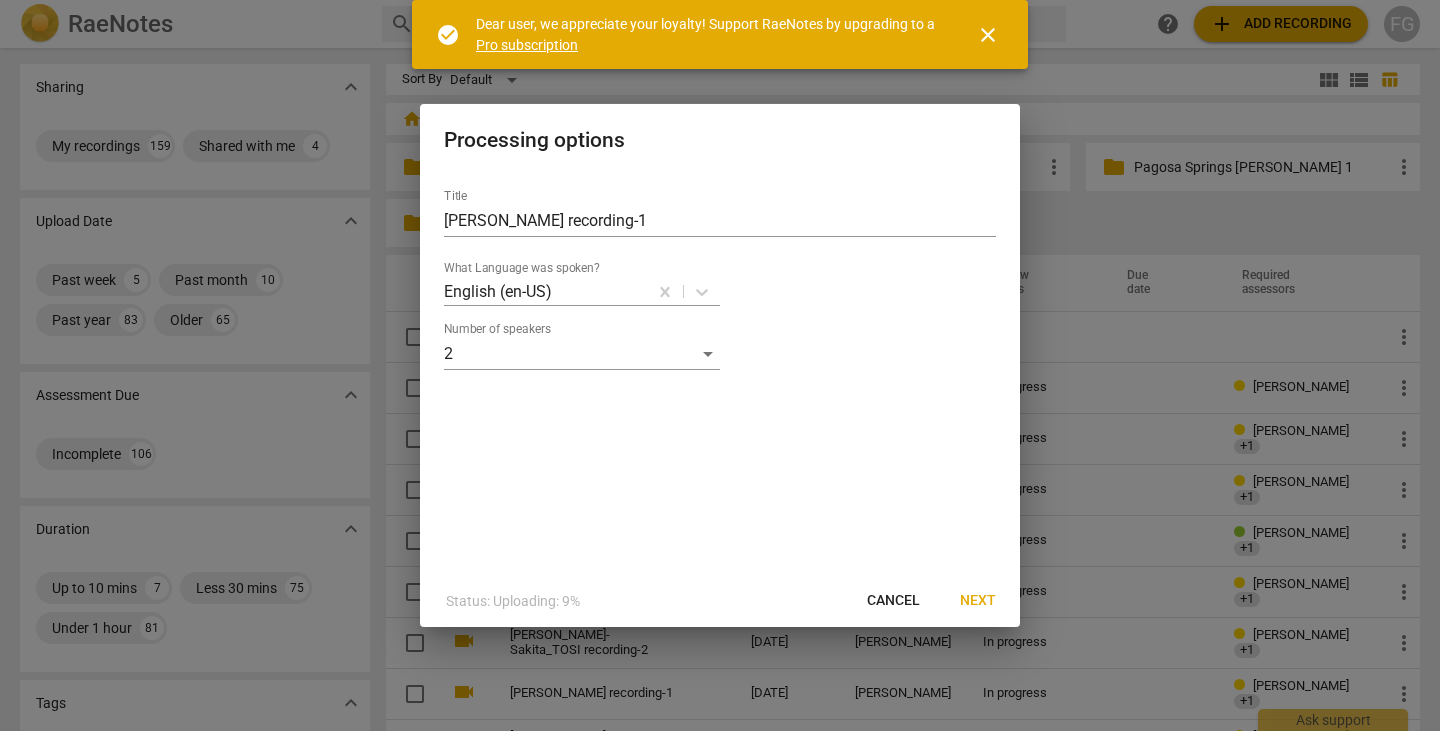 click on "Next" at bounding box center (978, 601) 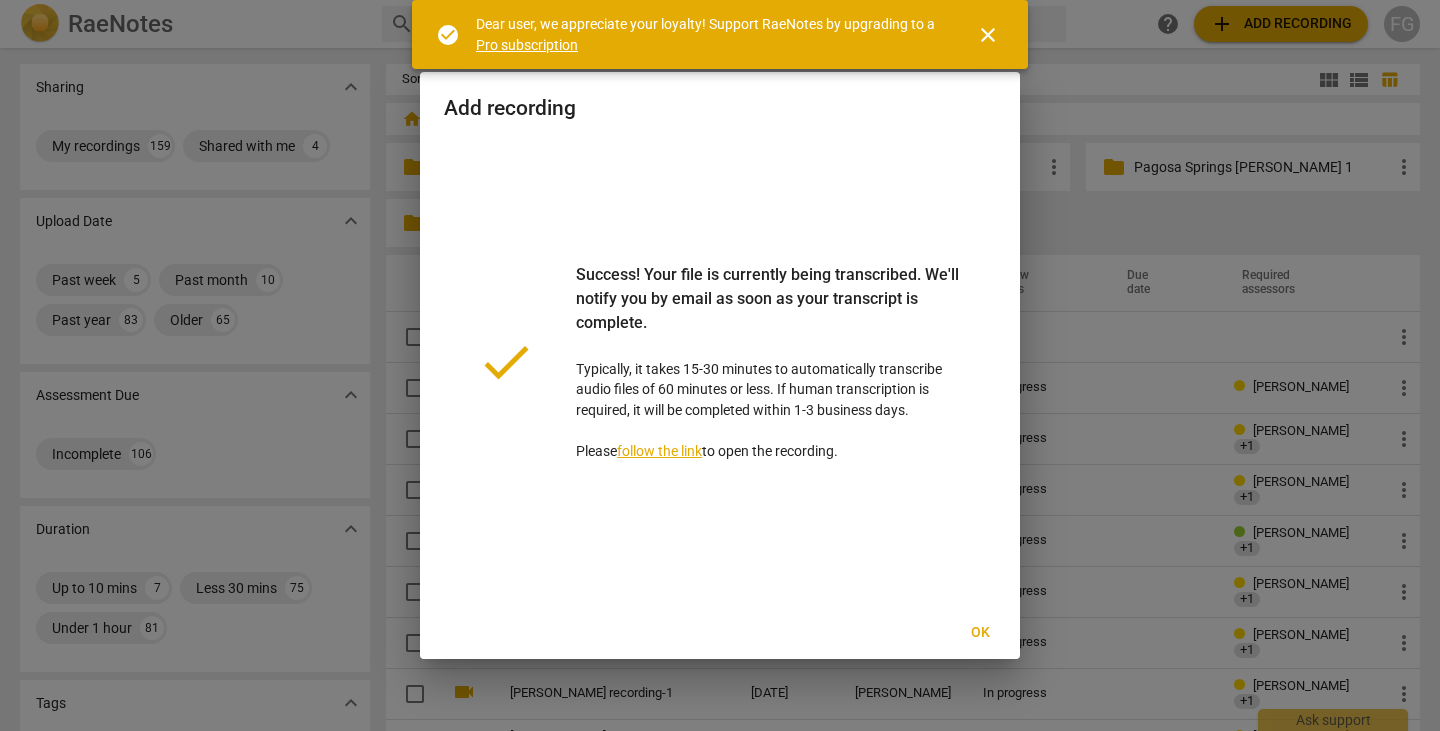 click on "Ok" at bounding box center (980, 633) 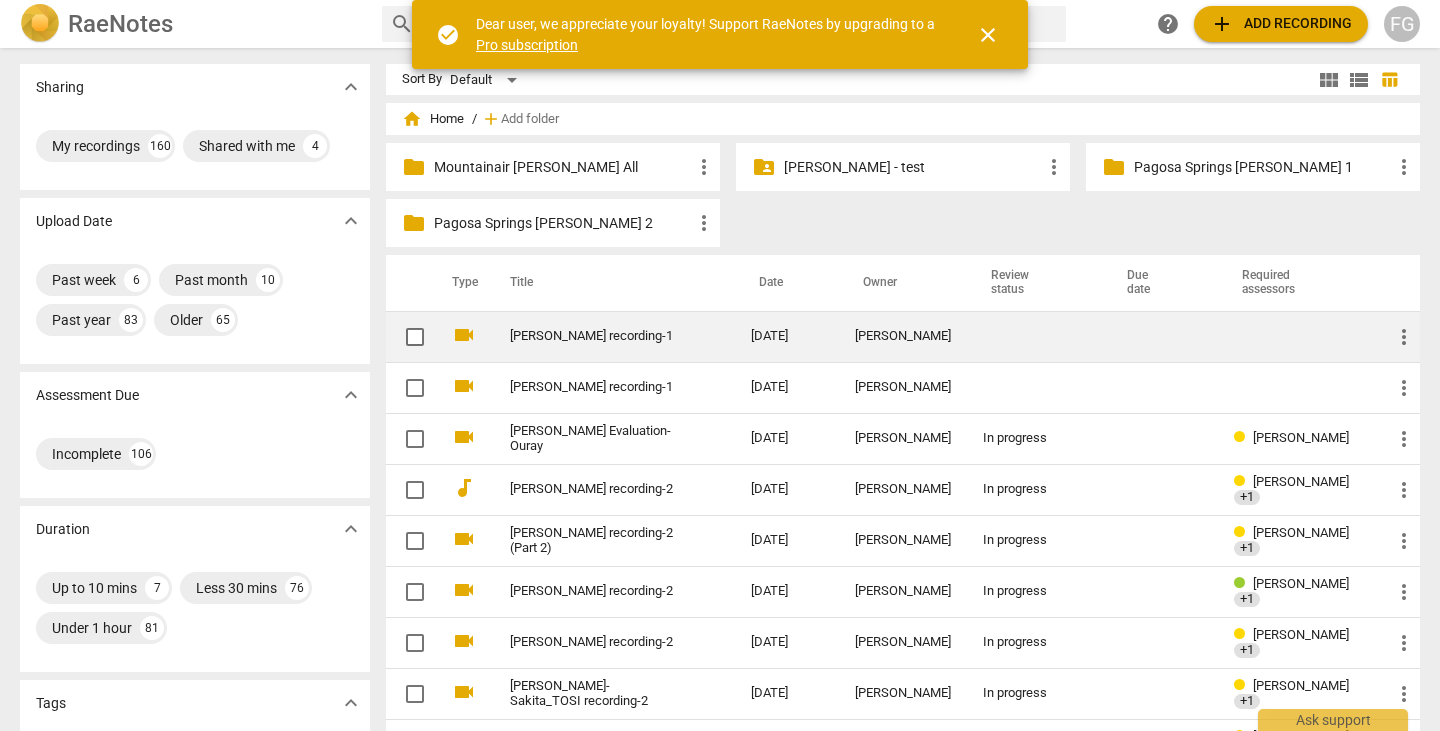 click on "Zaid Aljuboori_TOSI recording-1" at bounding box center (610, 336) 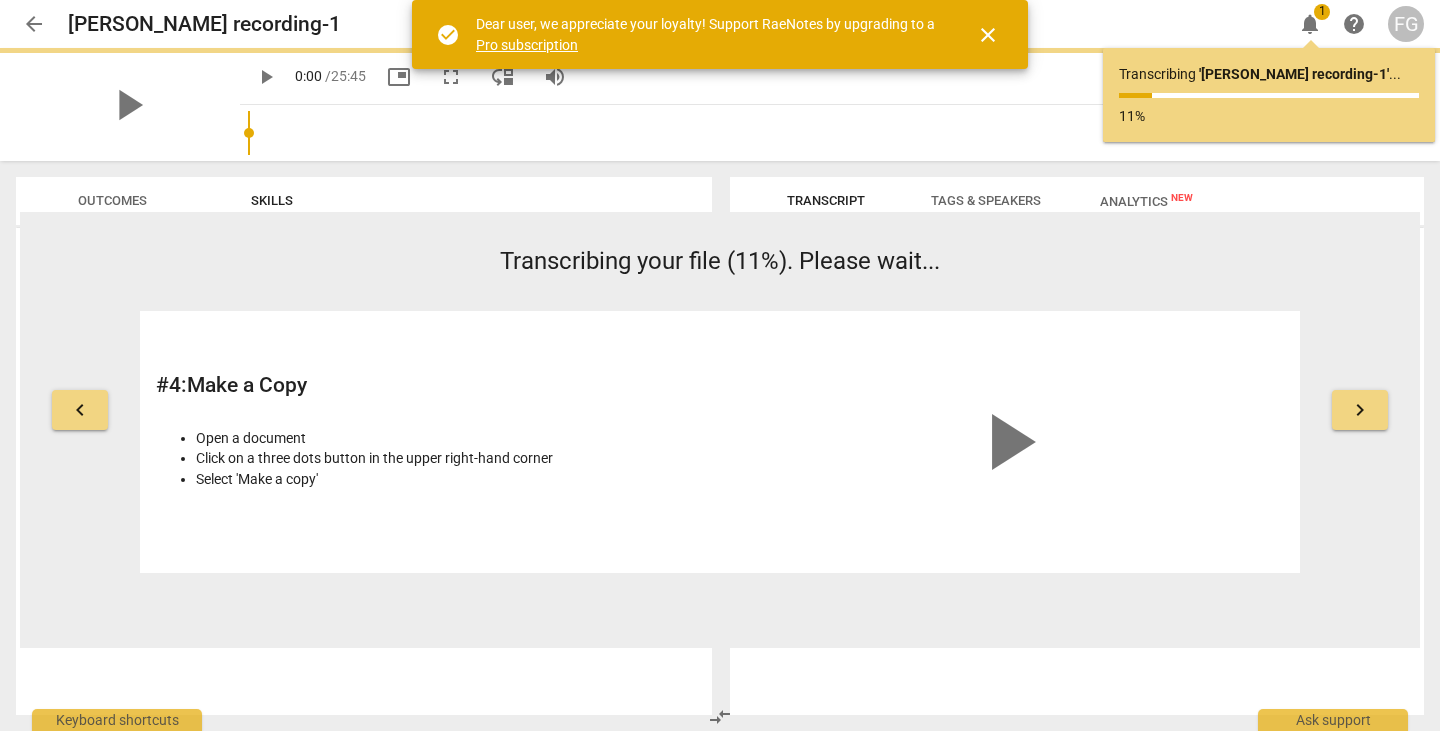 click on "arrow_back" at bounding box center [34, 24] 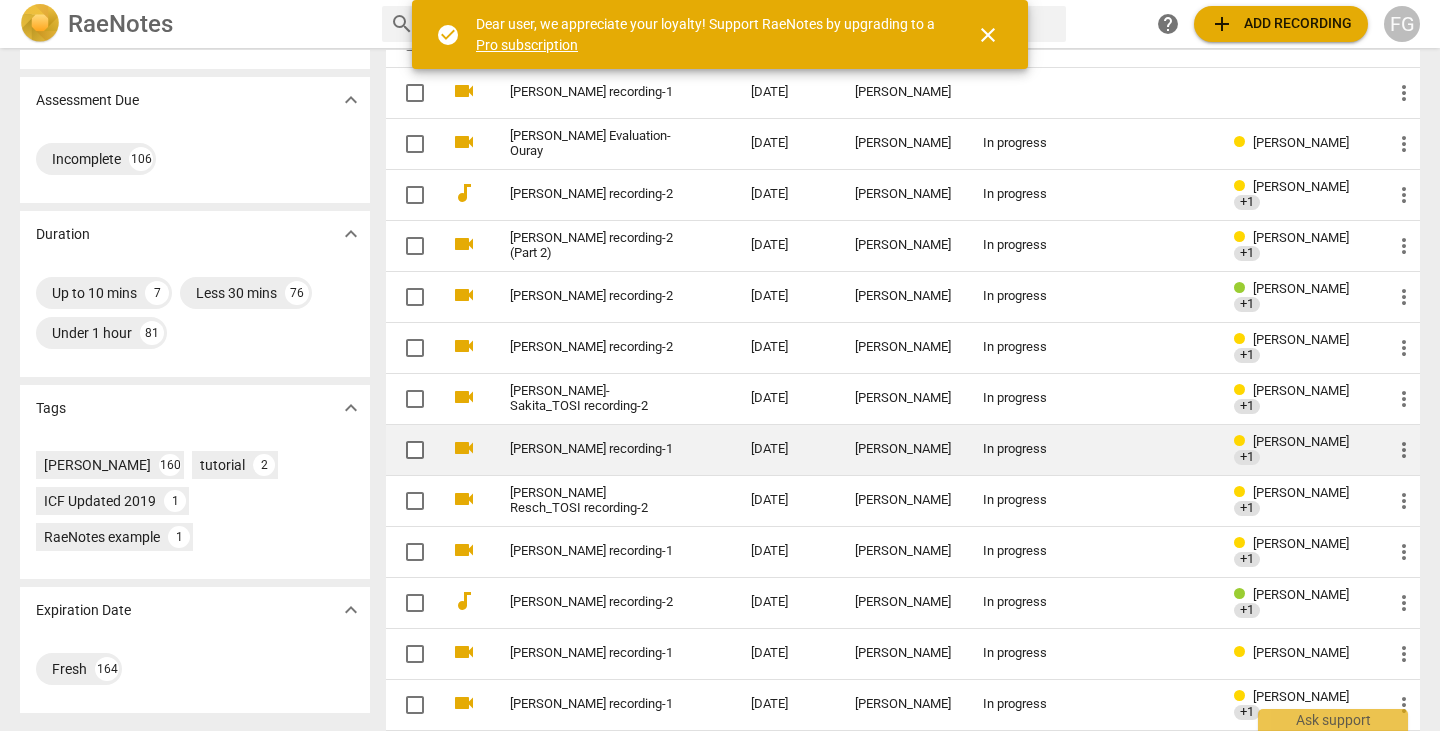 scroll, scrollTop: 0, scrollLeft: 0, axis: both 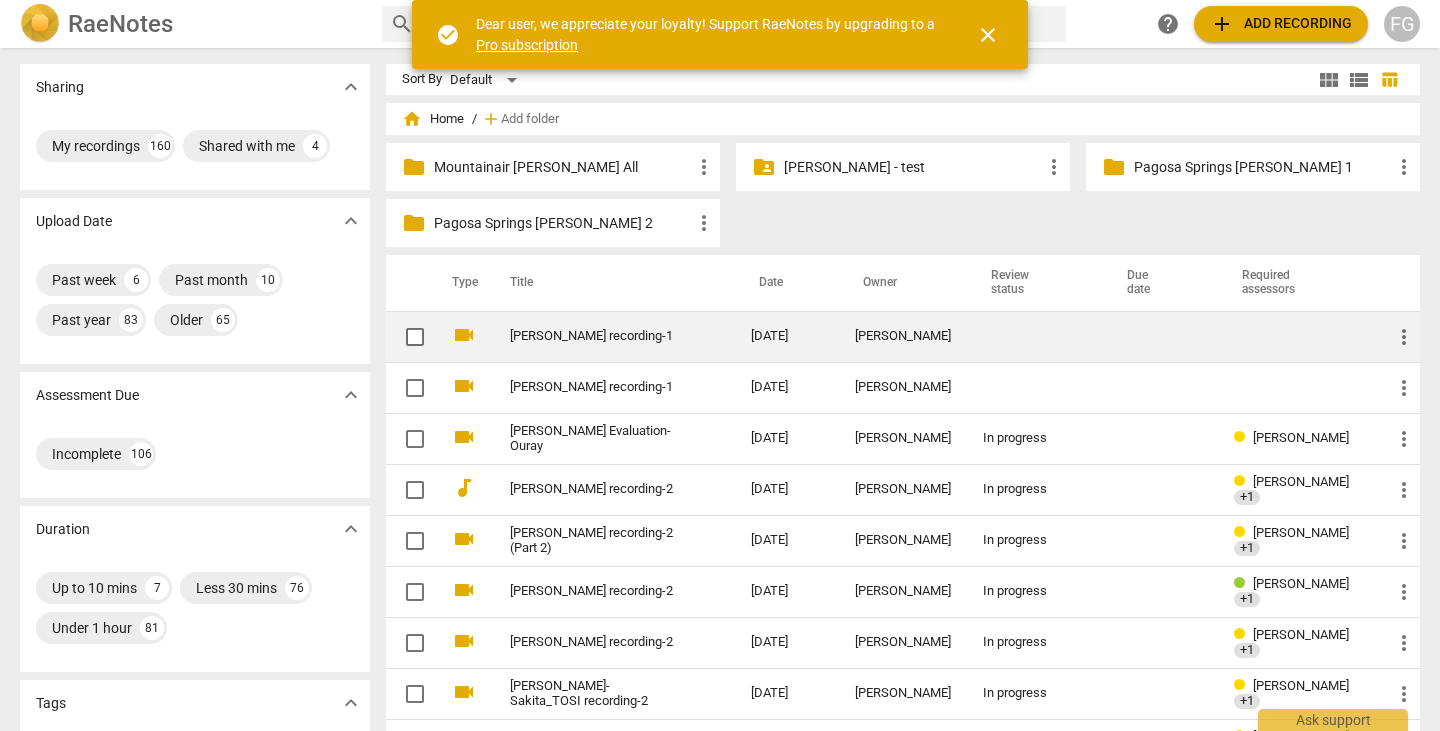 click on "Zaid Aljuboori_TOSI recording-1" at bounding box center (594, 336) 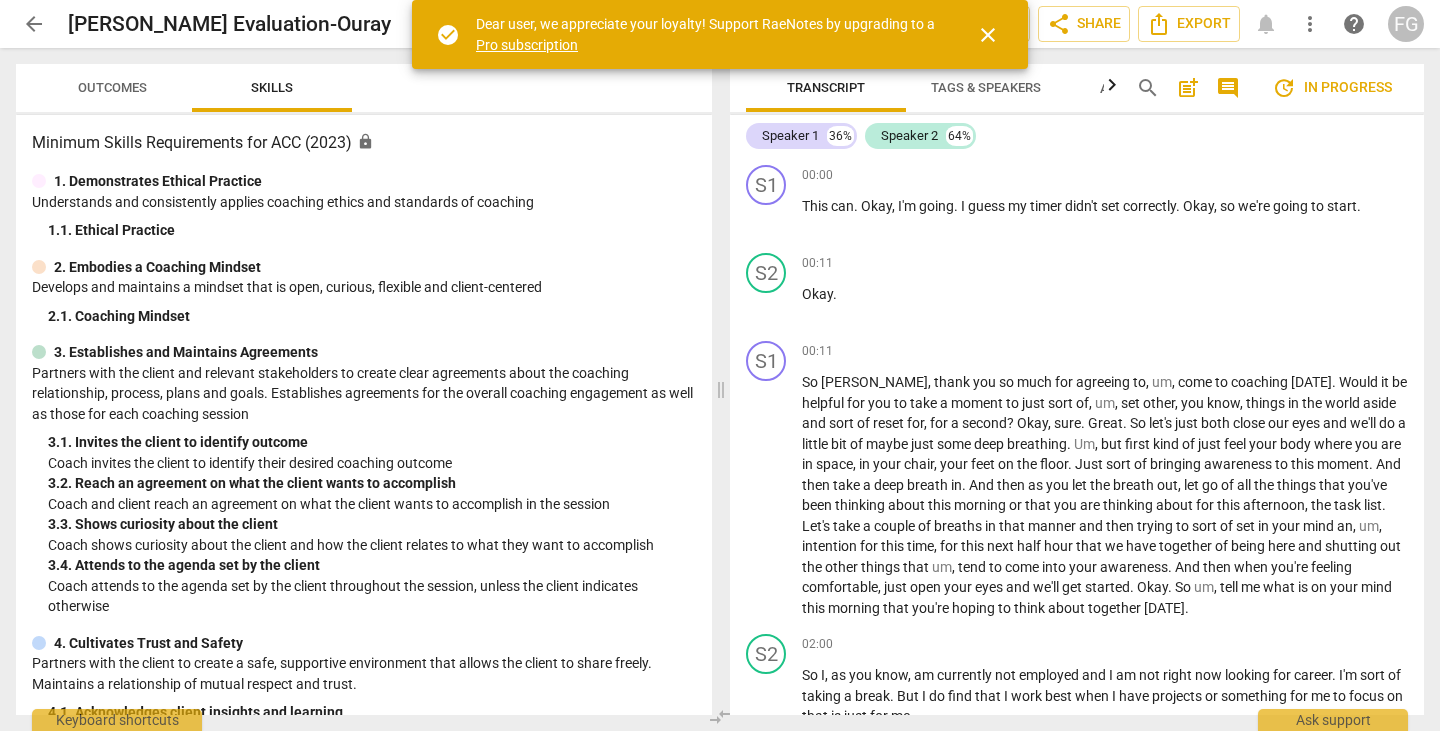 click on "close" at bounding box center [988, 35] 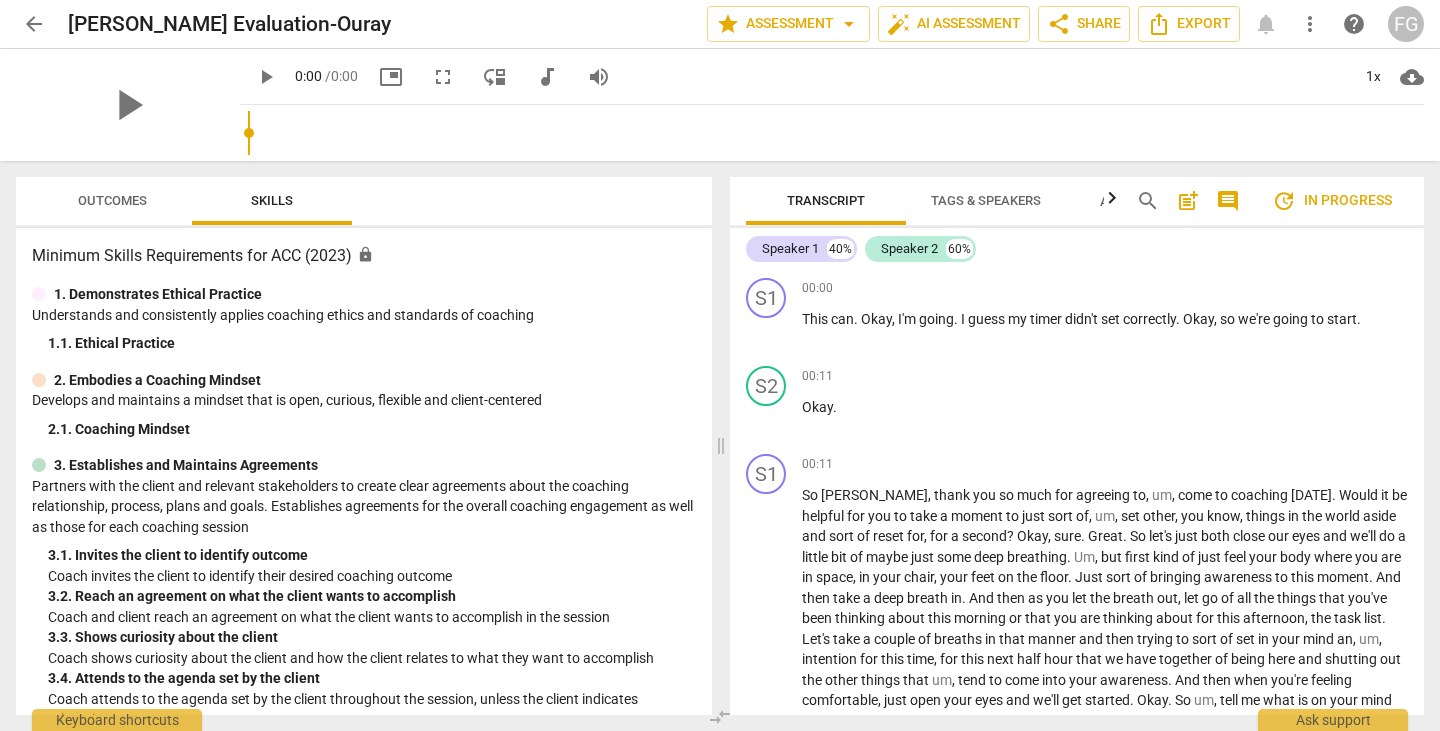 scroll, scrollTop: 0, scrollLeft: 0, axis: both 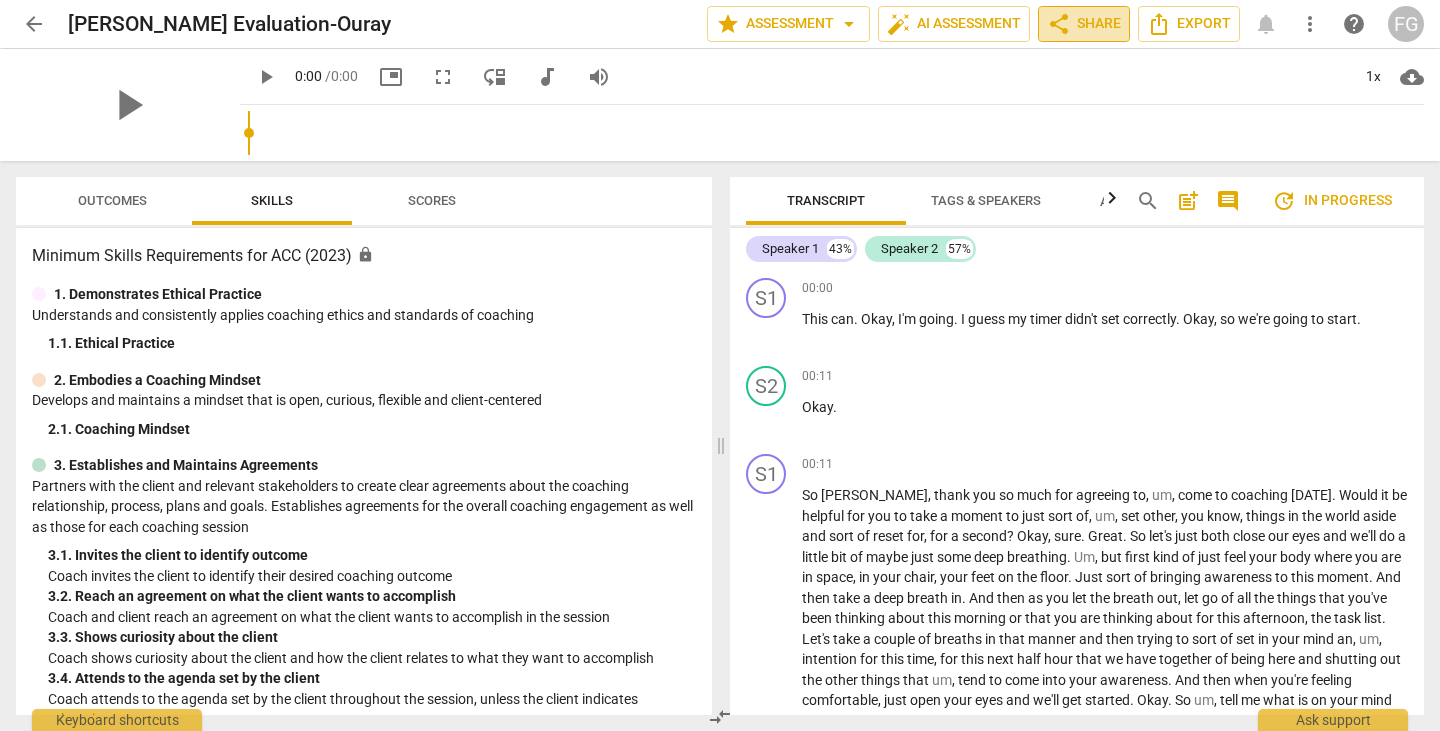 click on "share" at bounding box center [1059, 24] 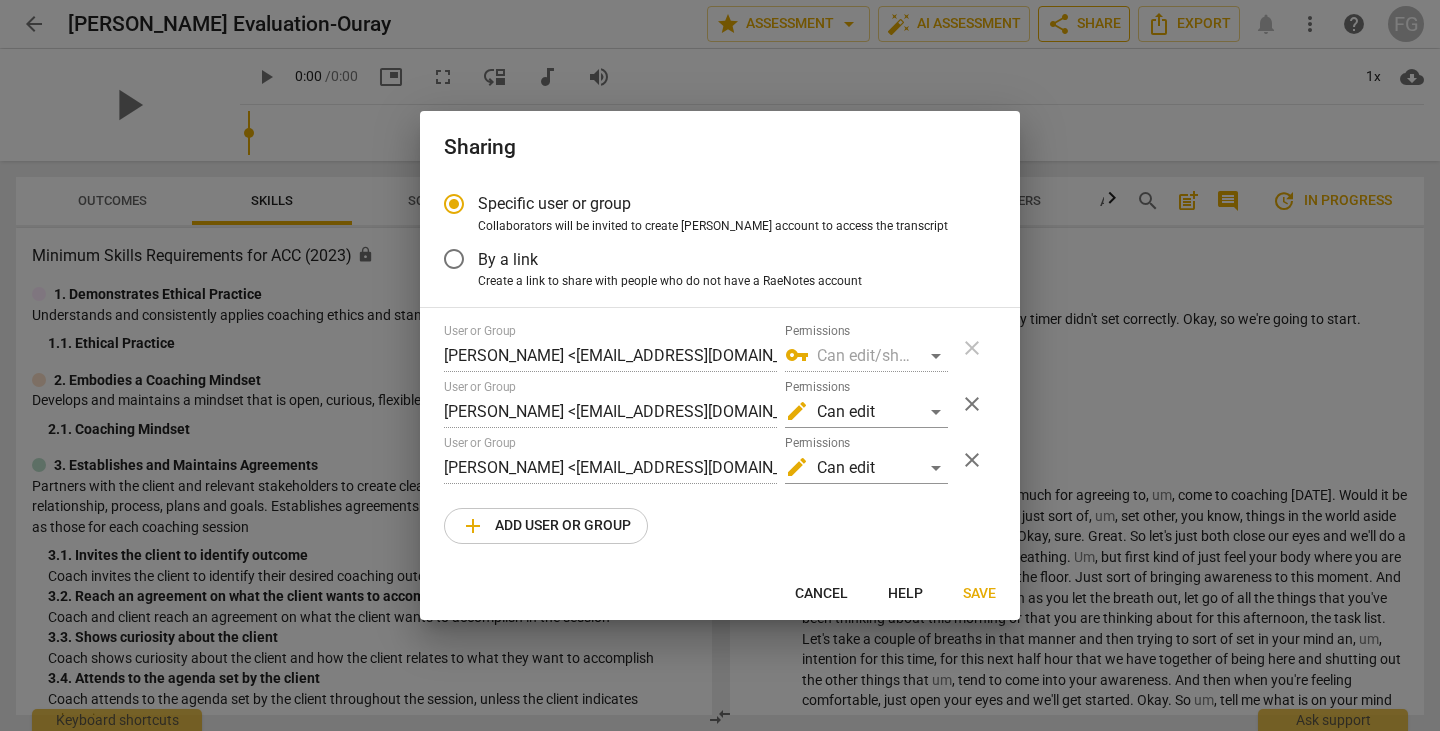 radio on "false" 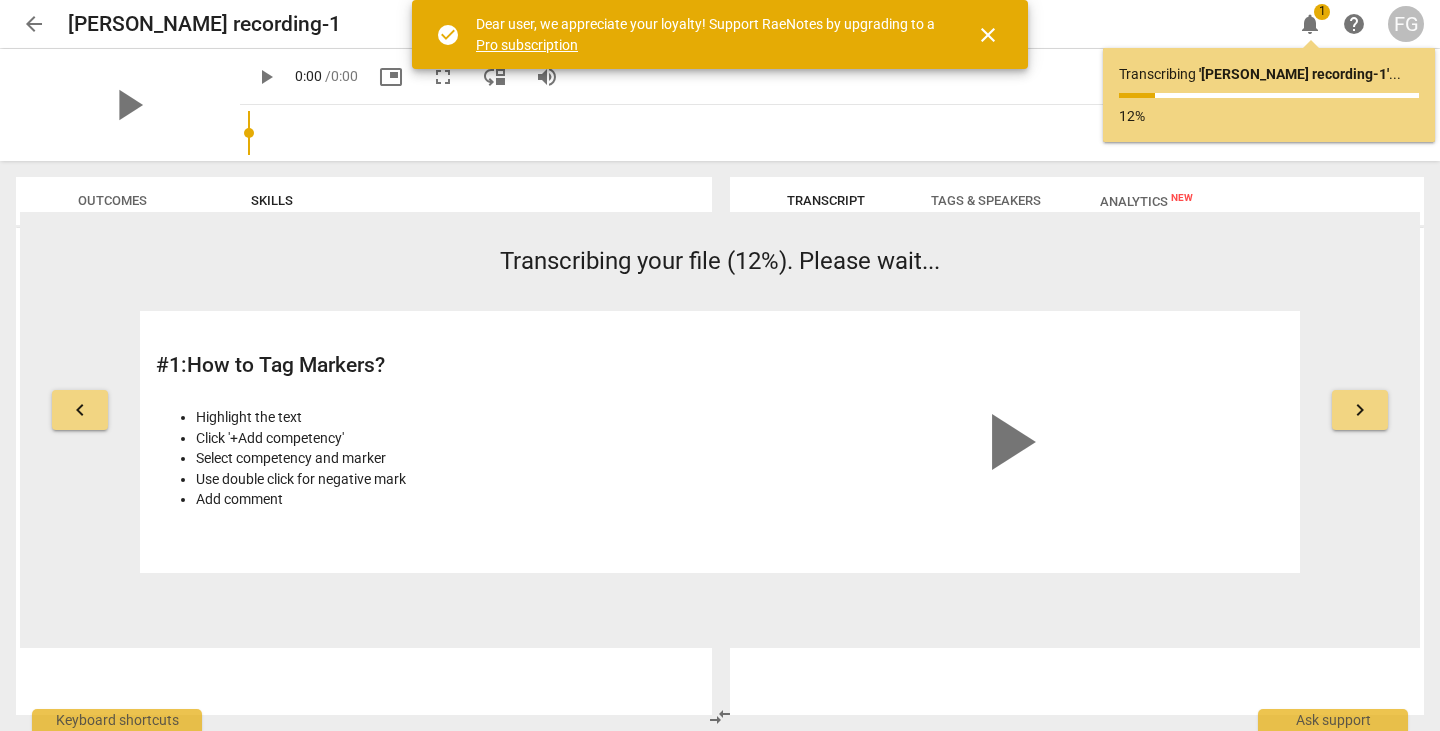 scroll, scrollTop: 0, scrollLeft: 0, axis: both 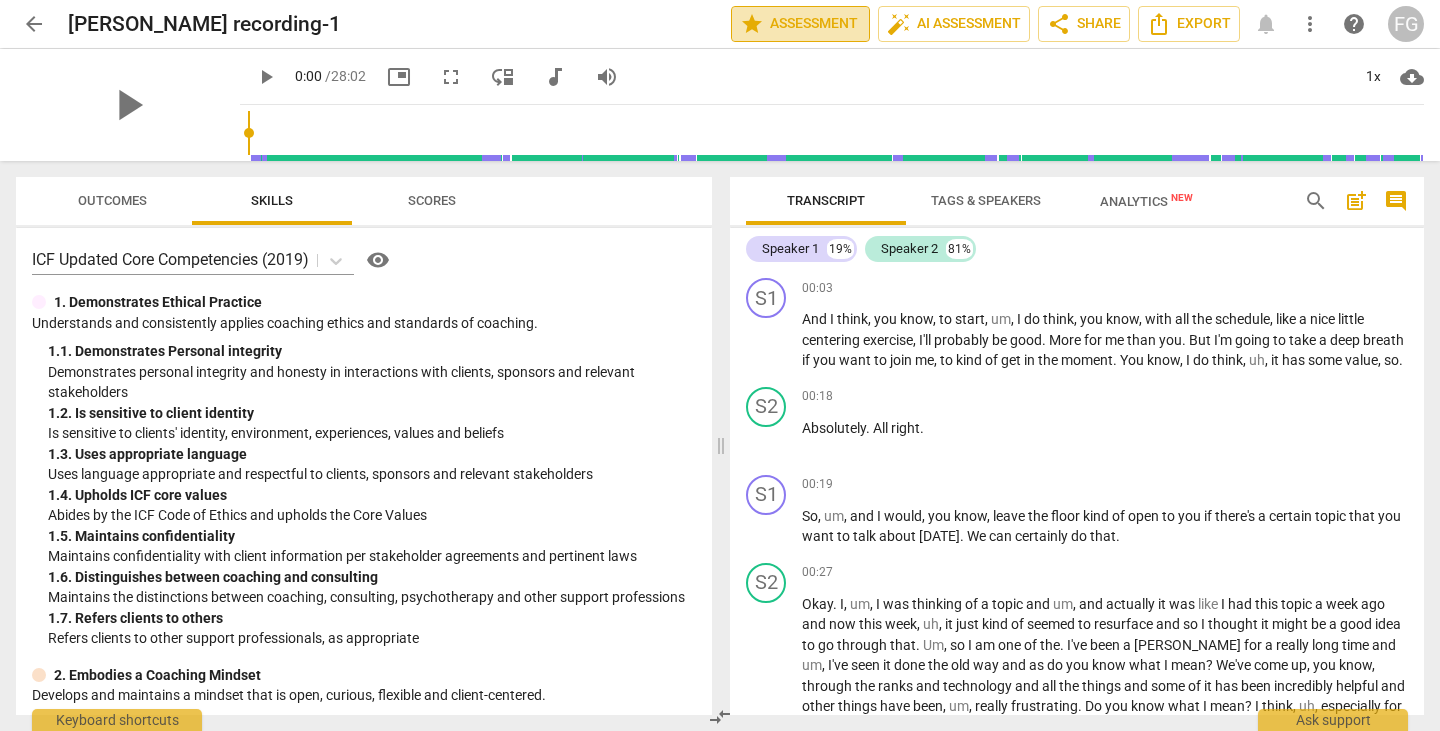 click on "star    Assessment" at bounding box center [800, 24] 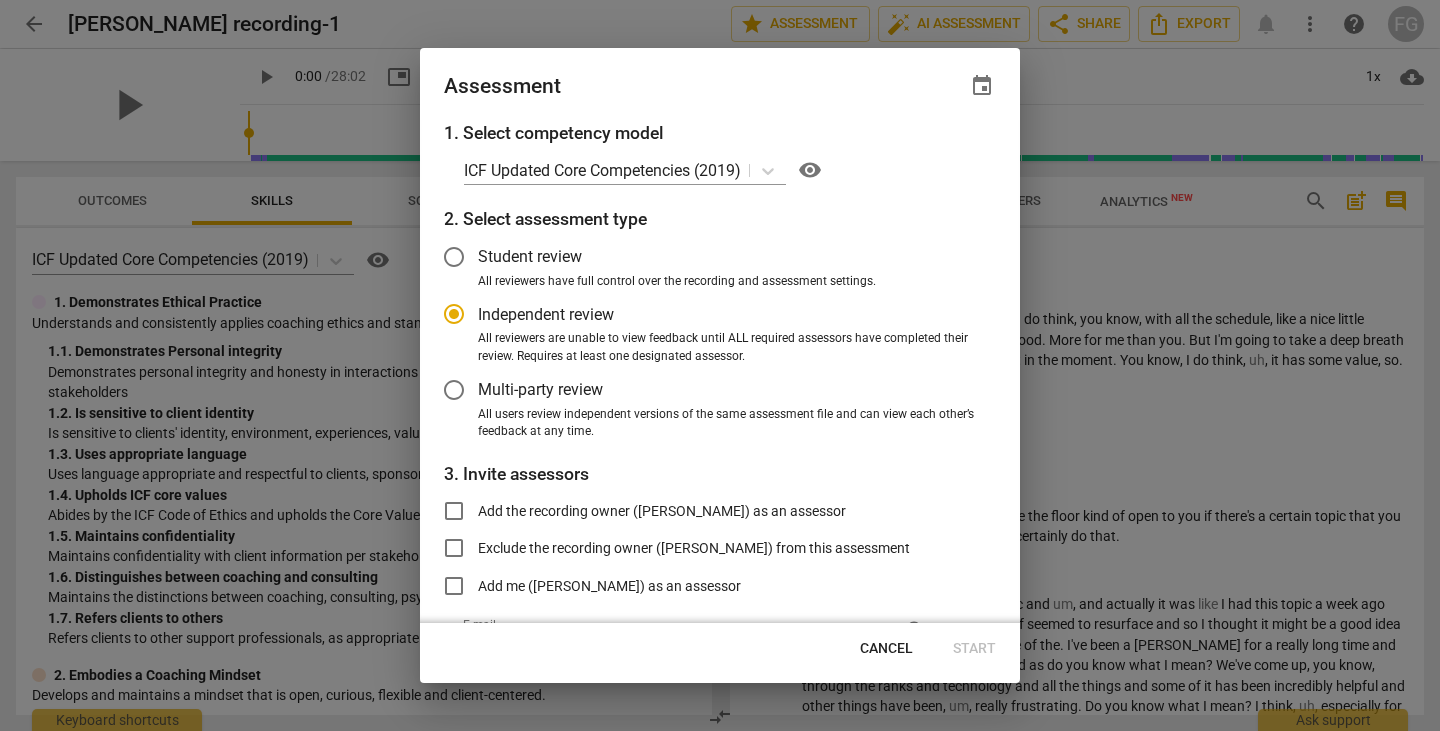 radio on "false" 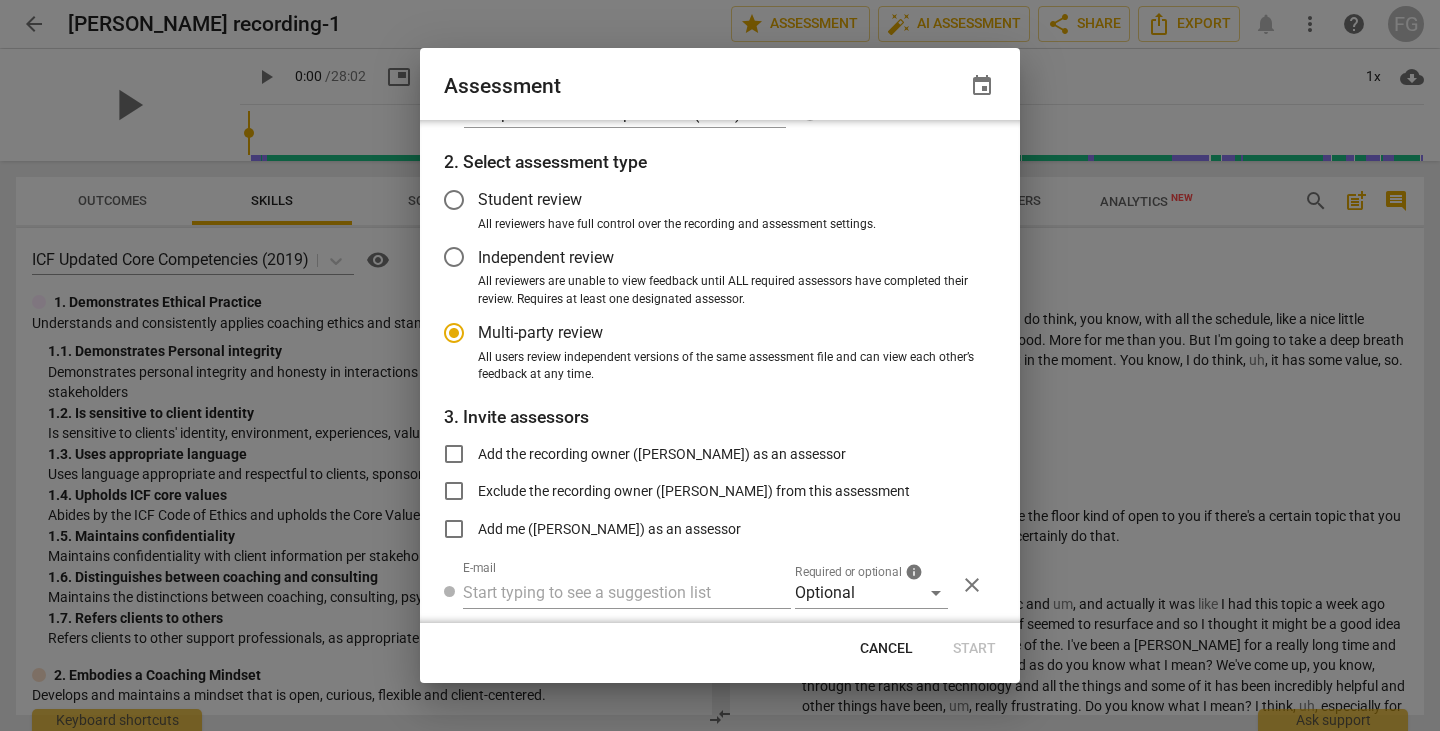 scroll, scrollTop: 118, scrollLeft: 0, axis: vertical 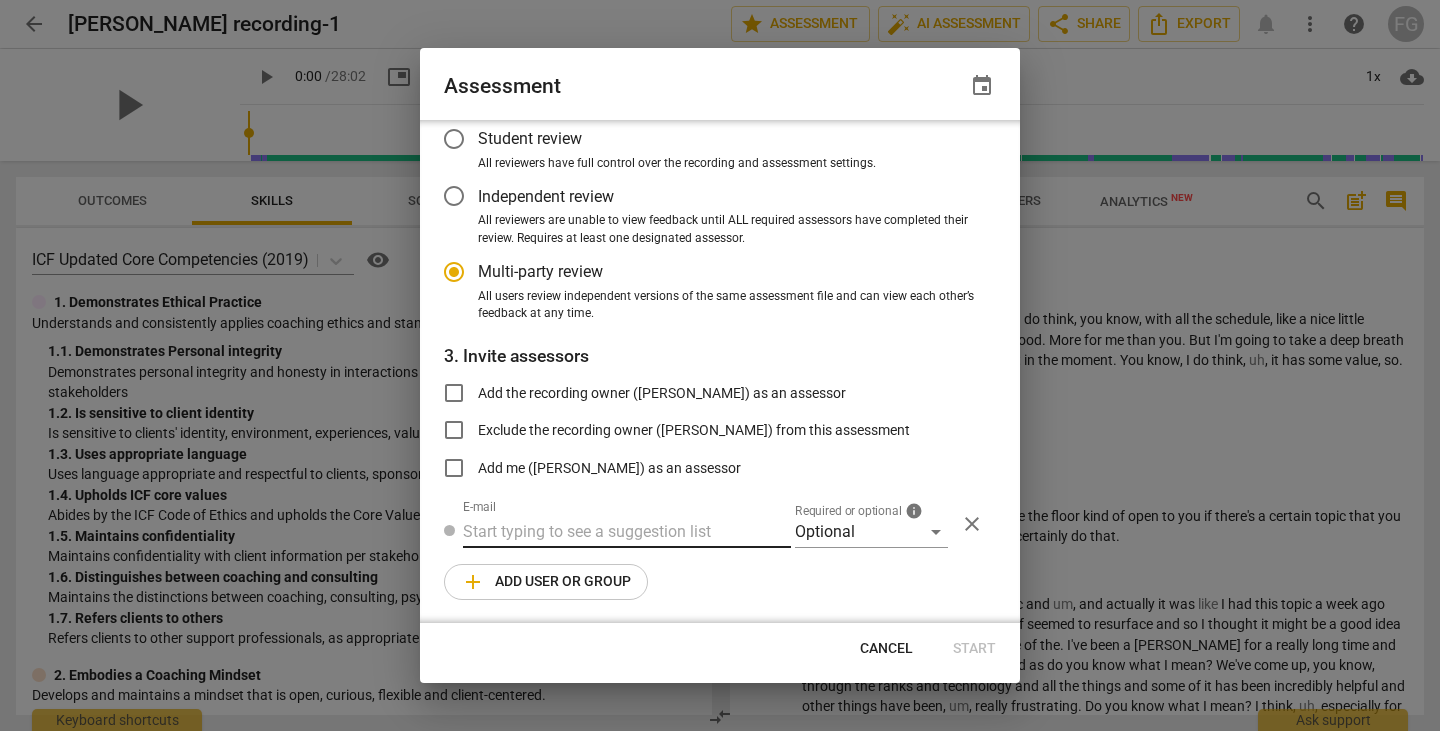 click at bounding box center (627, 532) 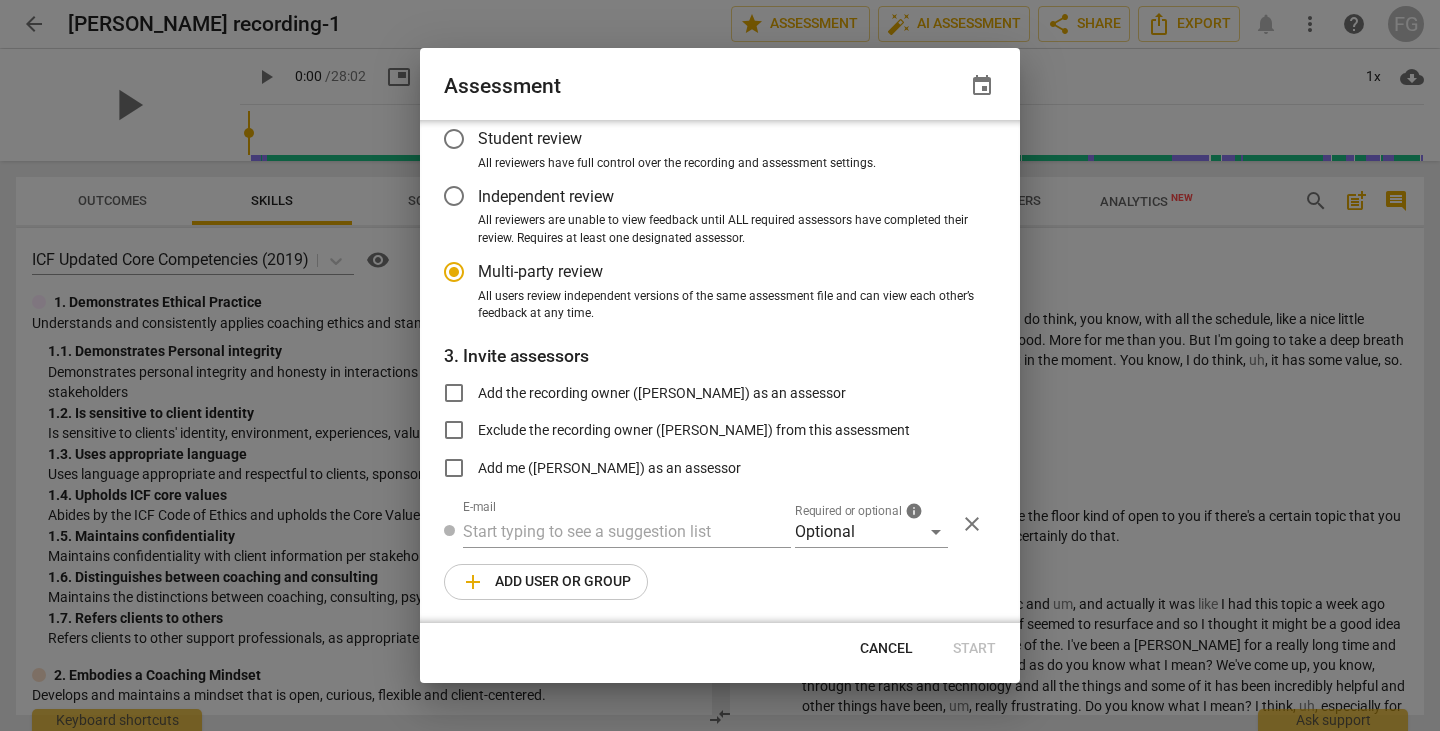 radio on "false" 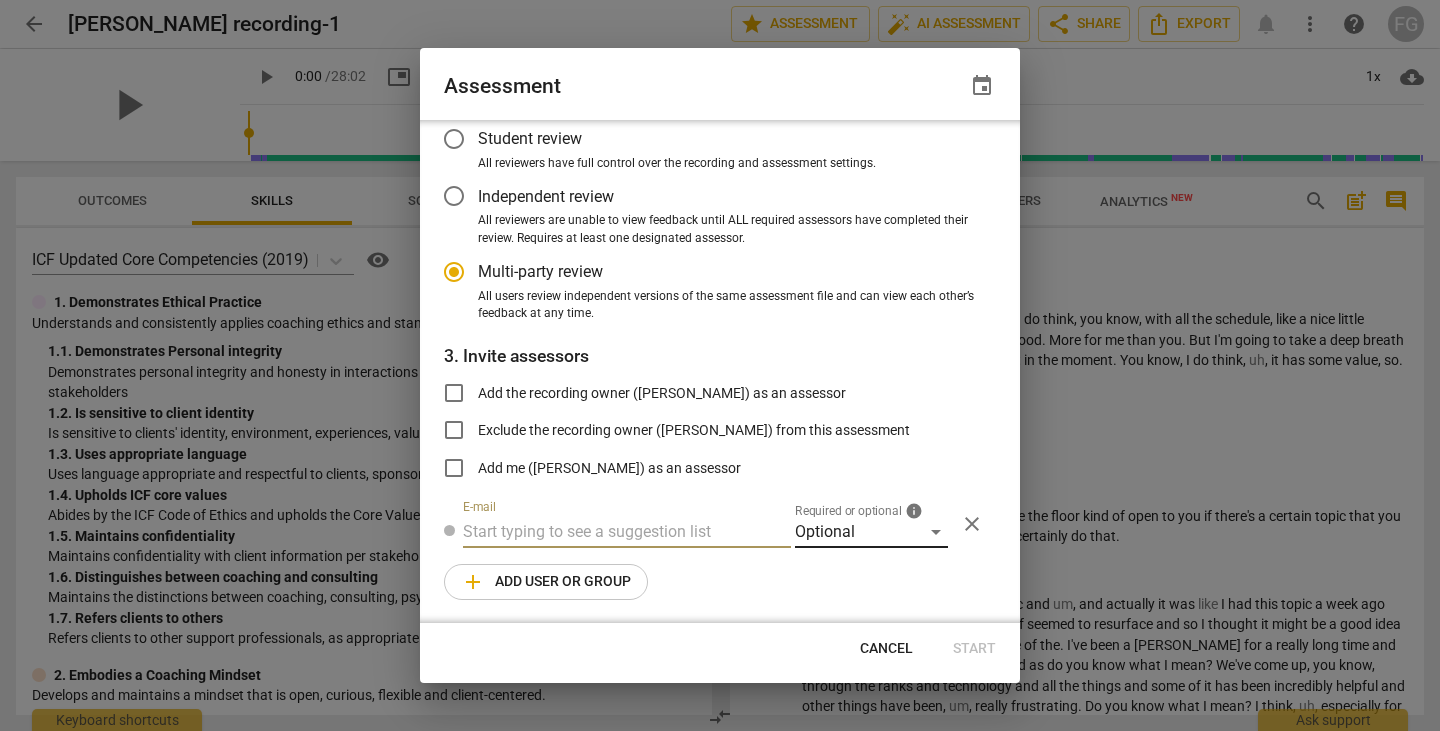 paste on "[EMAIL_ADDRESS][DOMAIN_NAME]" 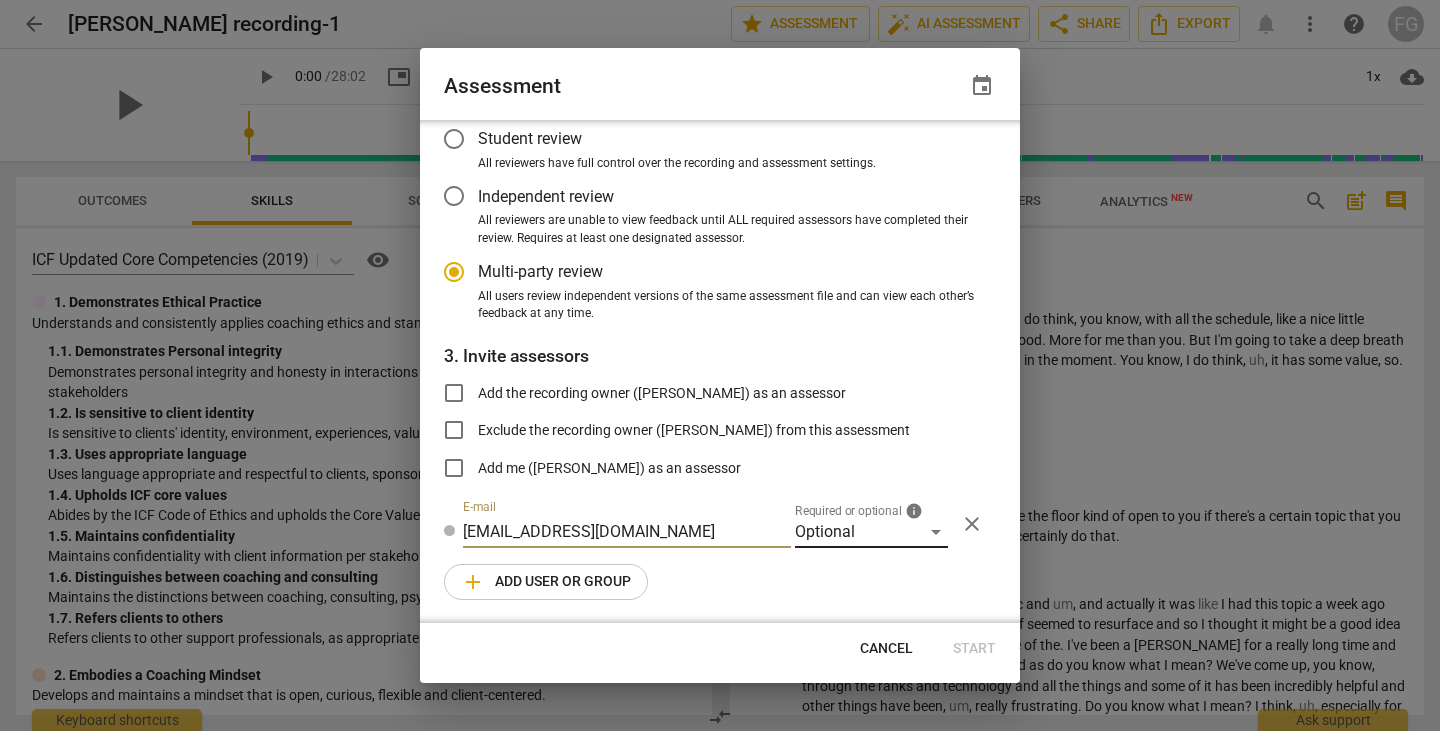 type on "bj@radiant-life-coaching.com" 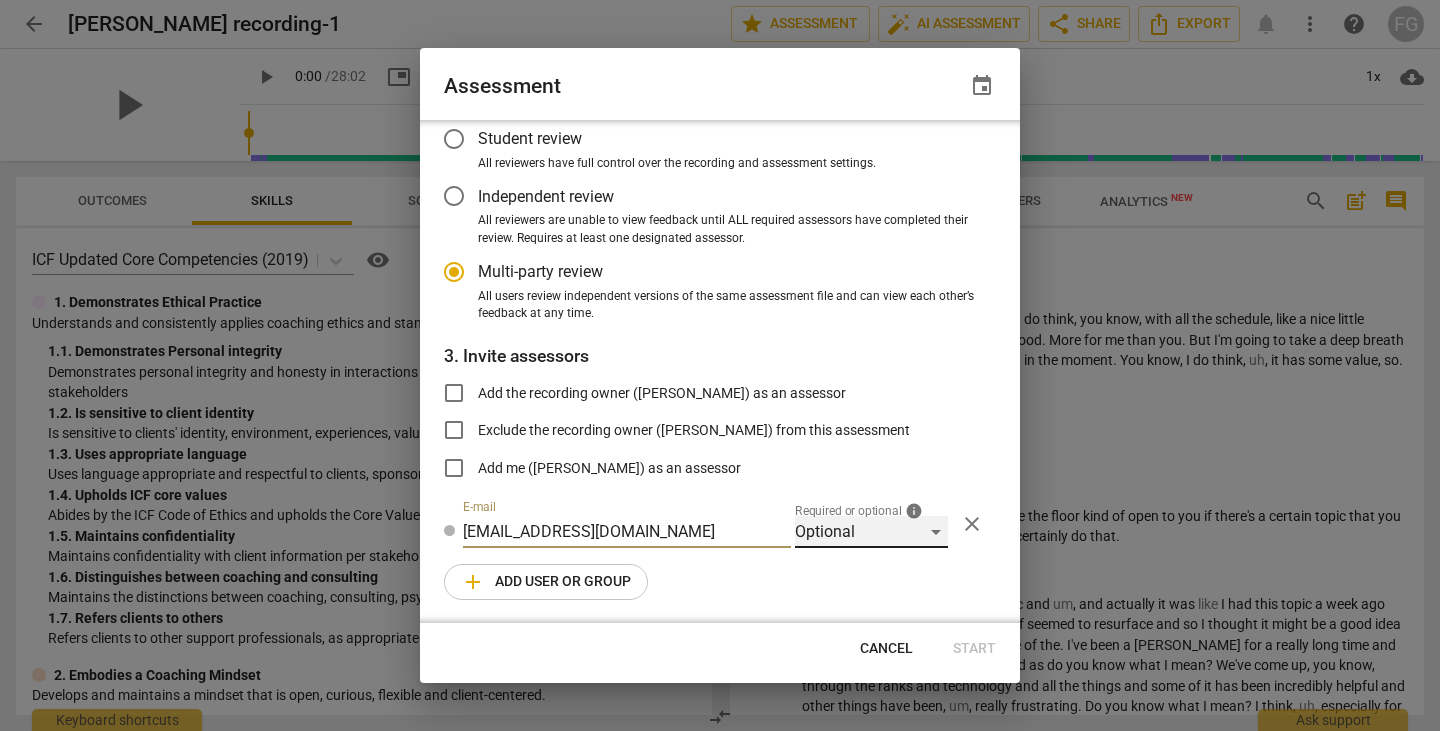 click on "Optional" at bounding box center (871, 532) 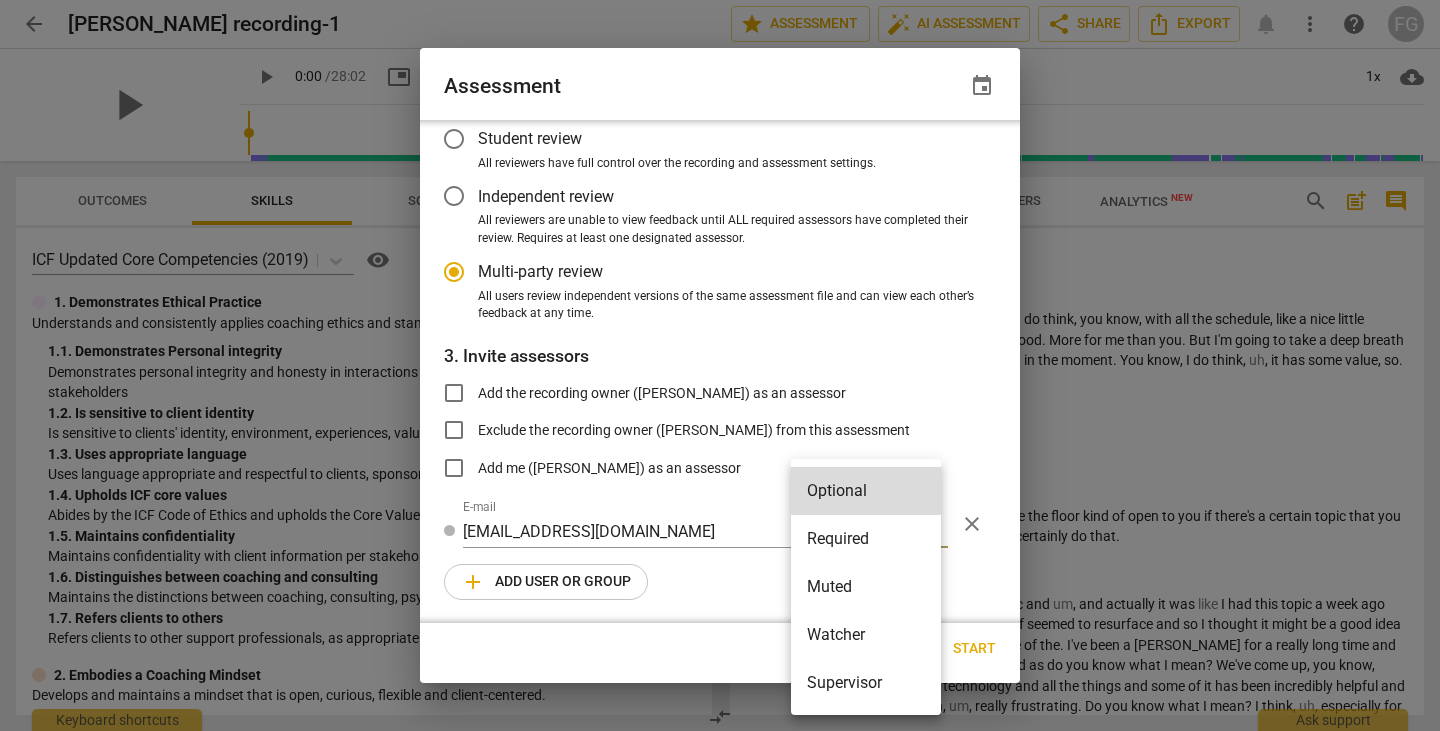 click on "Required" at bounding box center [866, 539] 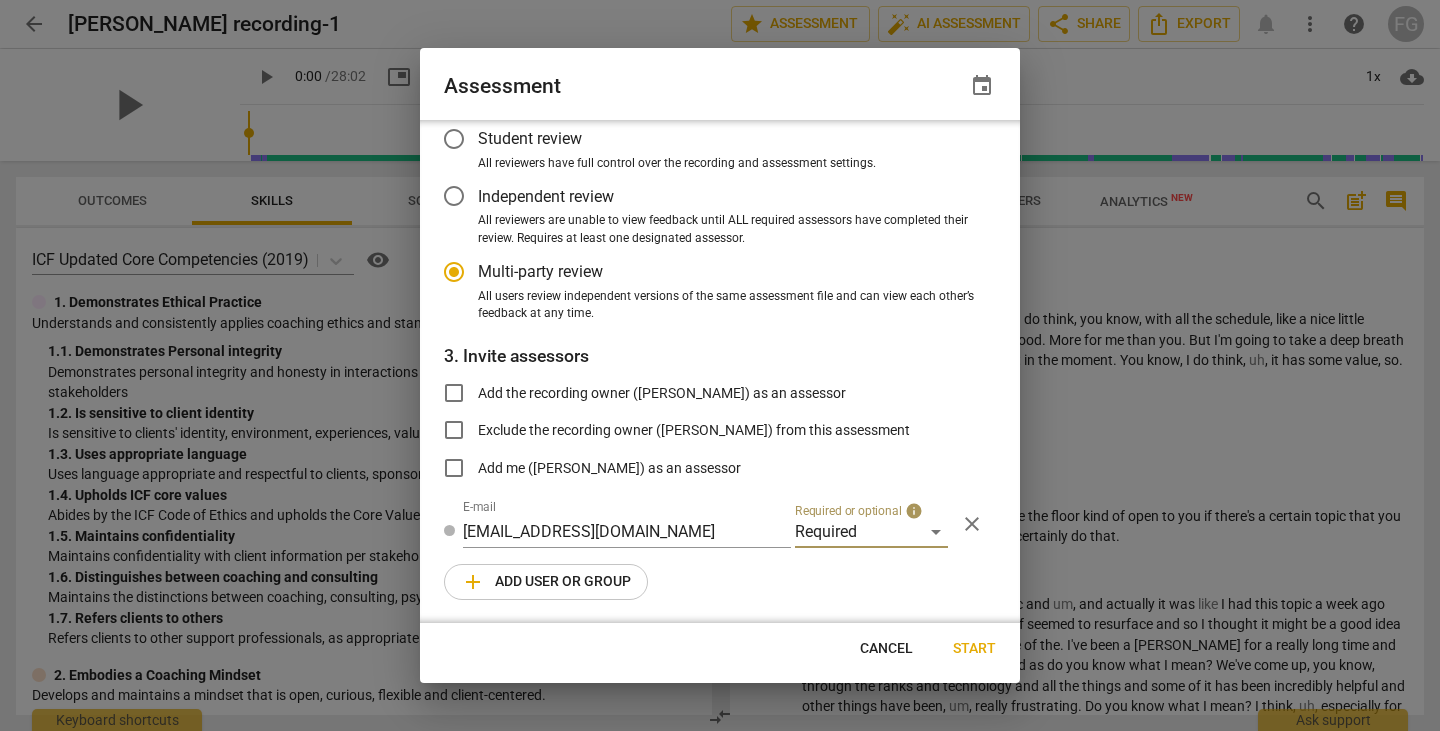 click on "add Add user or group" at bounding box center [546, 582] 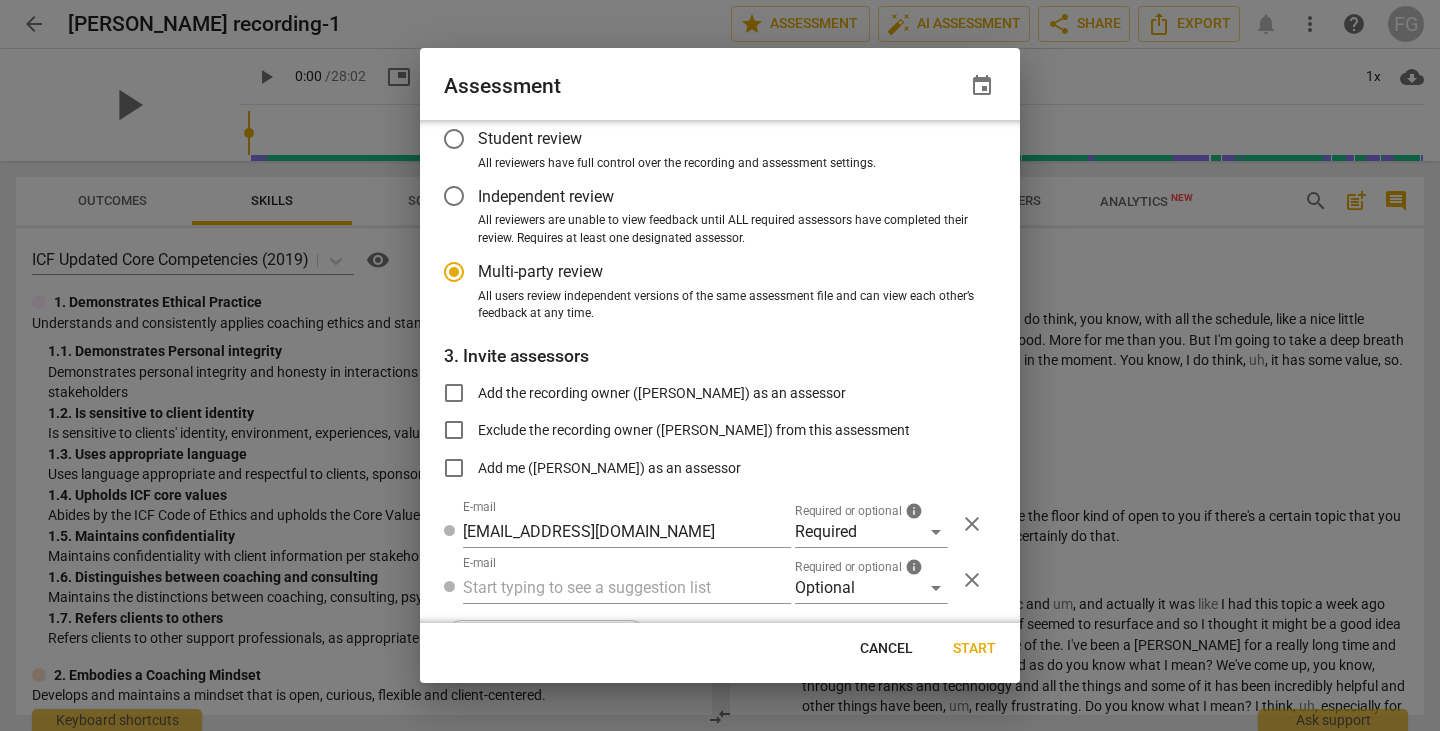 radio on "false" 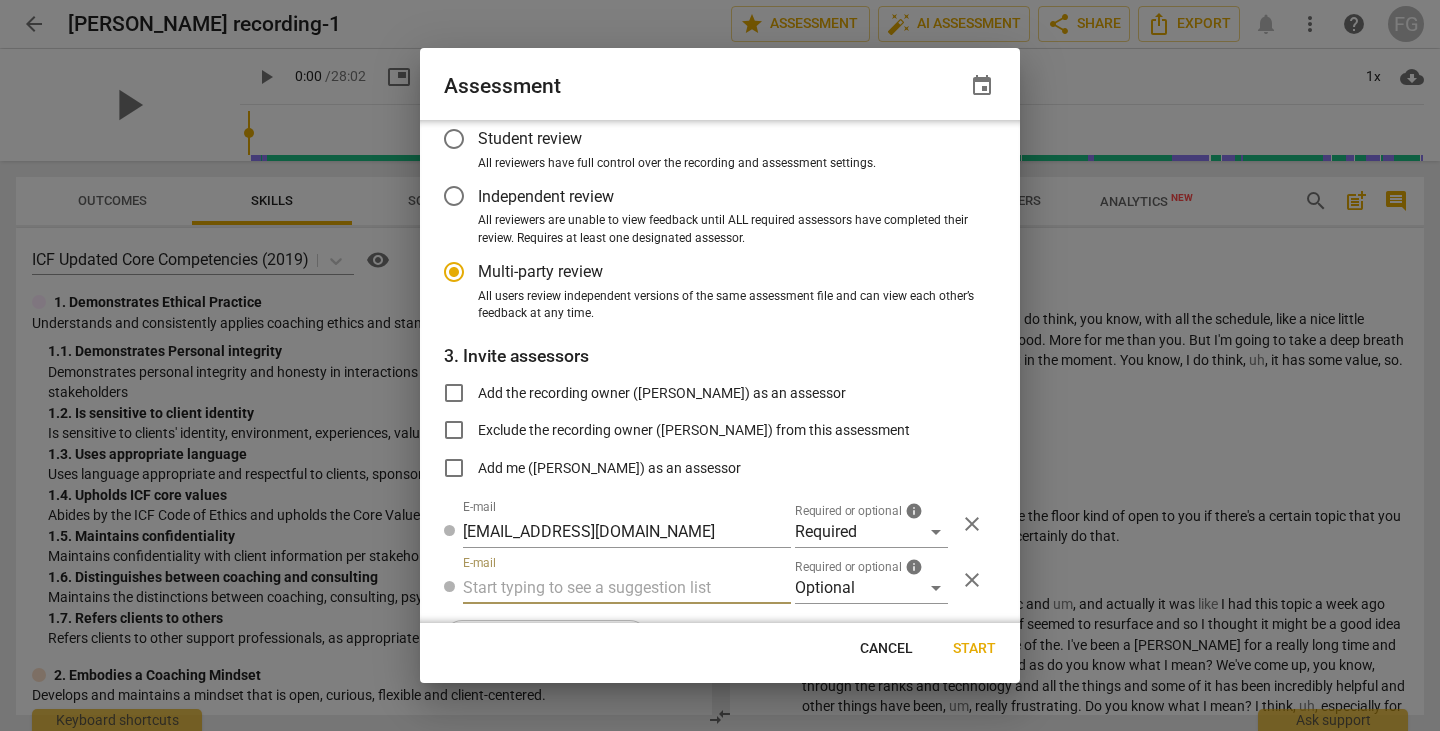 click at bounding box center [627, 588] 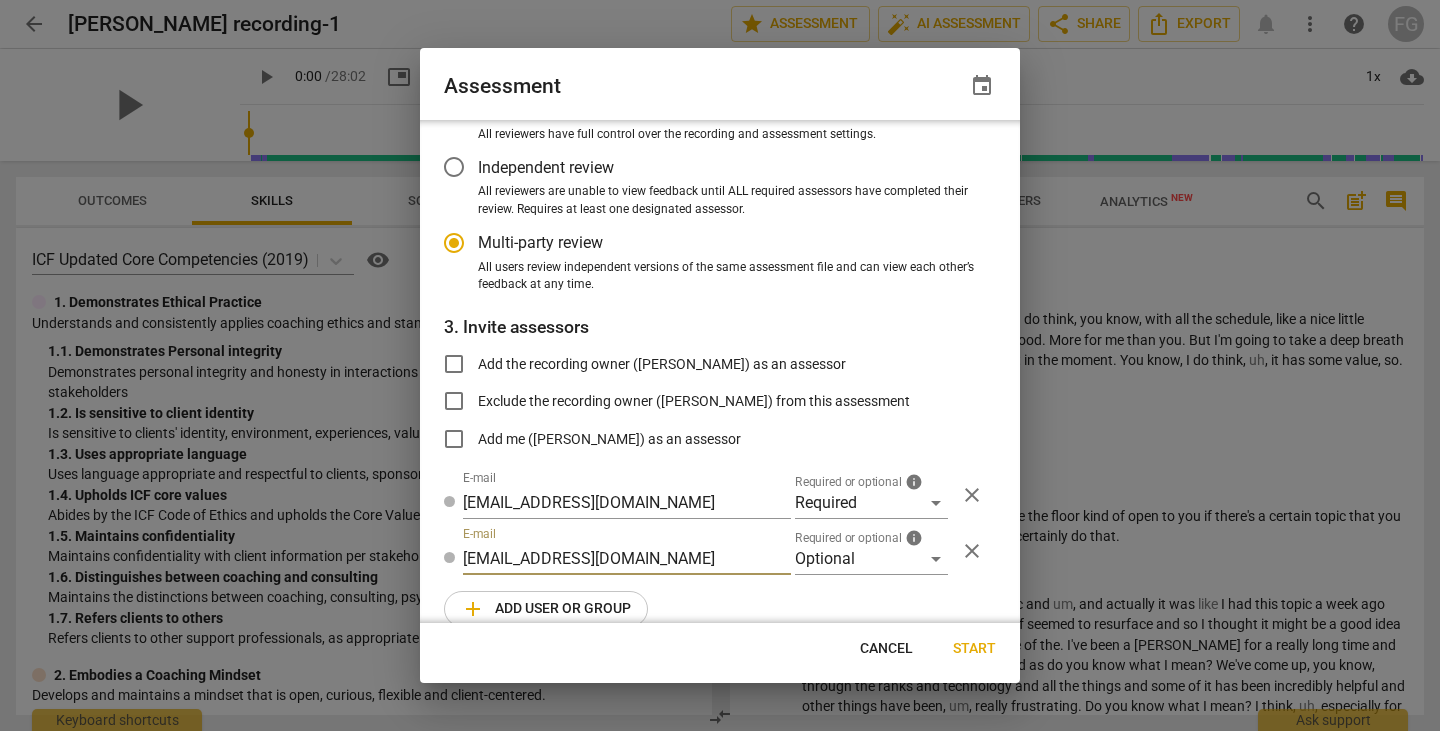 radio on "false" 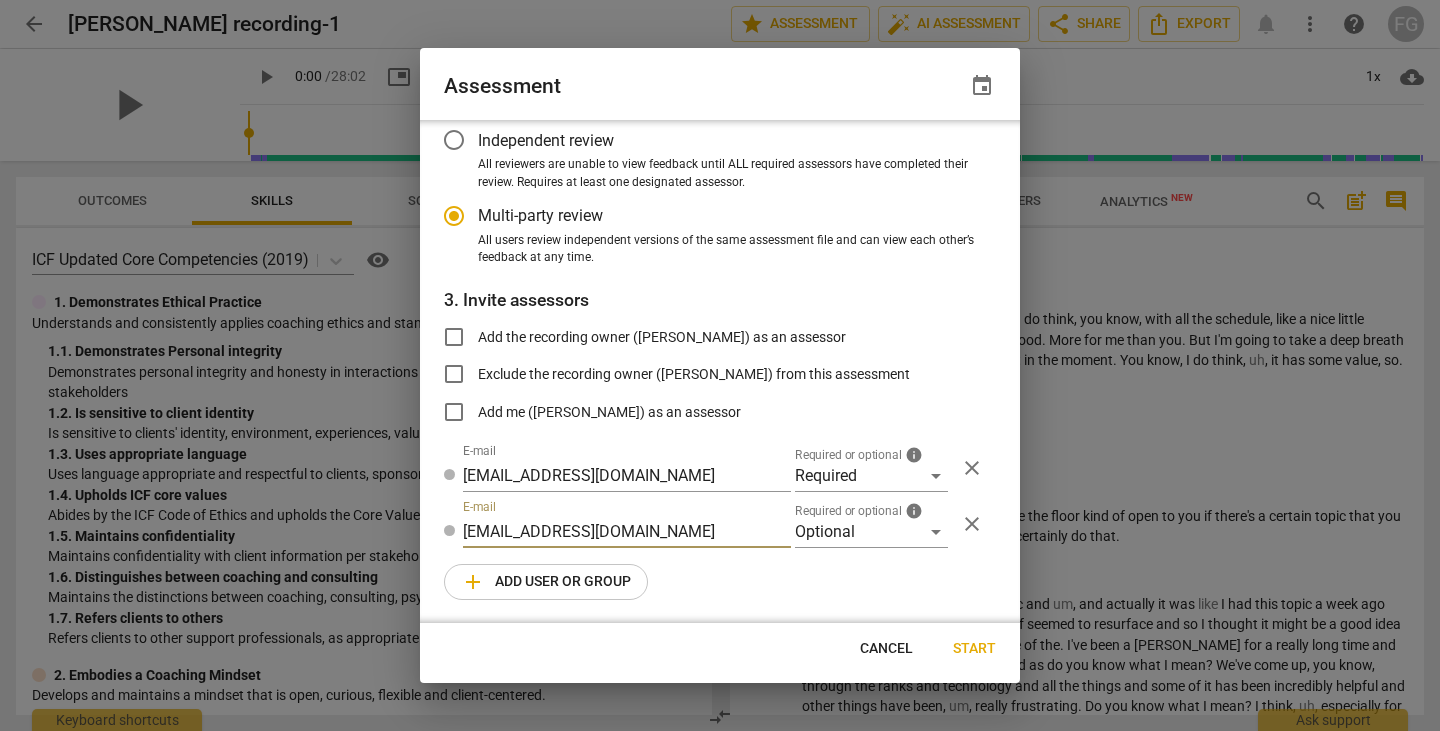 type on "bj.levy@invitechange.com" 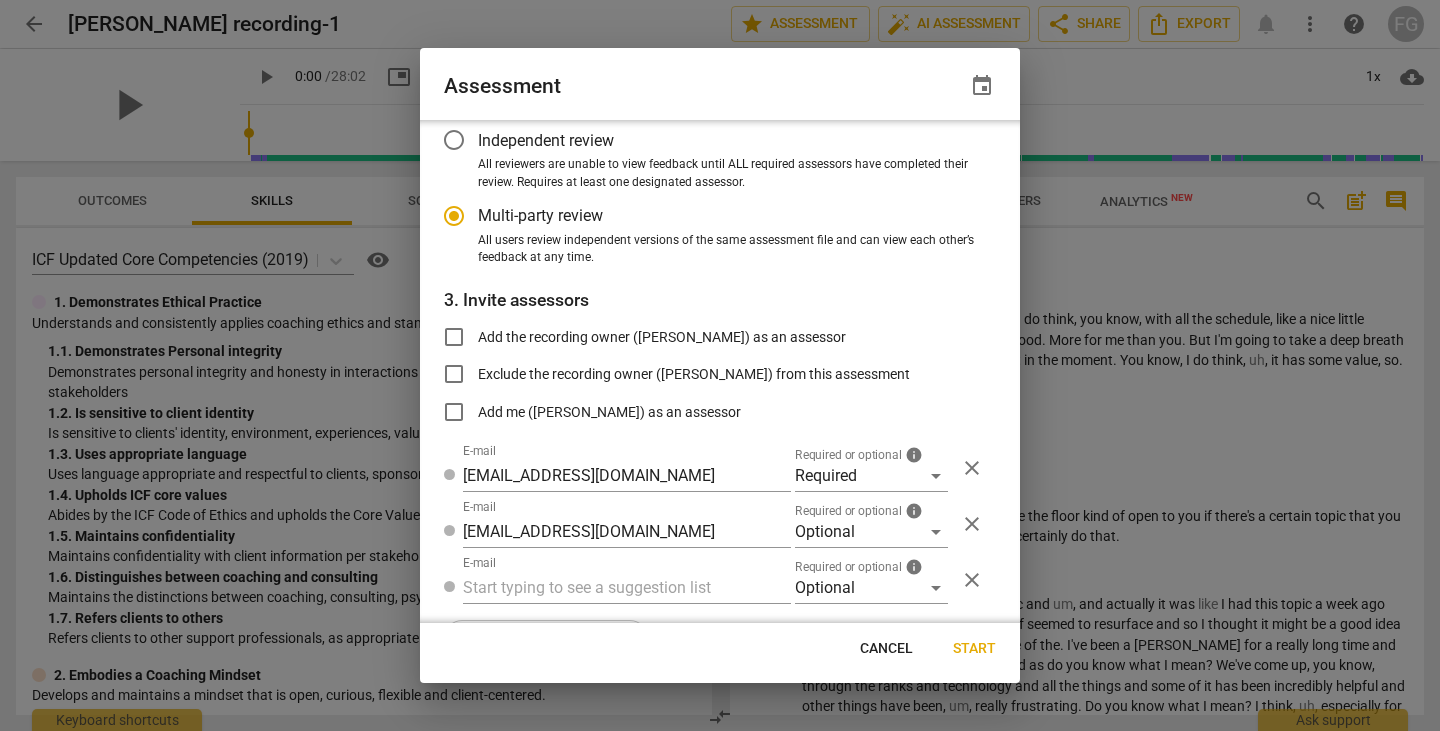 radio on "false" 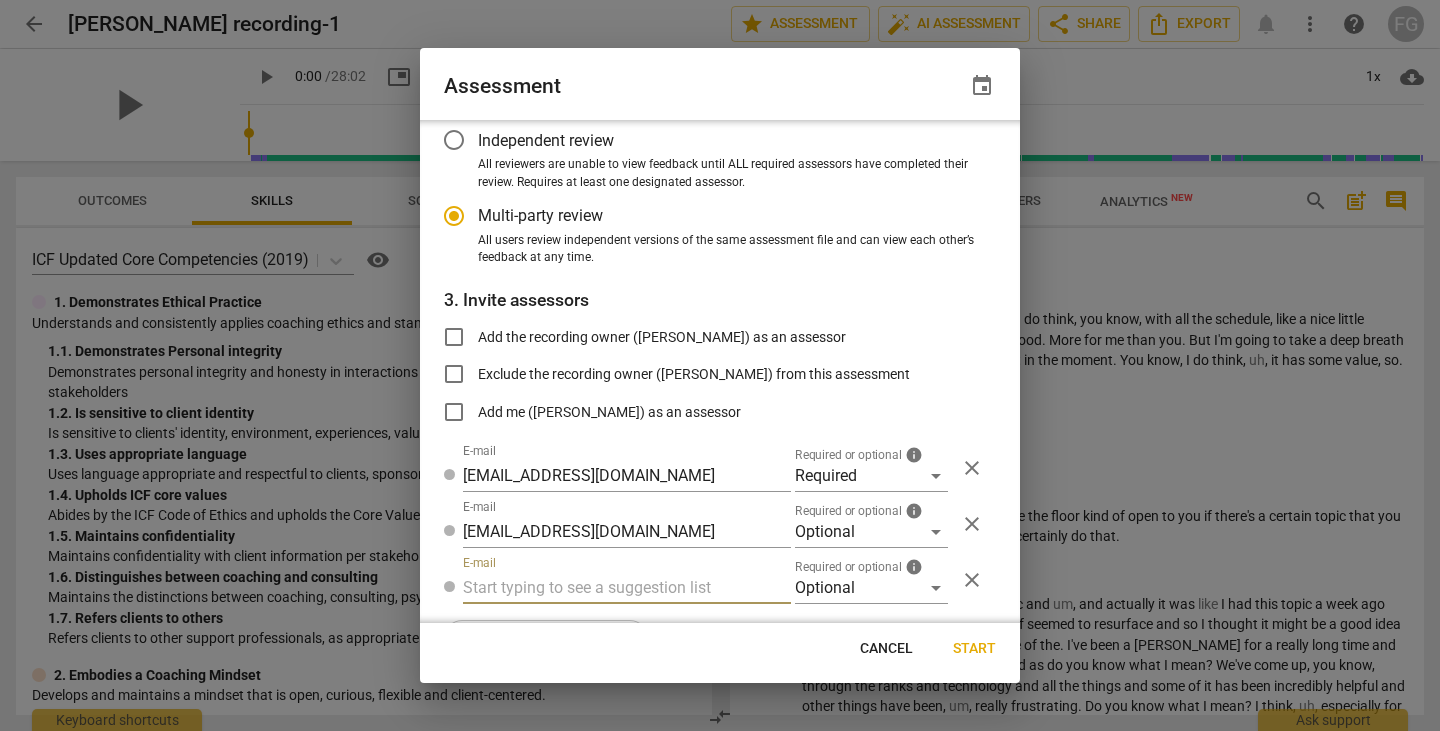 click at bounding box center [627, 588] 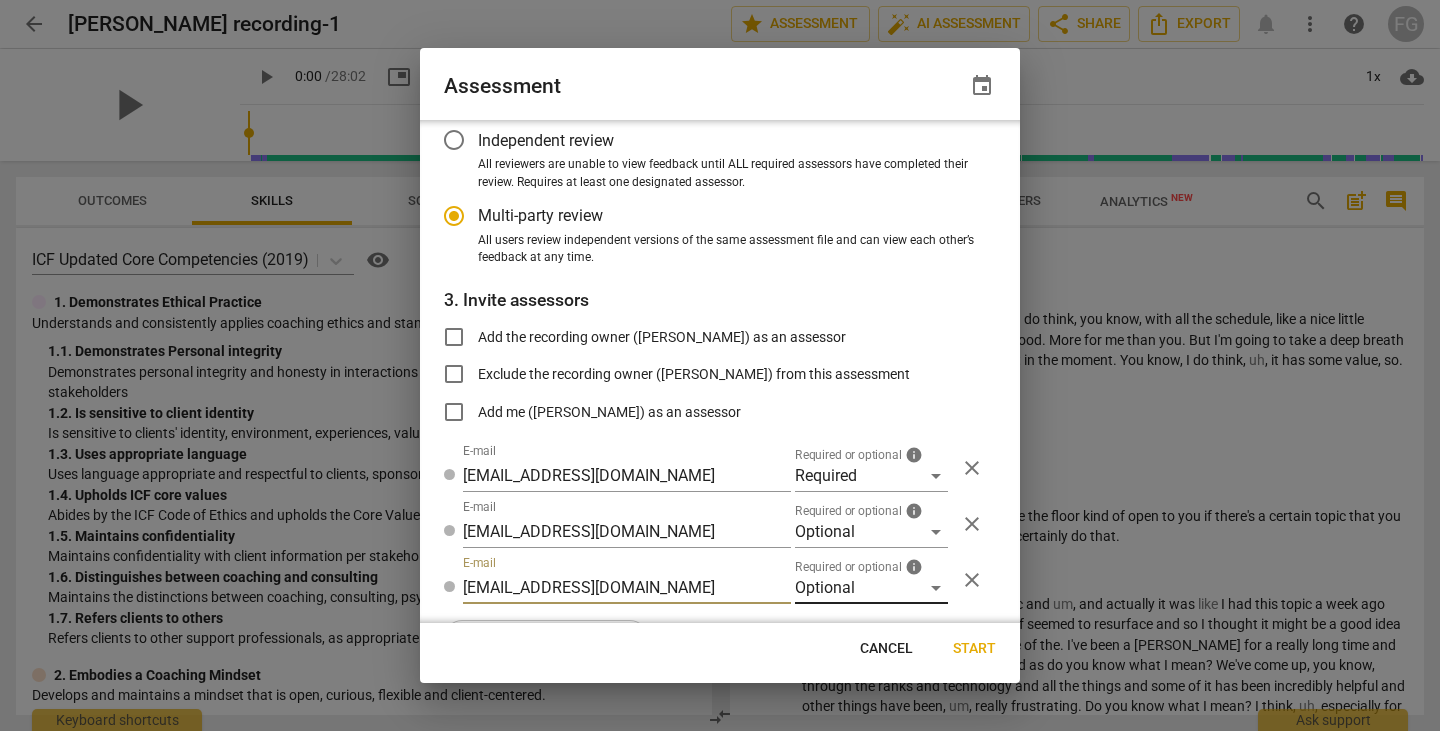 type on "jamesemurphymd@gmail.com" 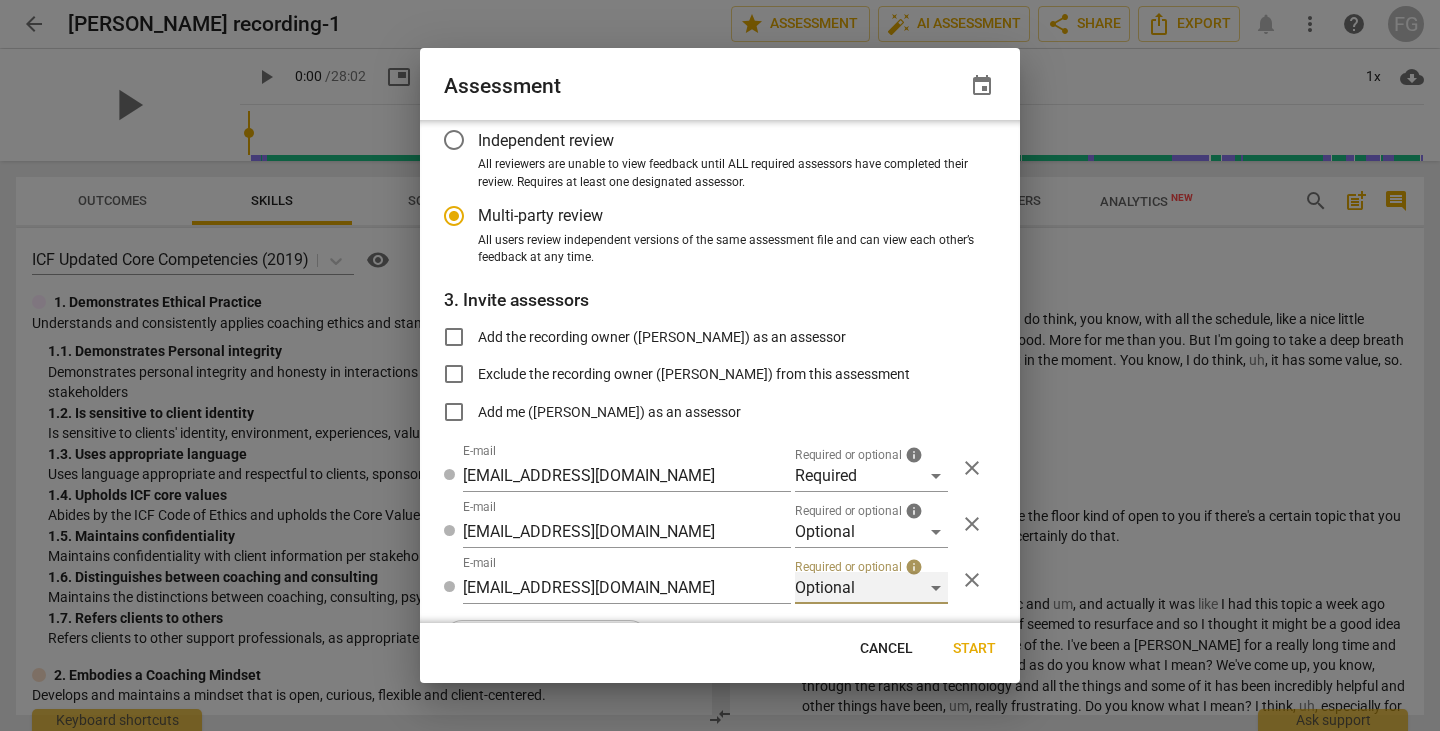 click on "Optional" at bounding box center [871, 588] 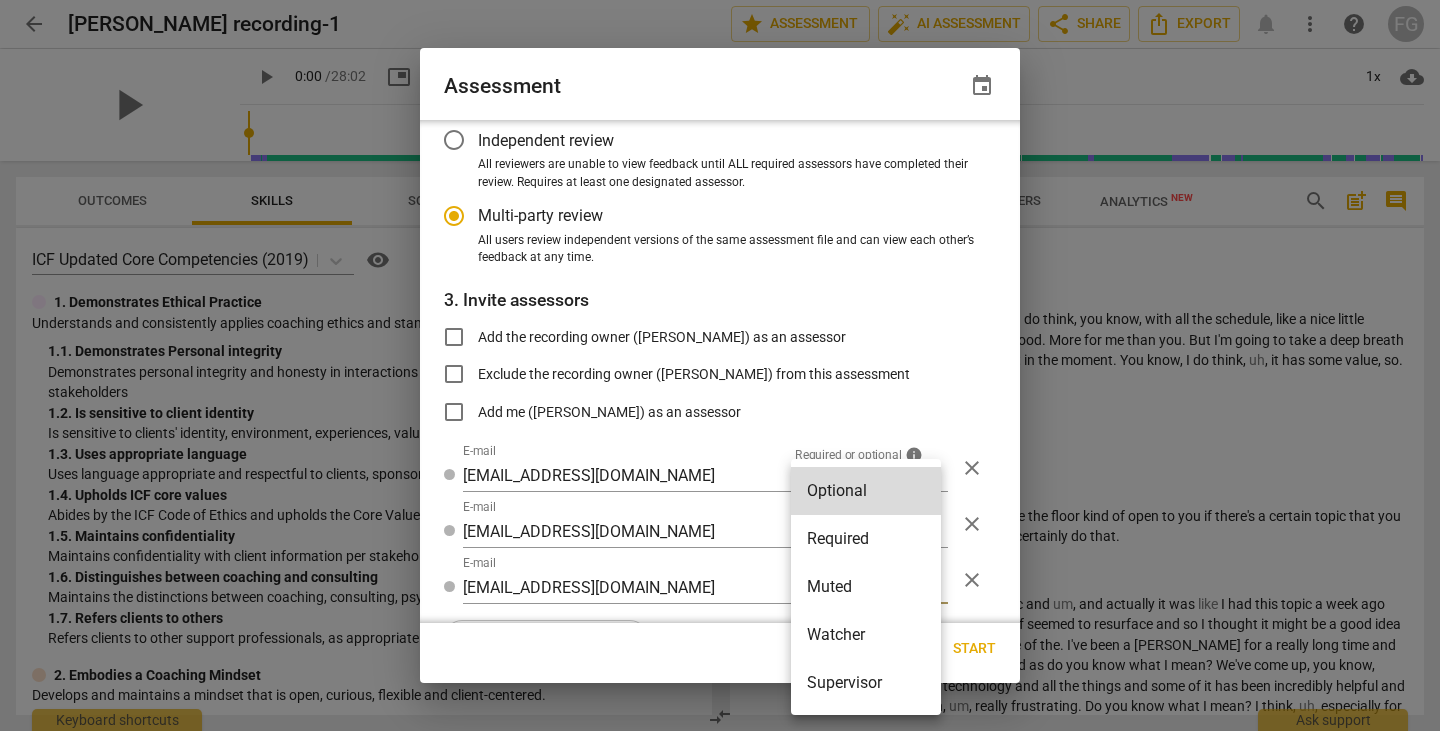 click on "Required" at bounding box center [866, 539] 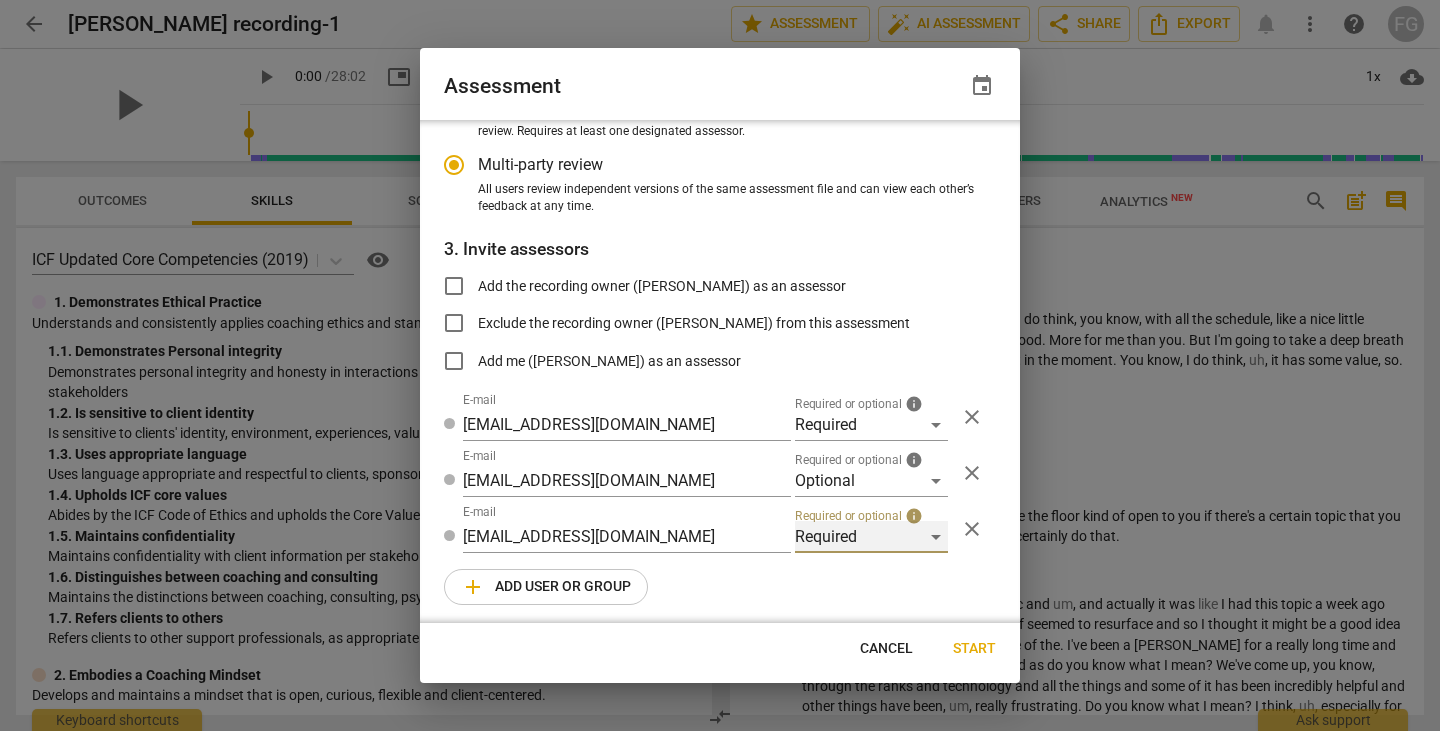 scroll, scrollTop: 230, scrollLeft: 0, axis: vertical 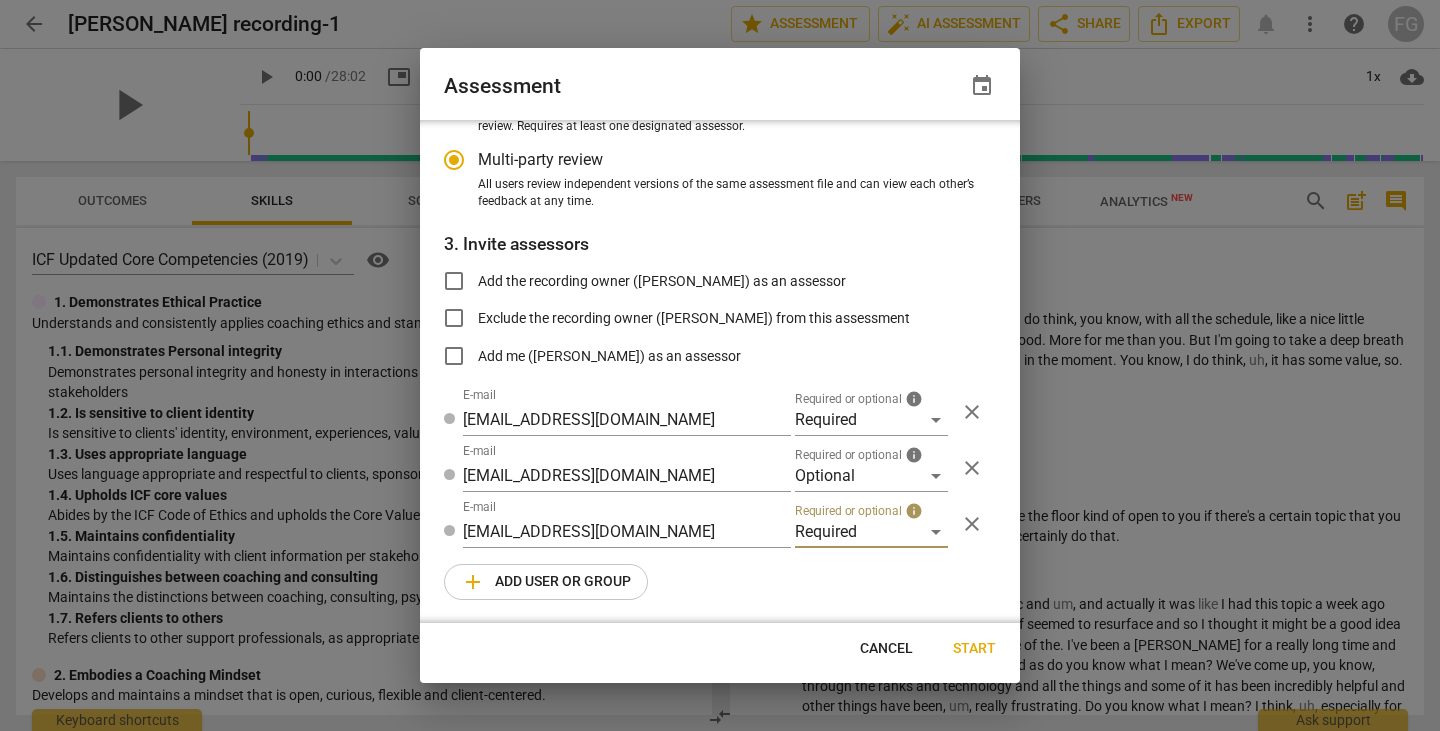 click on "add Add user or group" at bounding box center [546, 582] 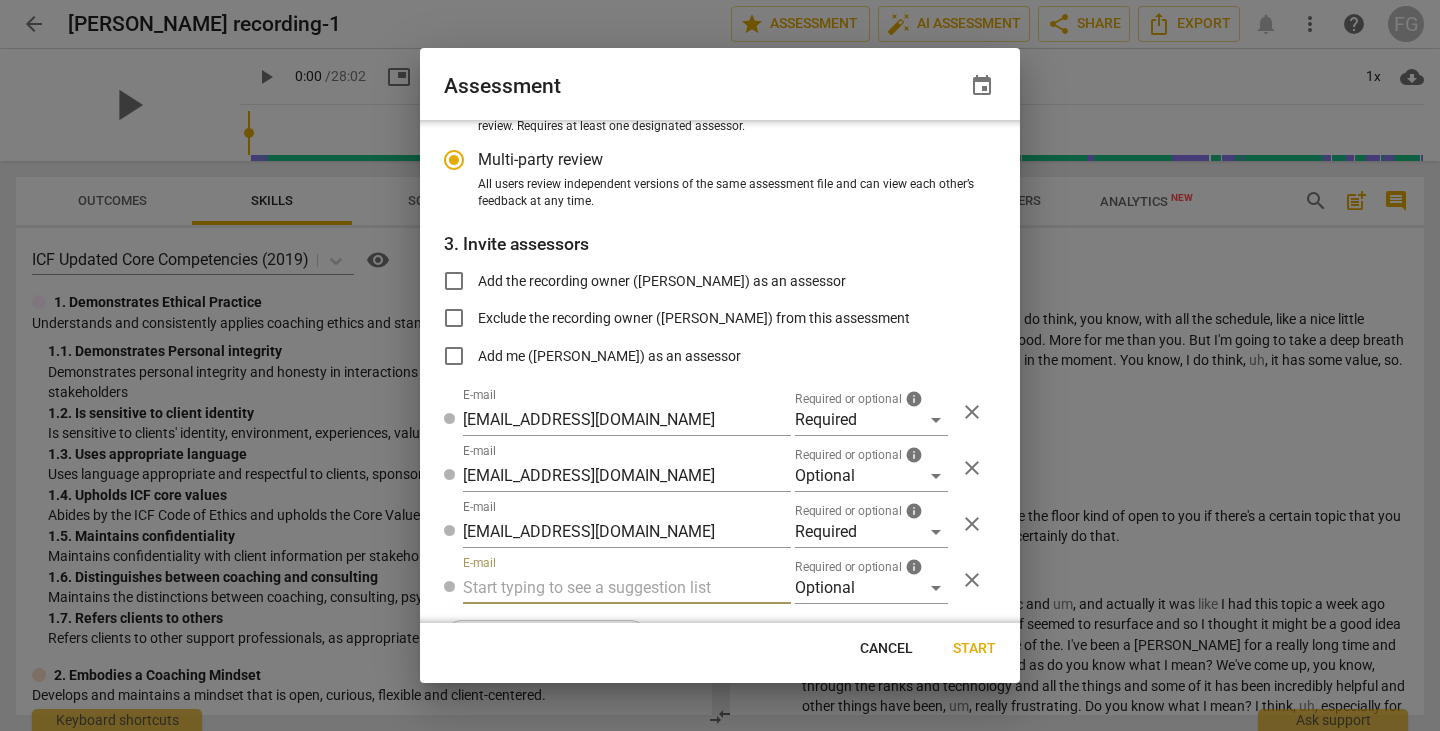 radio on "false" 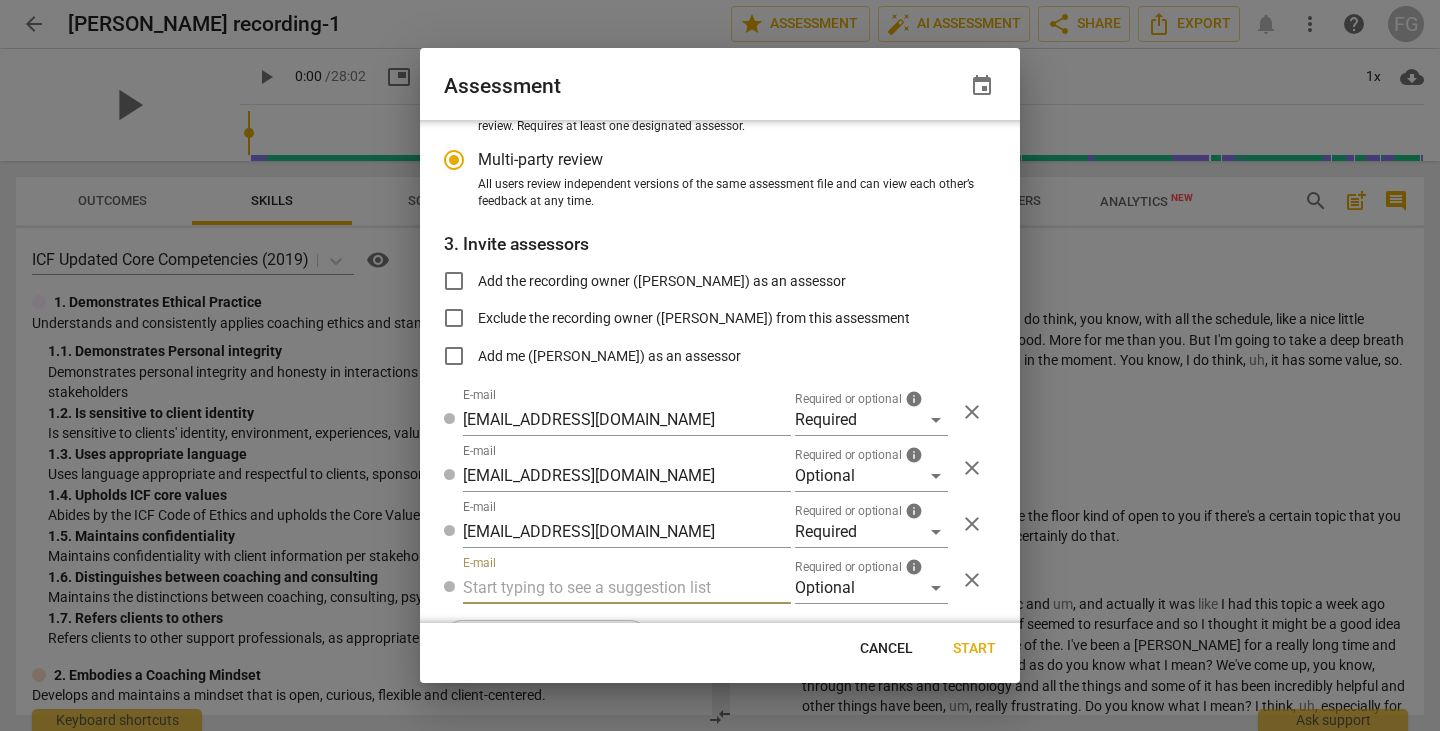 click at bounding box center [627, 588] 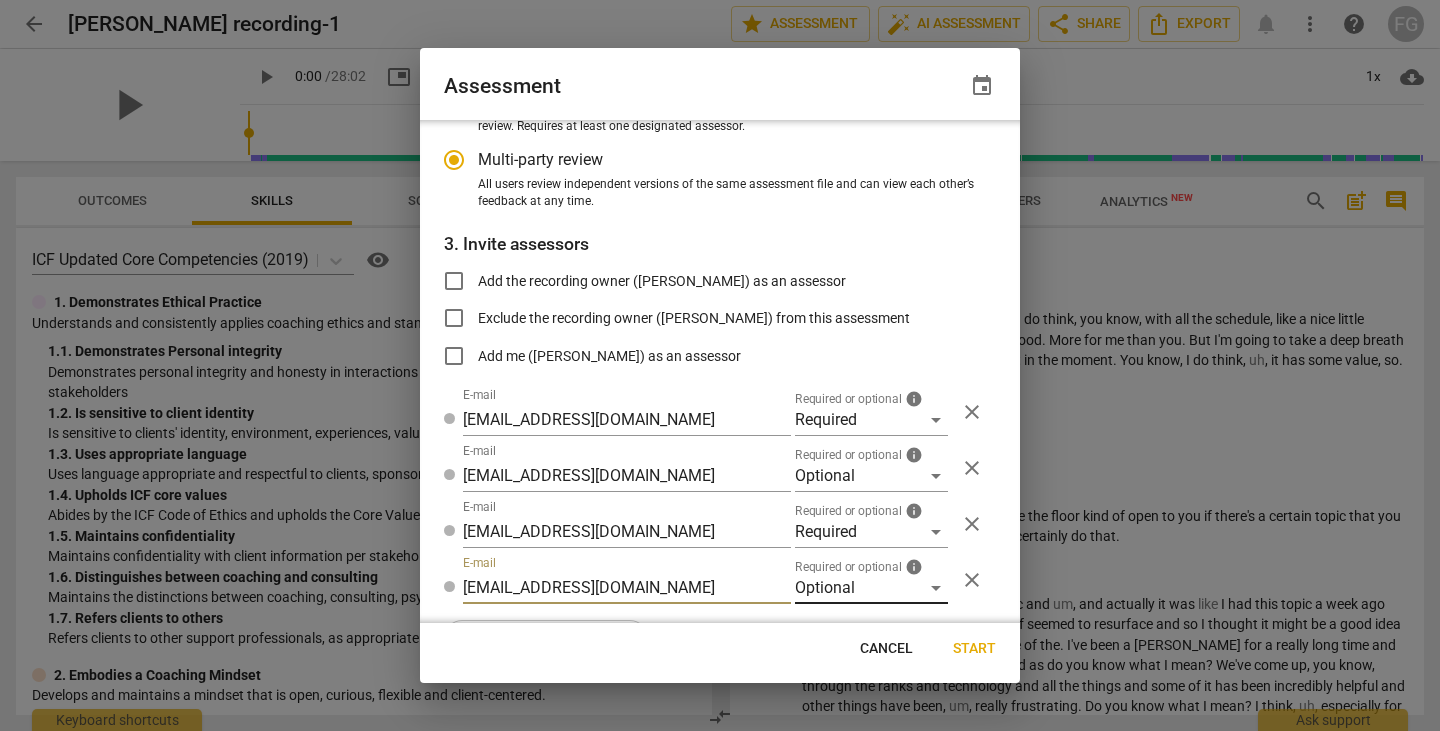 type on "fgaillour@gmail.com" 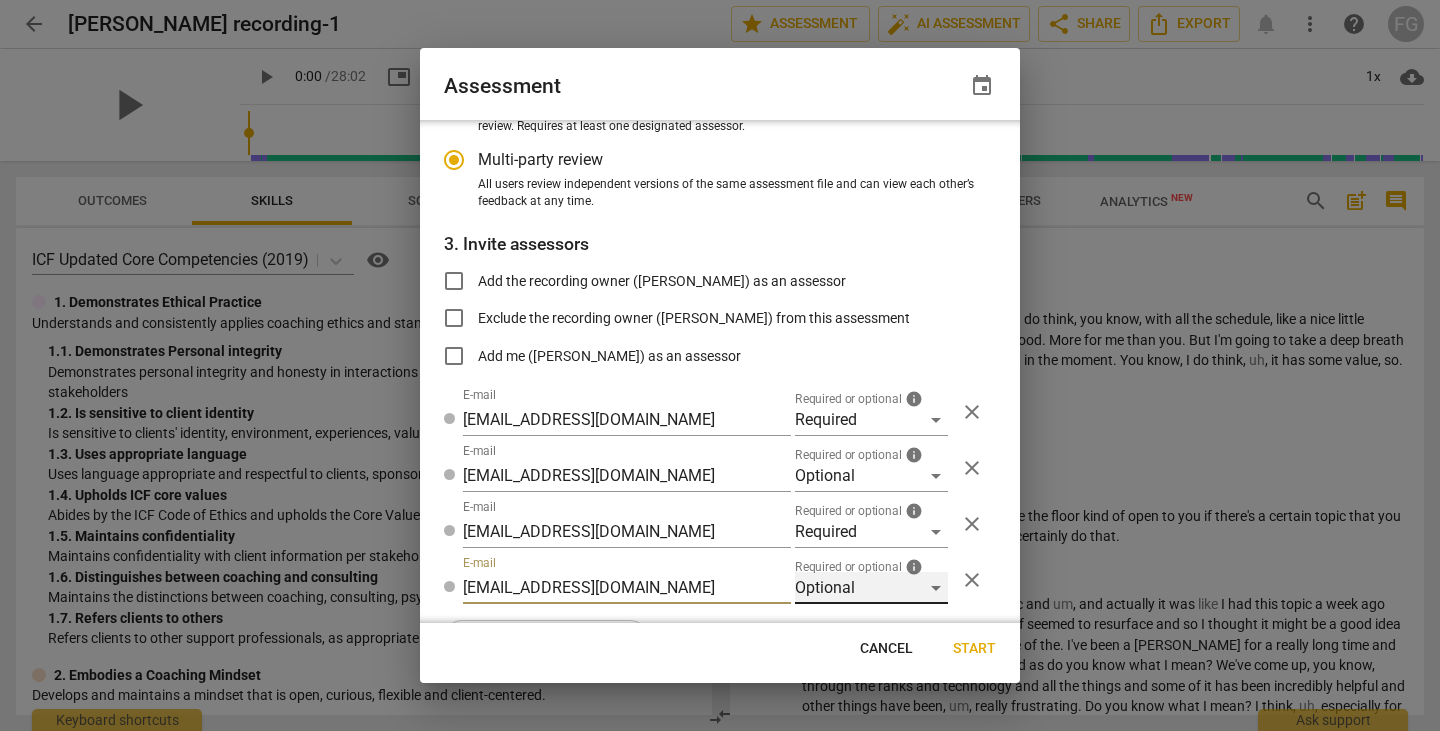 click on "Optional" at bounding box center (871, 588) 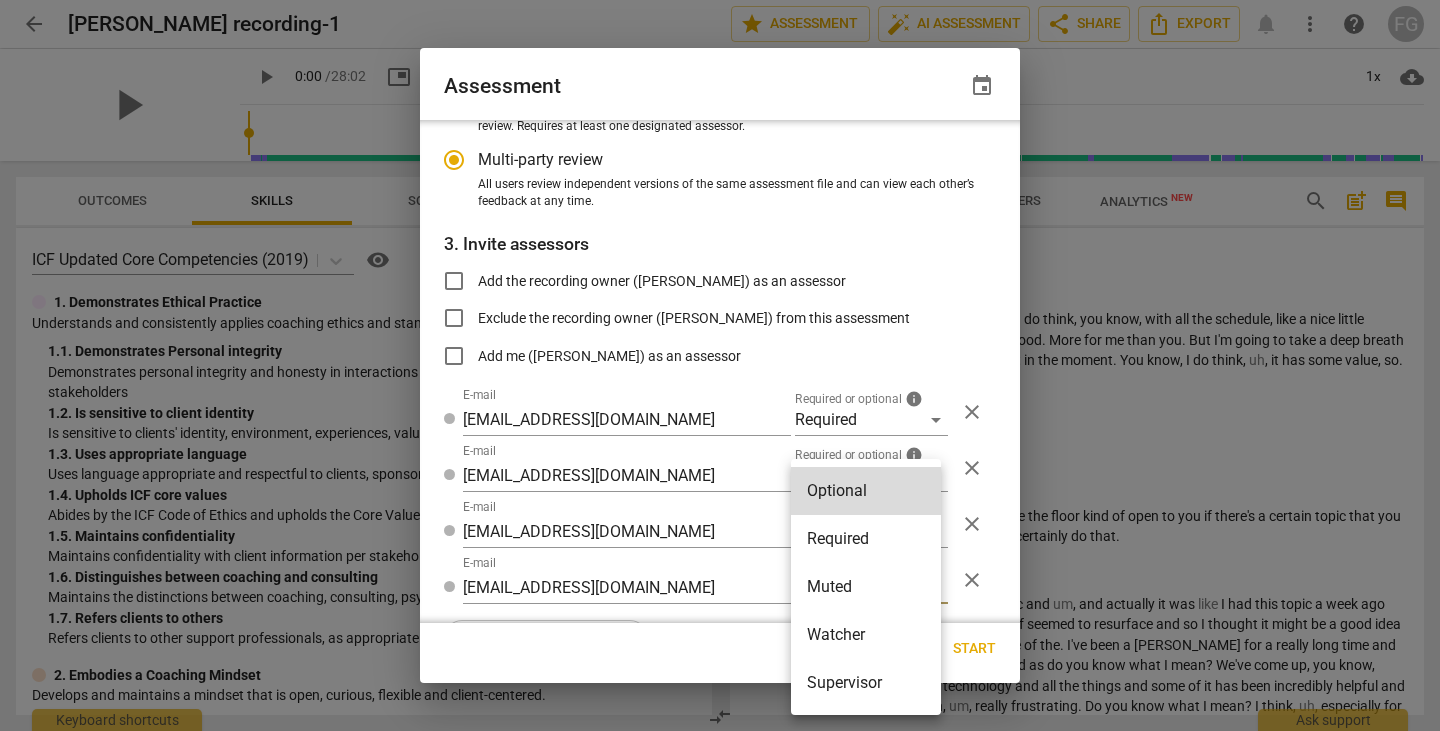 click on "Watcher" at bounding box center (866, 635) 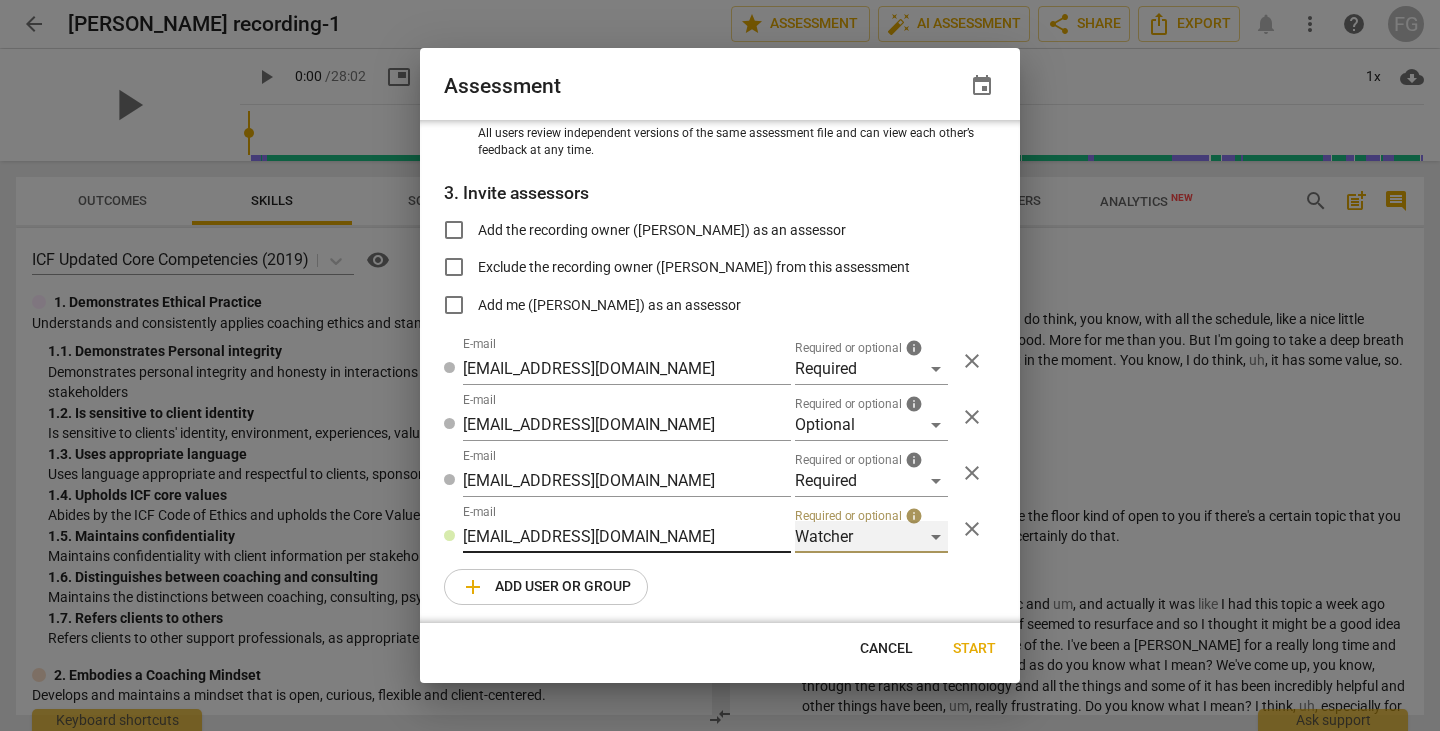 radio on "false" 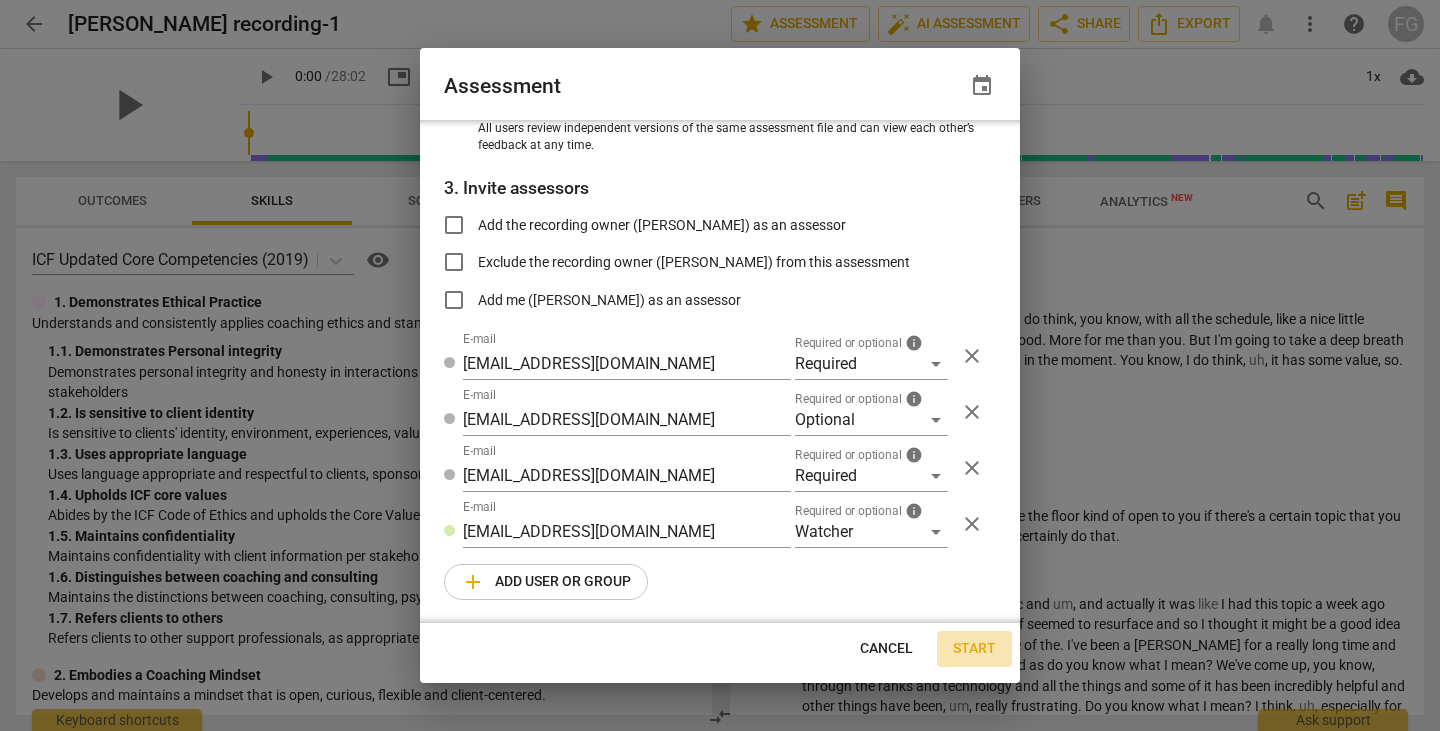 click on "Start" at bounding box center (974, 649) 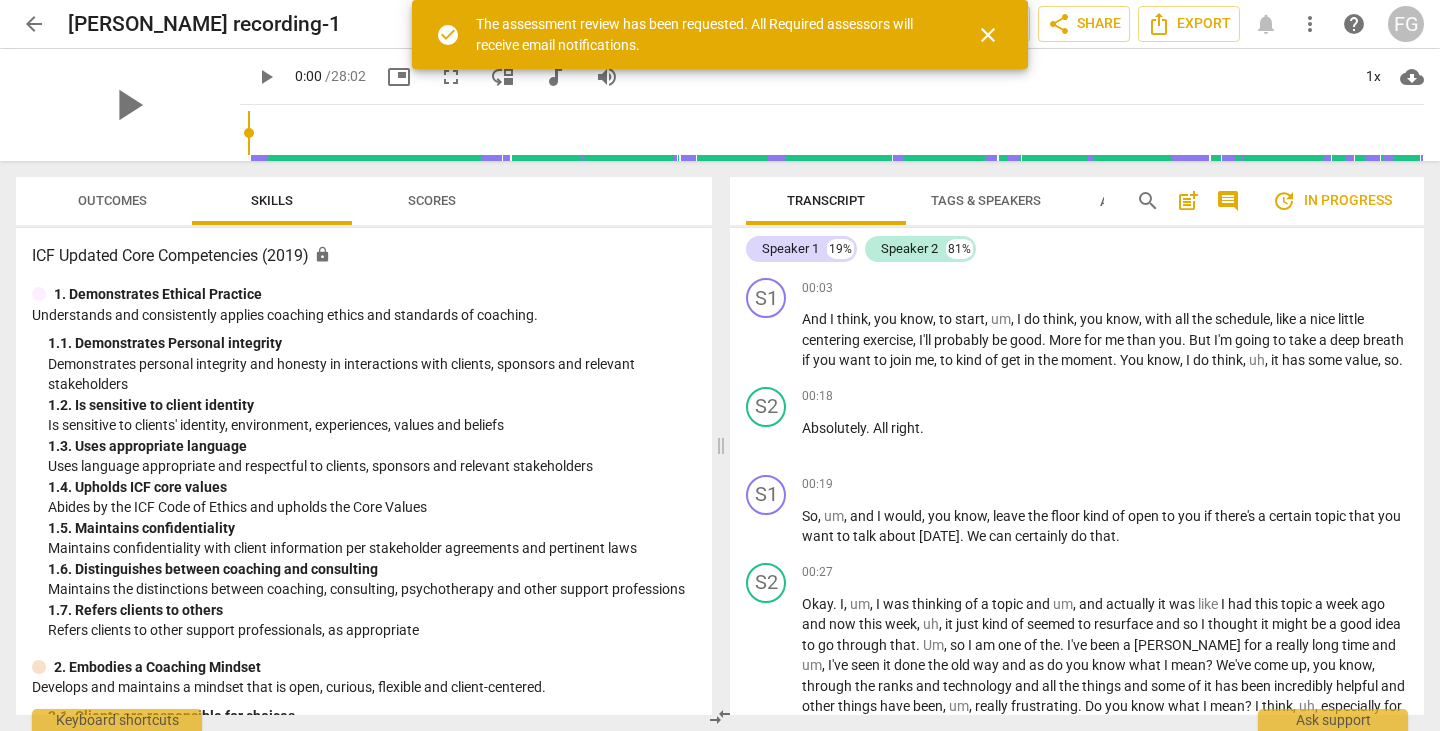 click on "close" at bounding box center (988, 35) 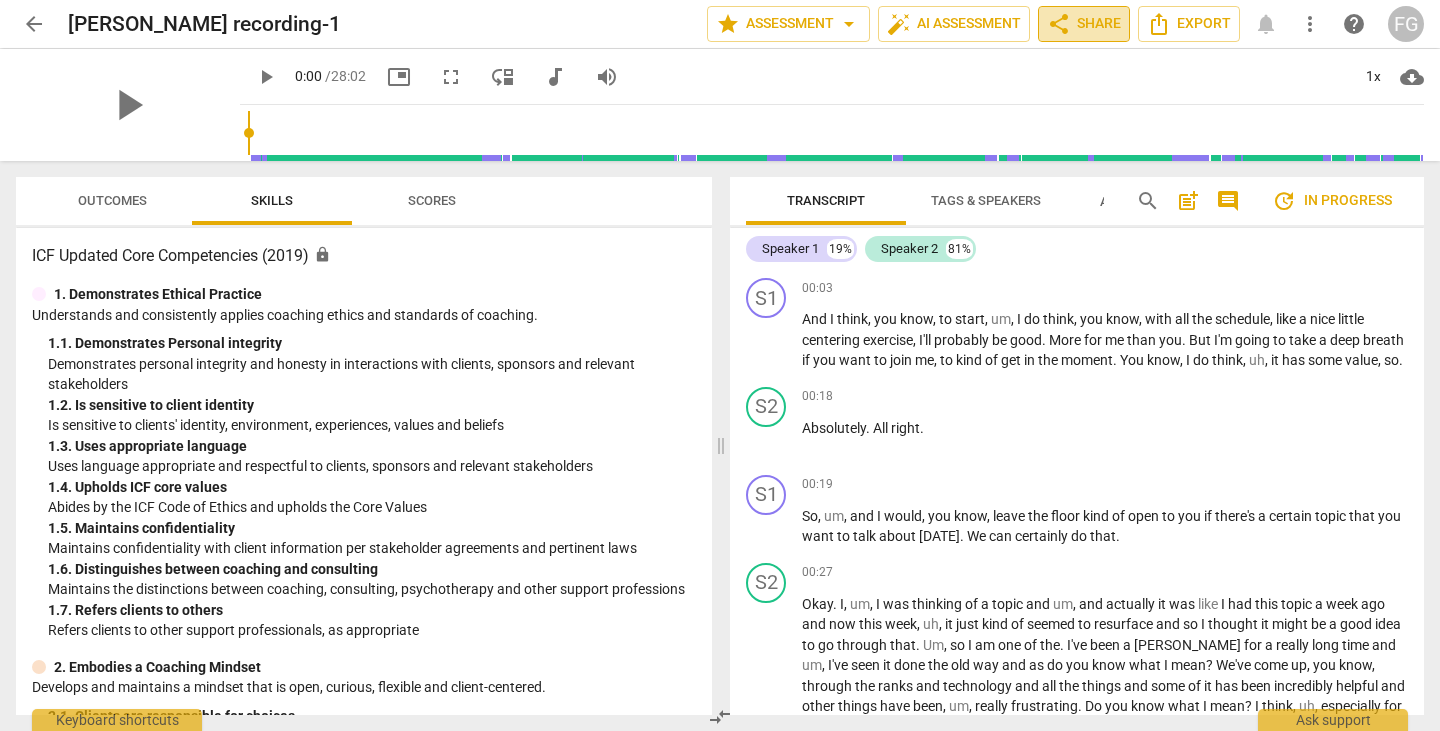 click on "share    Share" at bounding box center [1084, 24] 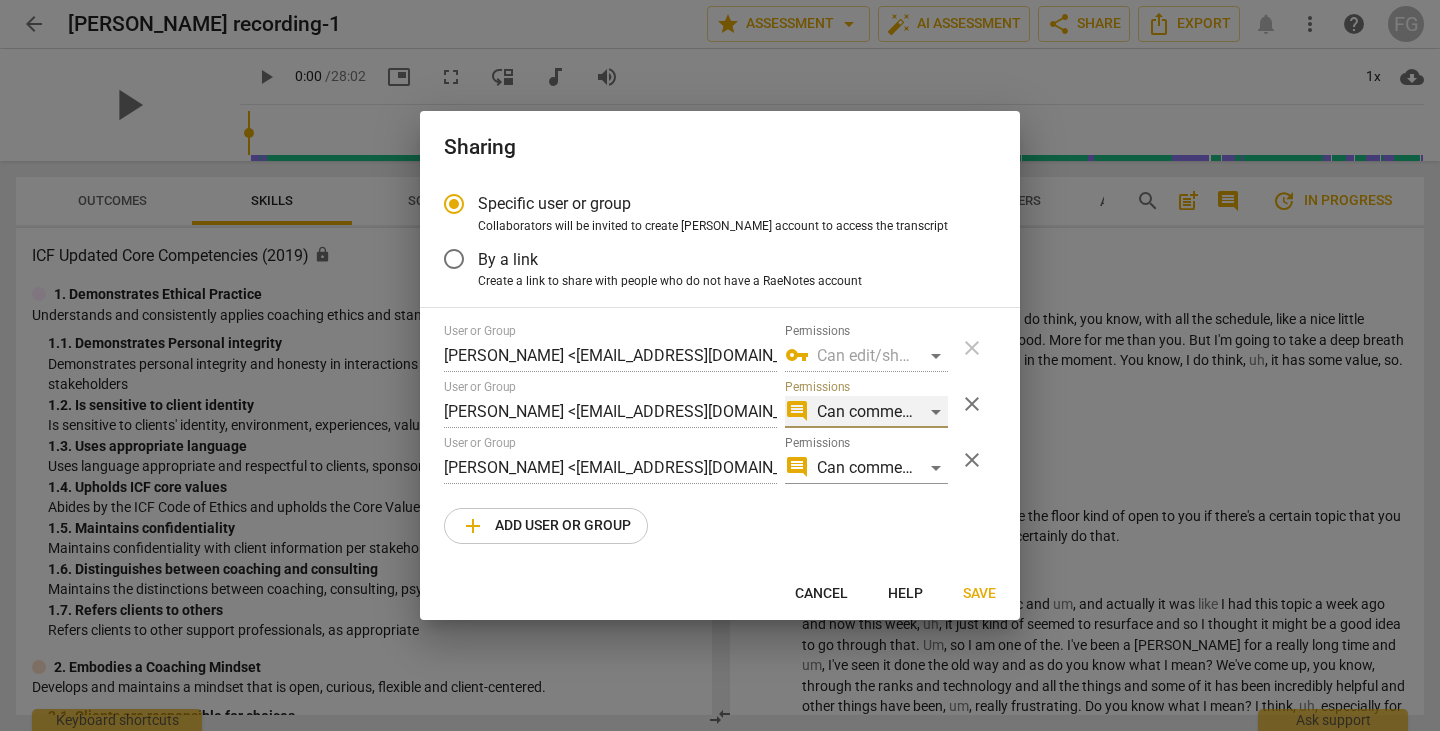 click on "comment Can comment" at bounding box center [866, 412] 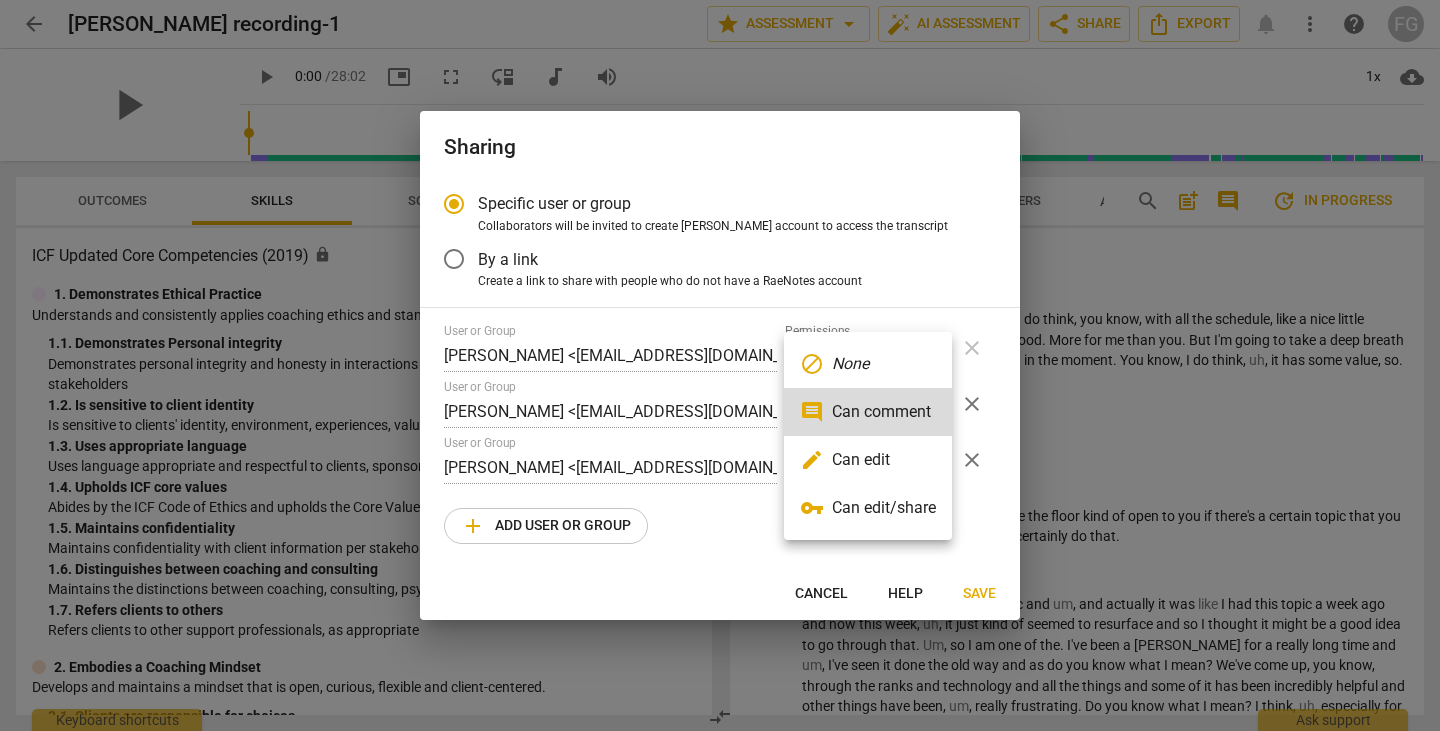 click on "edit Can edit" at bounding box center [868, 460] 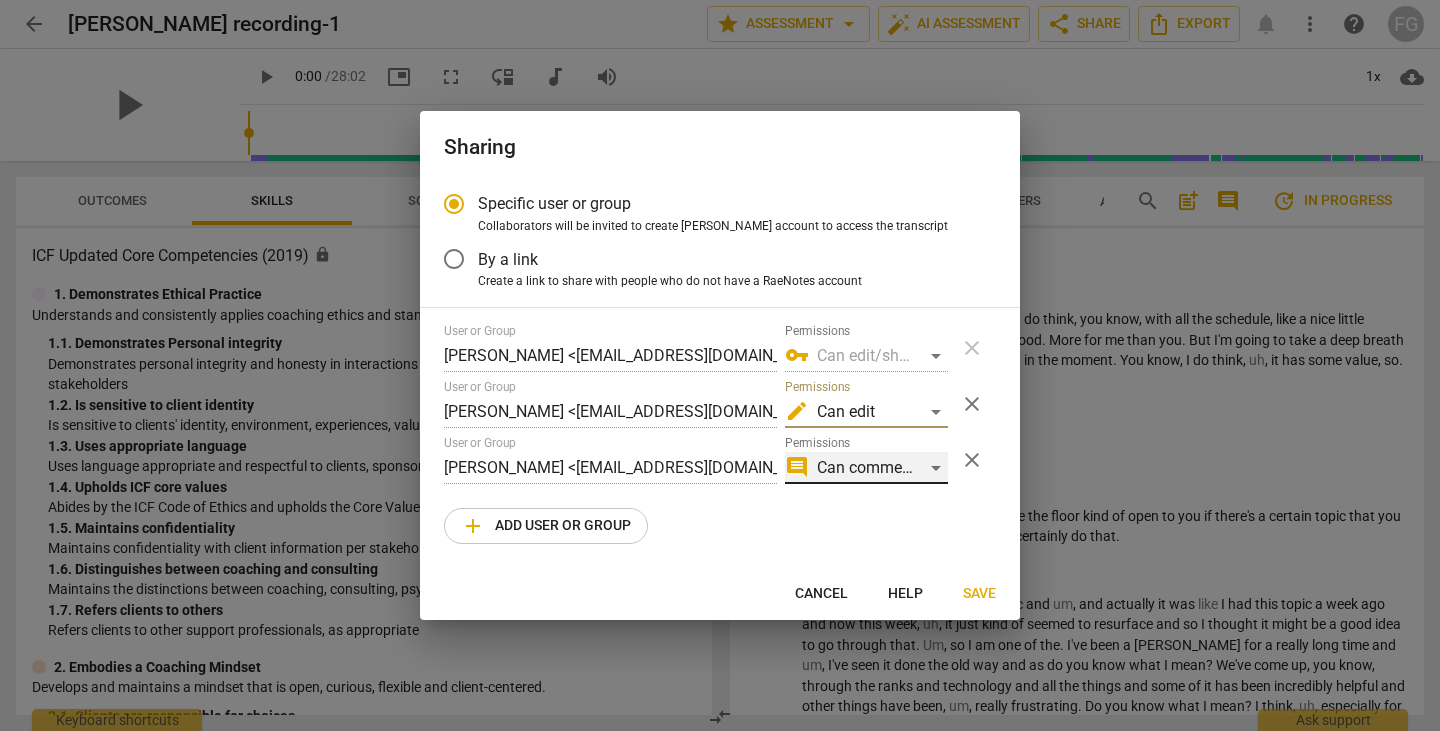 click on "comment Can comment" at bounding box center (866, 468) 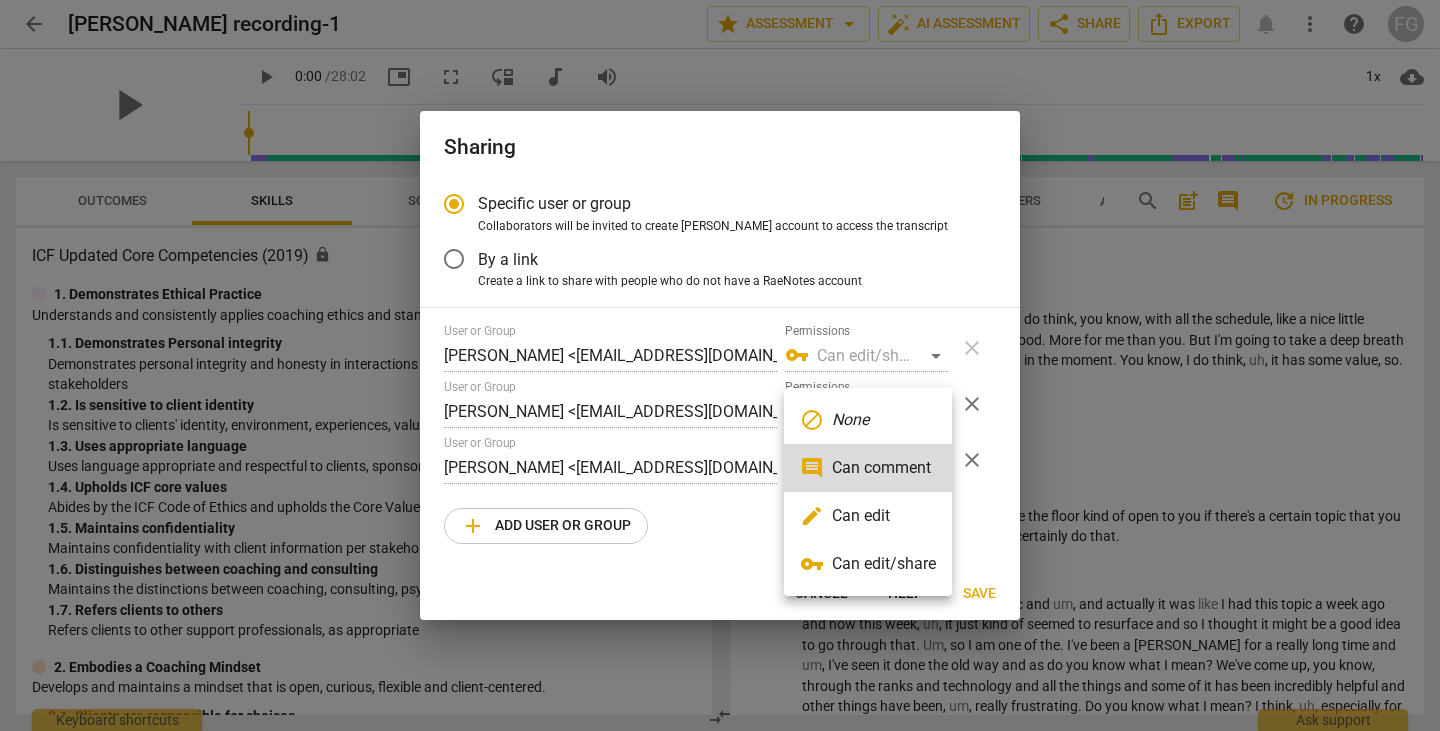 click on "edit Can edit" at bounding box center (868, 516) 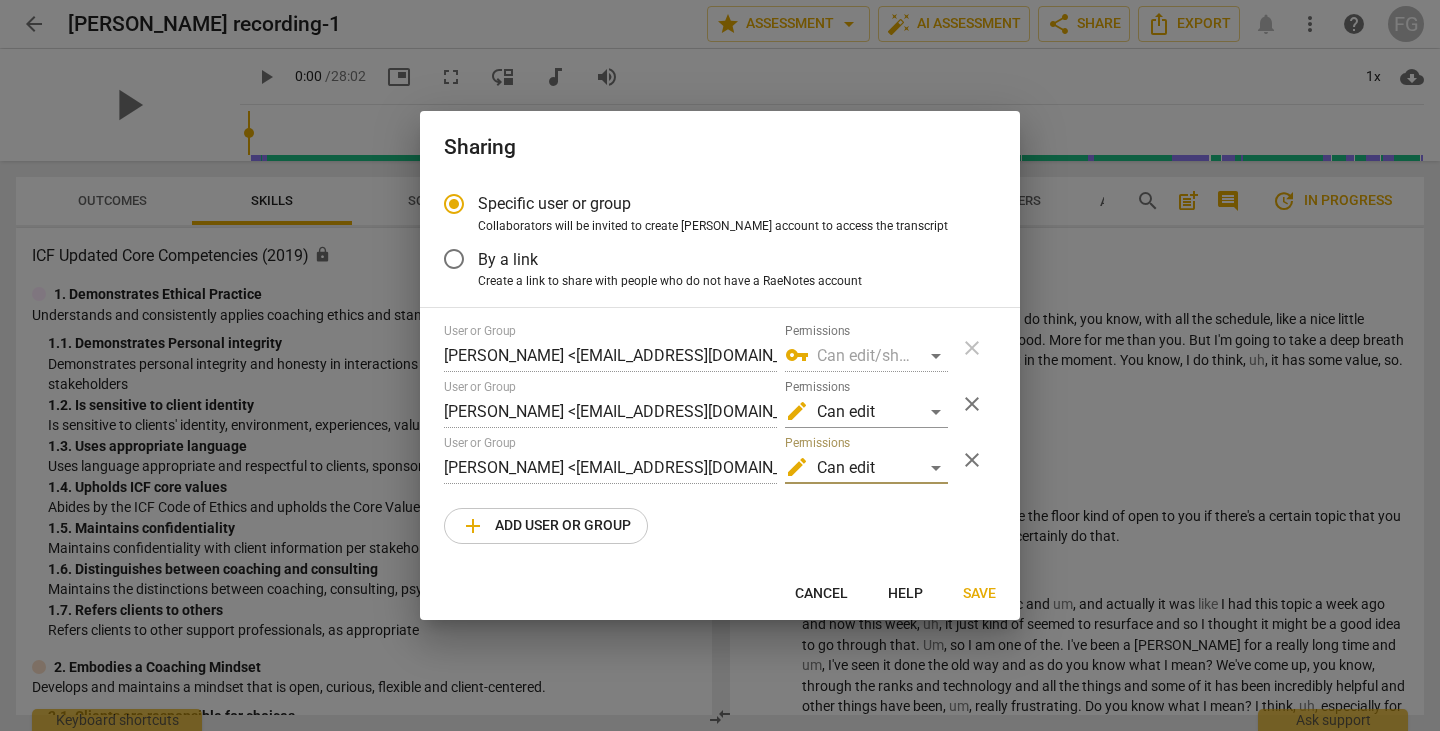 click on "Save" at bounding box center (979, 594) 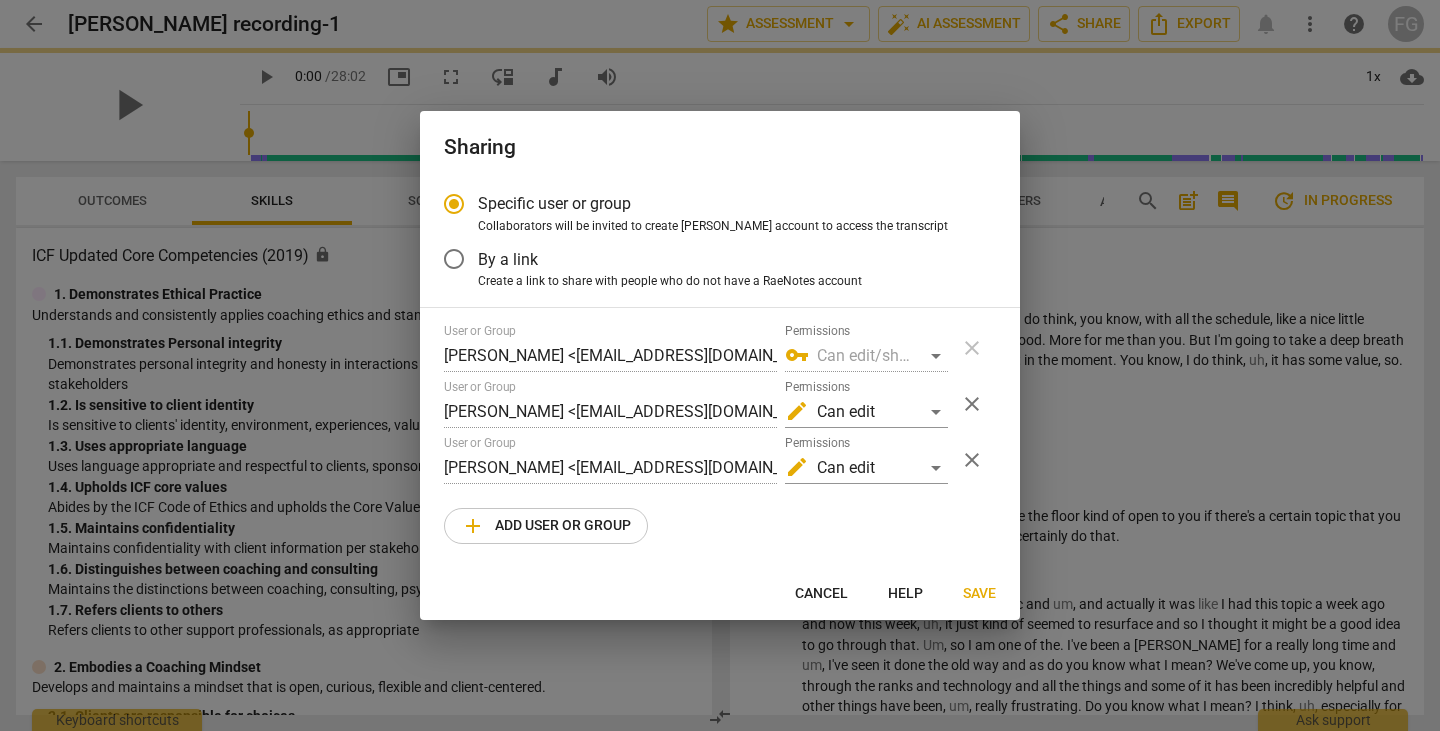 radio on "false" 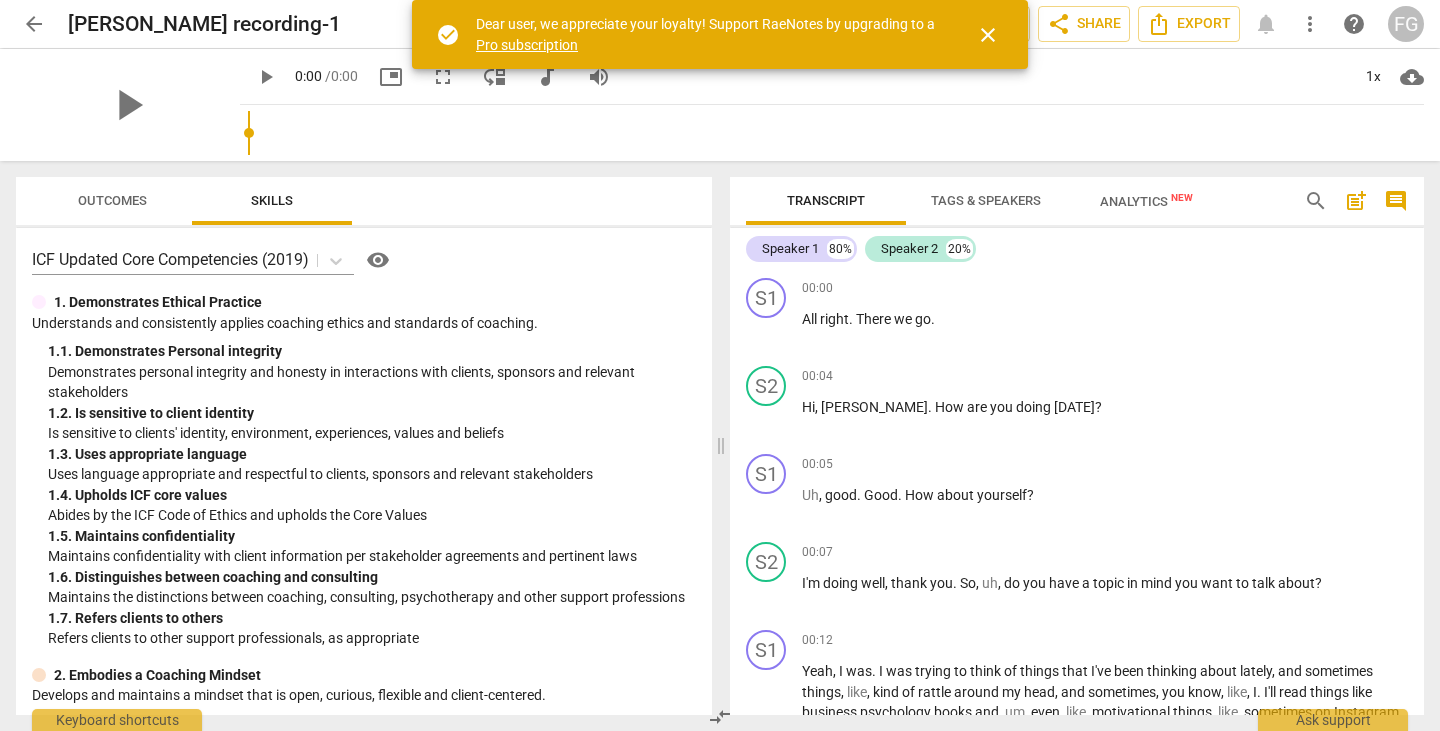 scroll, scrollTop: 0, scrollLeft: 0, axis: both 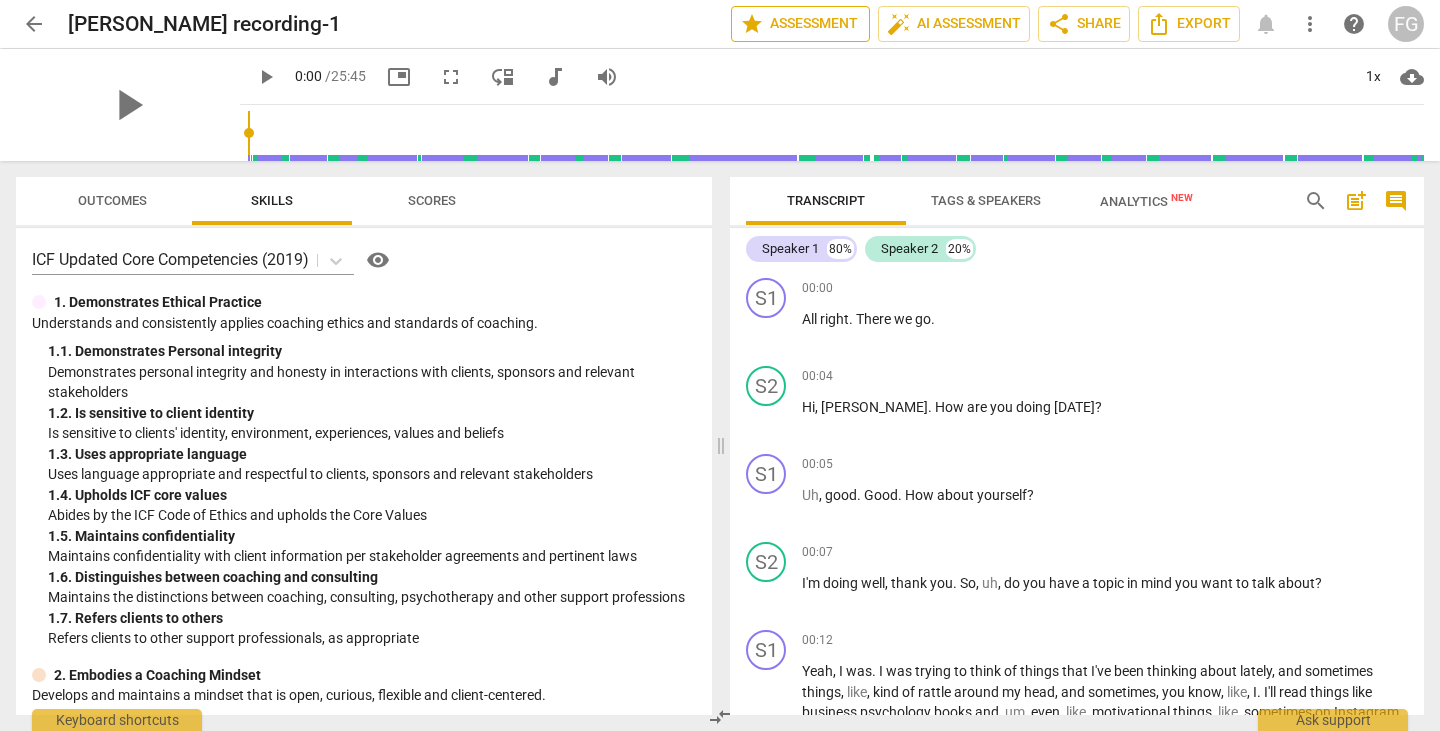 click on "star    Assessment" at bounding box center (800, 24) 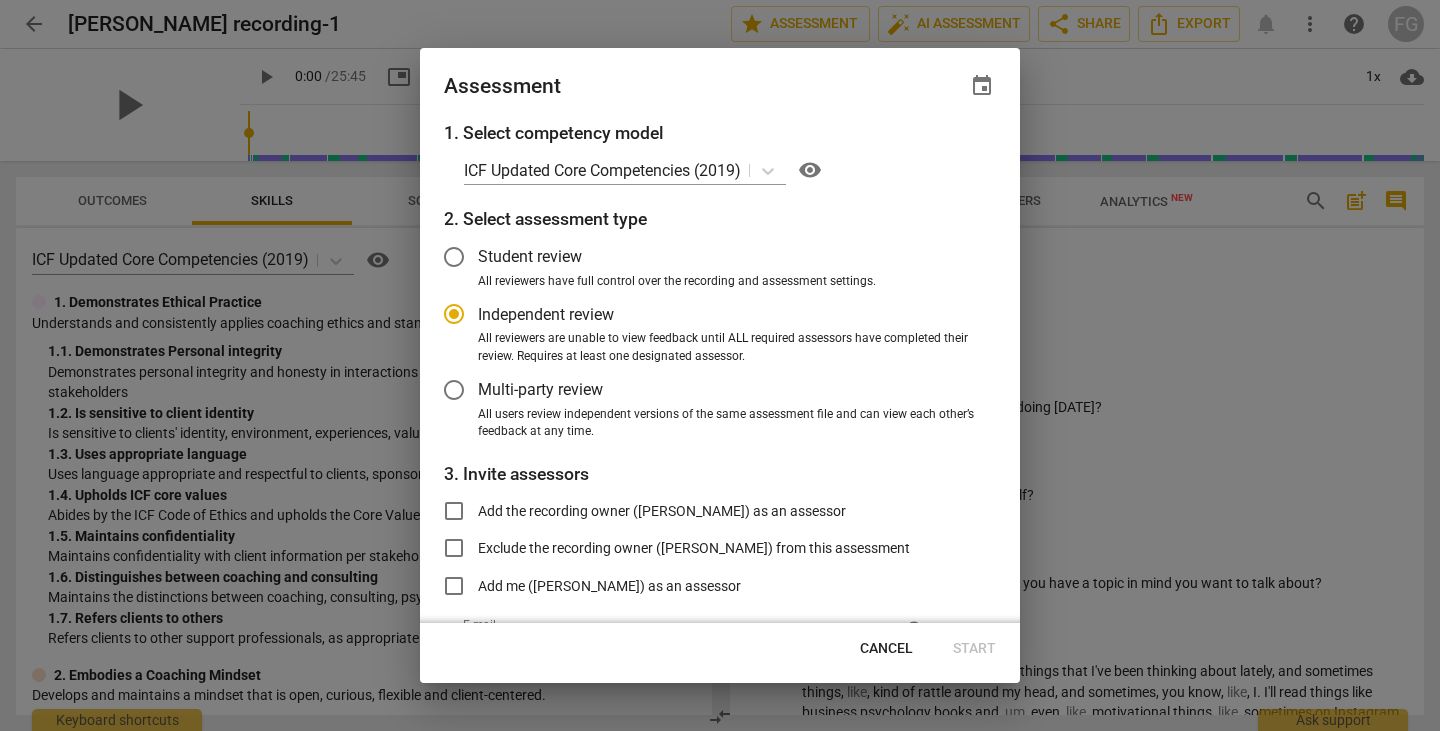 radio on "false" 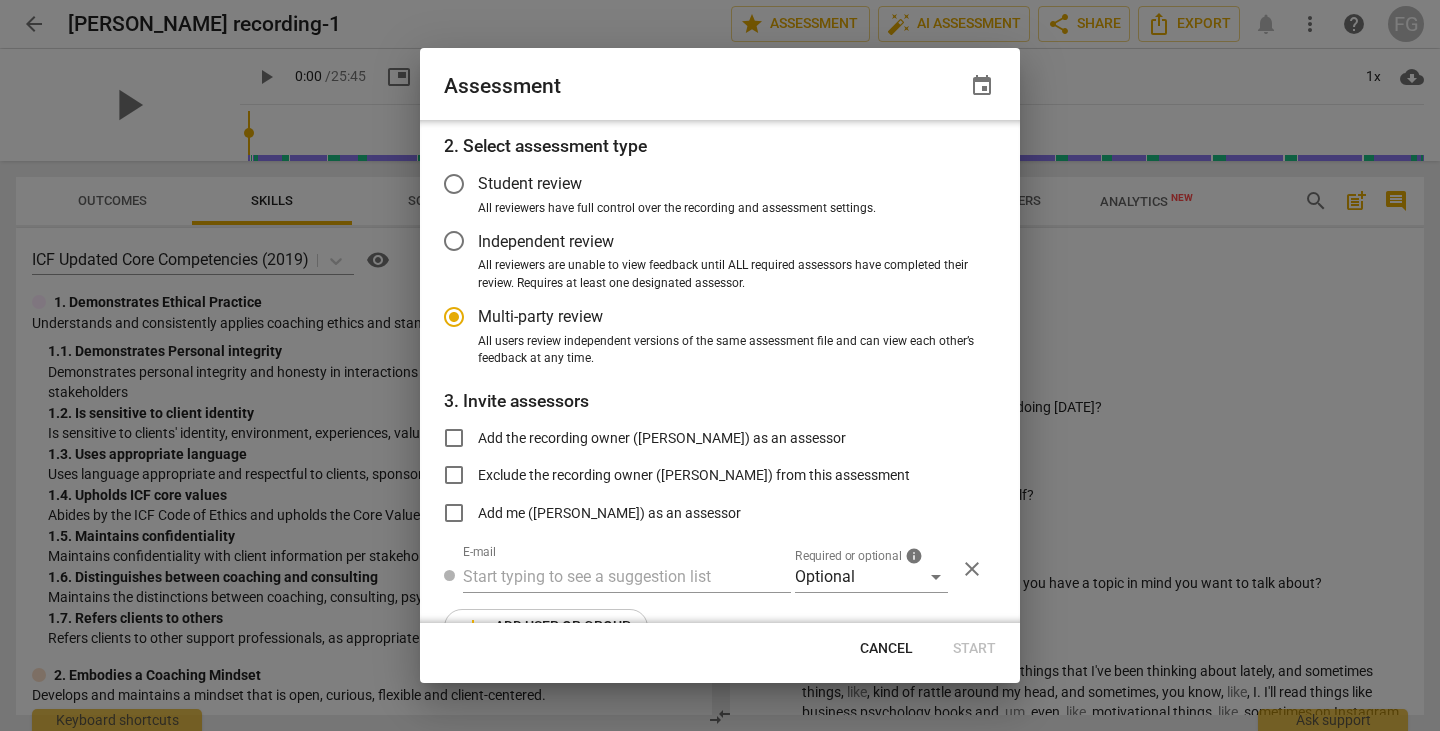 radio on "false" 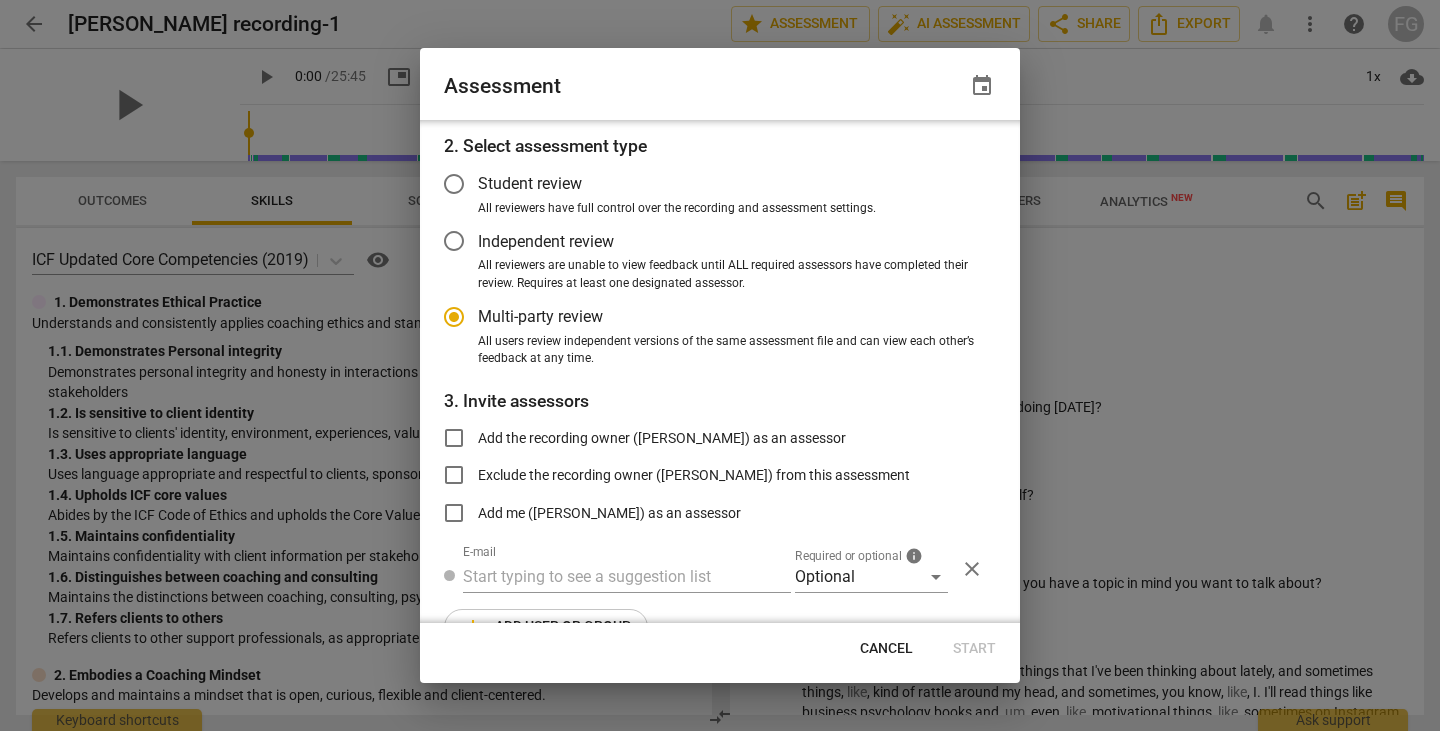 scroll, scrollTop: 118, scrollLeft: 0, axis: vertical 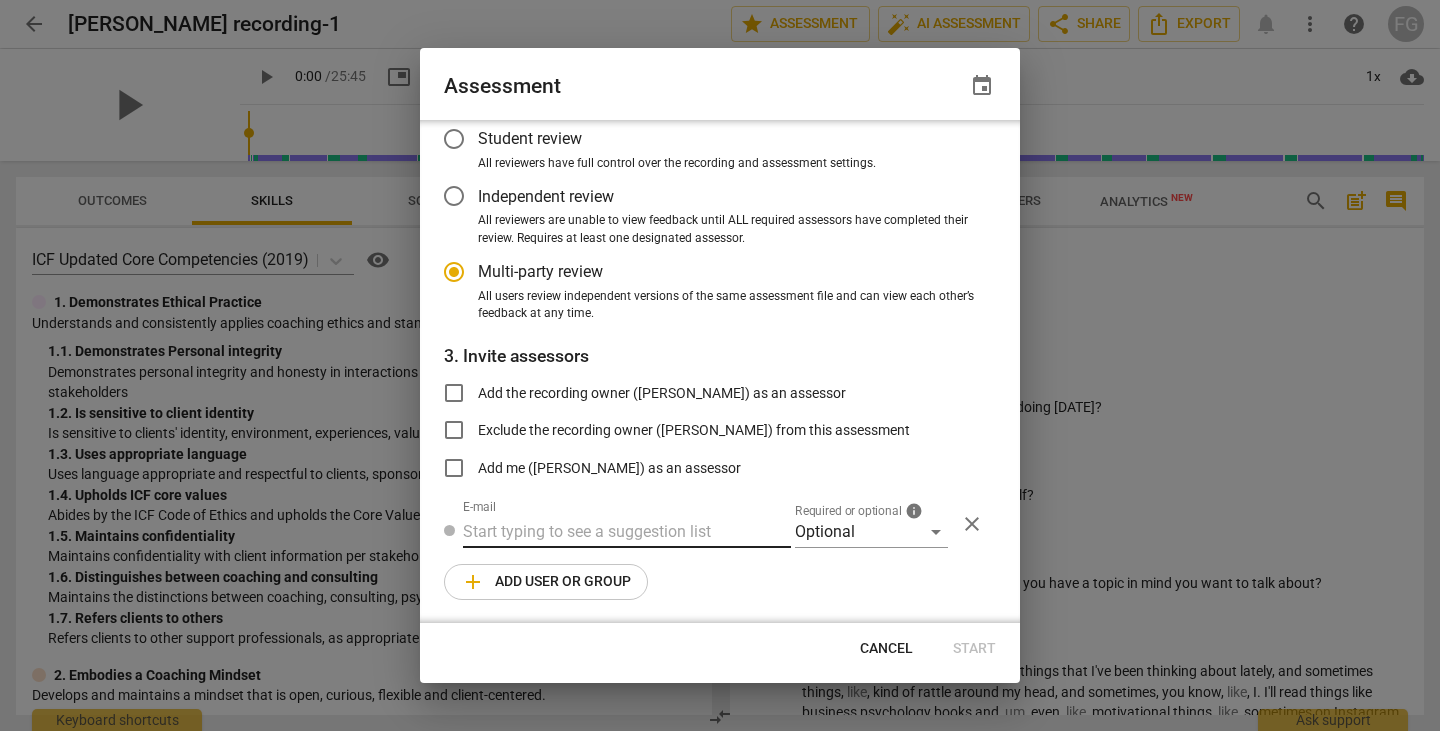 click at bounding box center [627, 532] 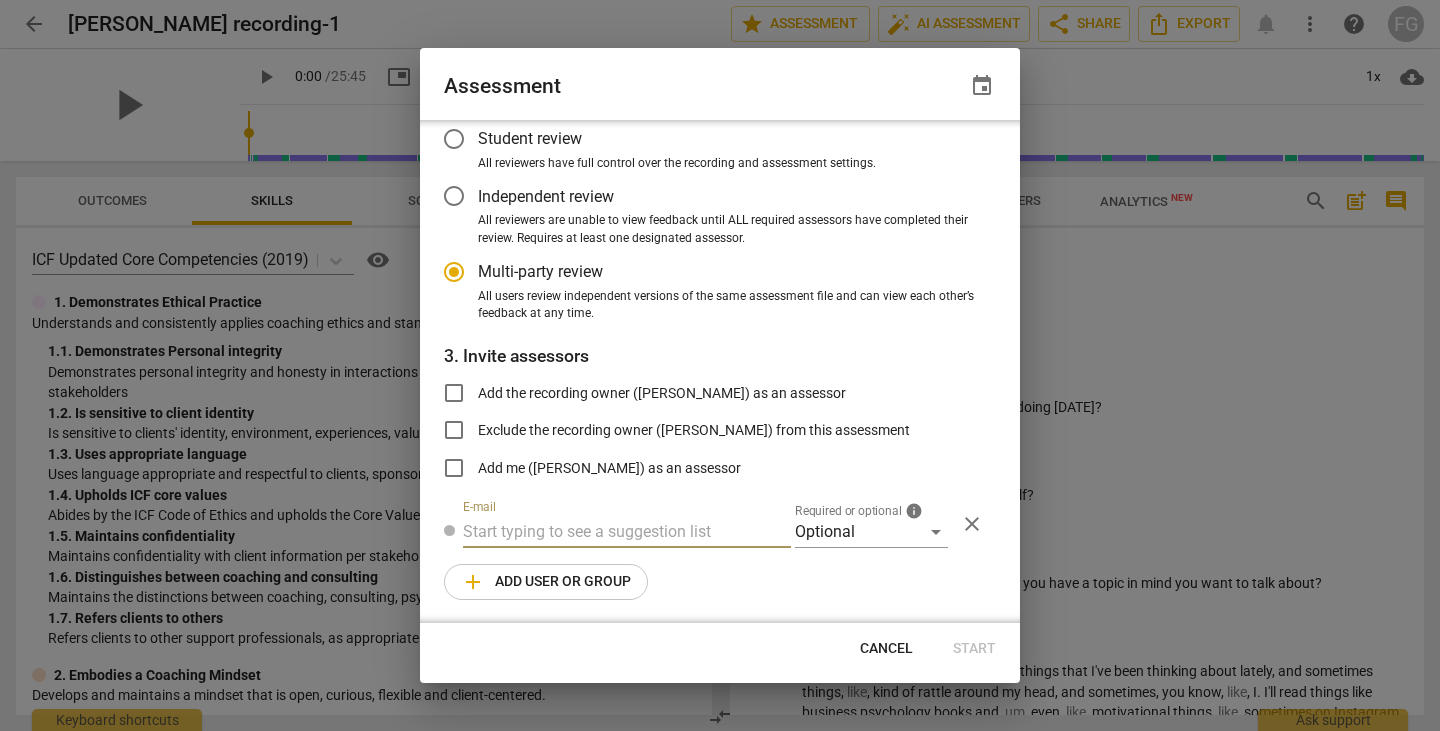 paste on "bj@radiant-life-coaching.com" 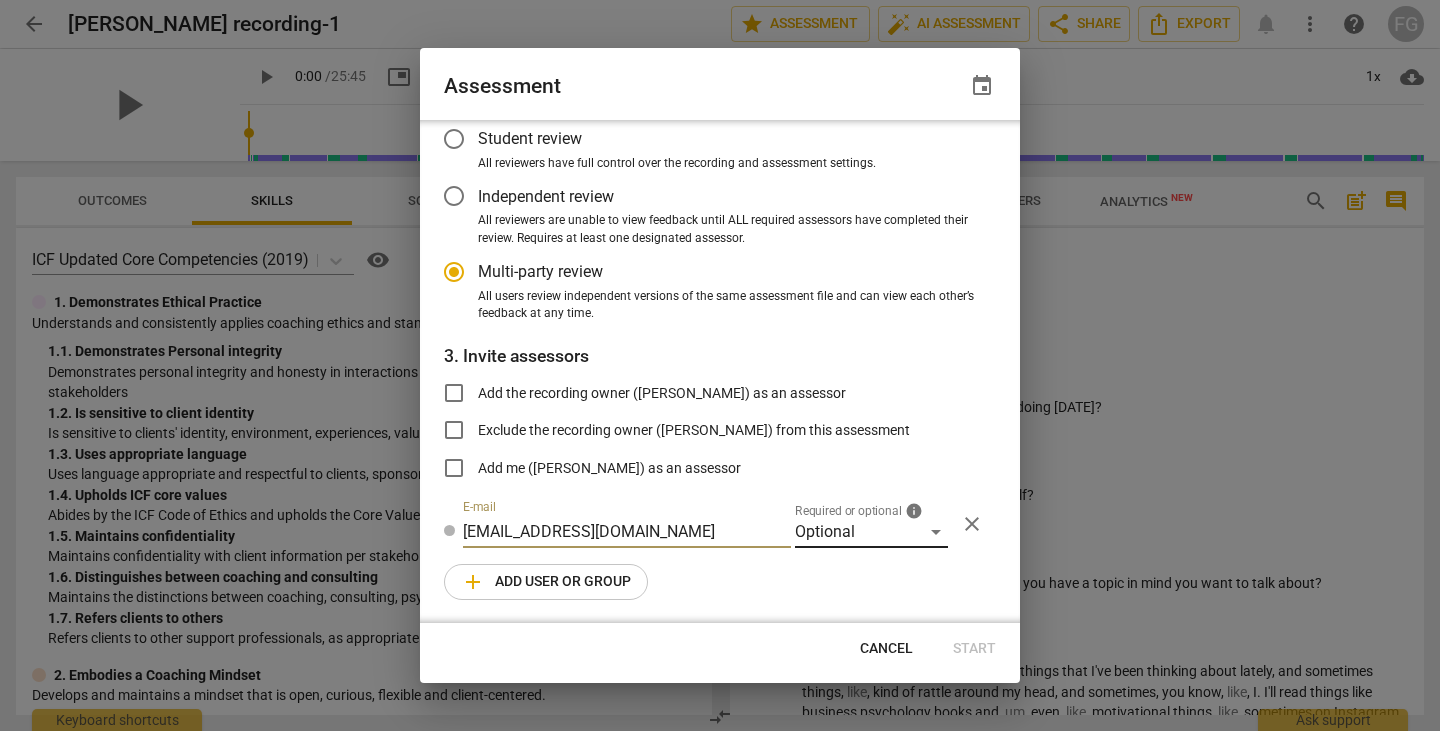 type on "bj@radiant-life-coaching.com" 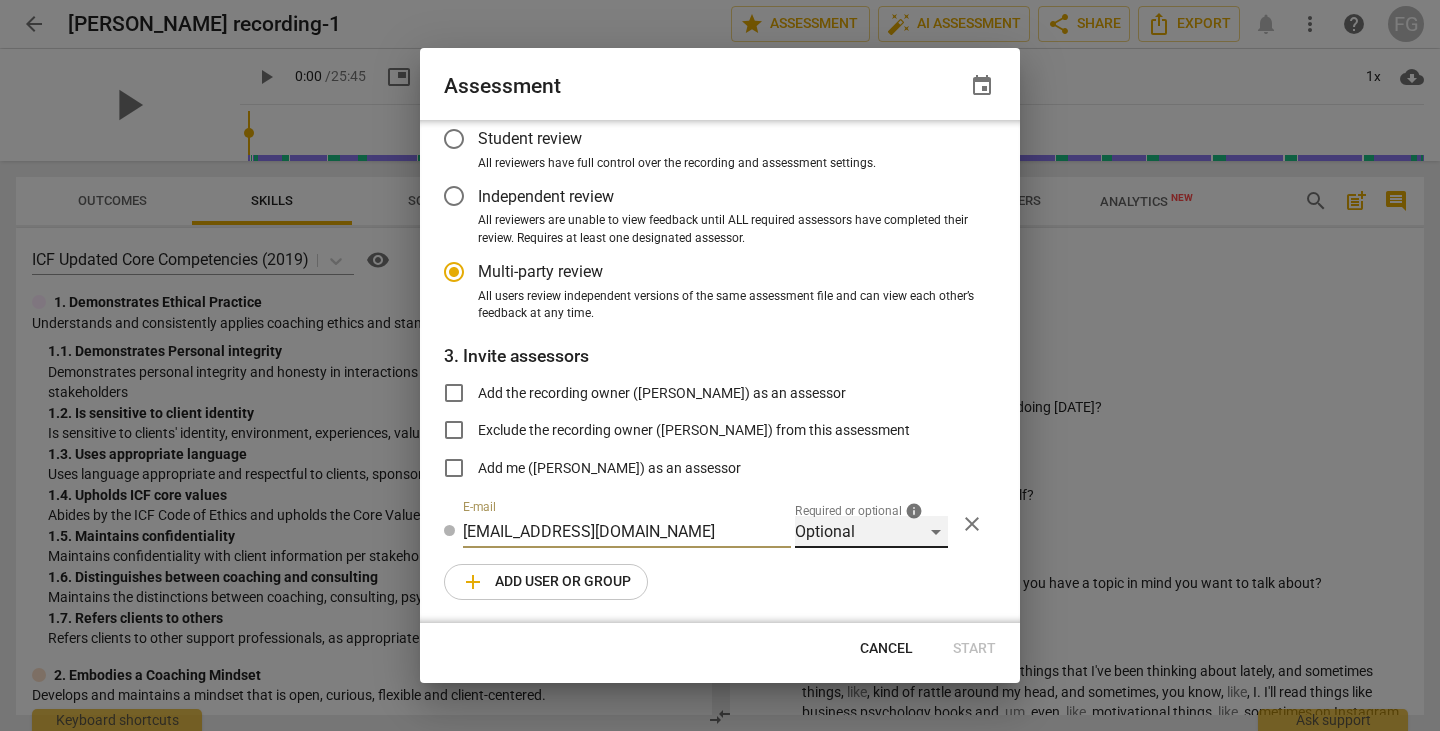 click on "Optional" at bounding box center (871, 532) 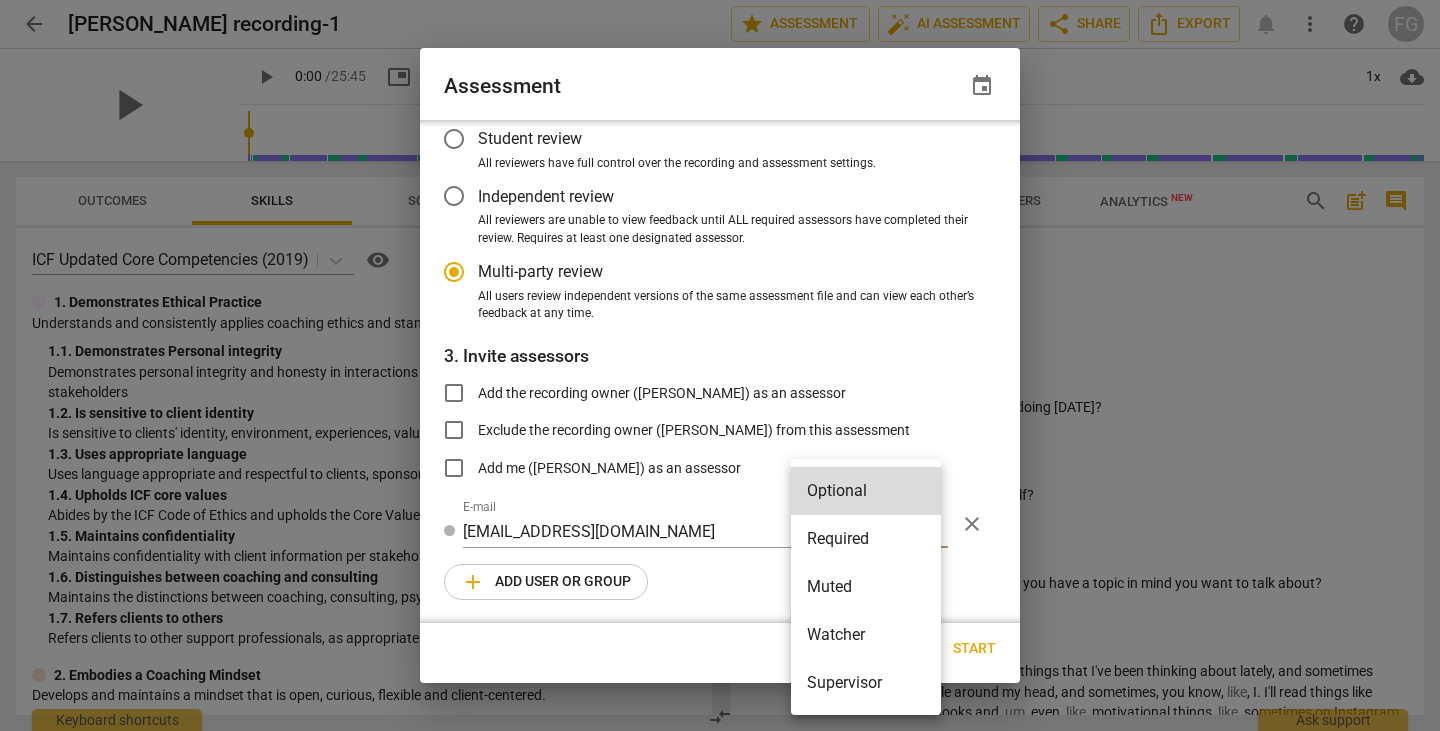 click on "Required" at bounding box center (866, 539) 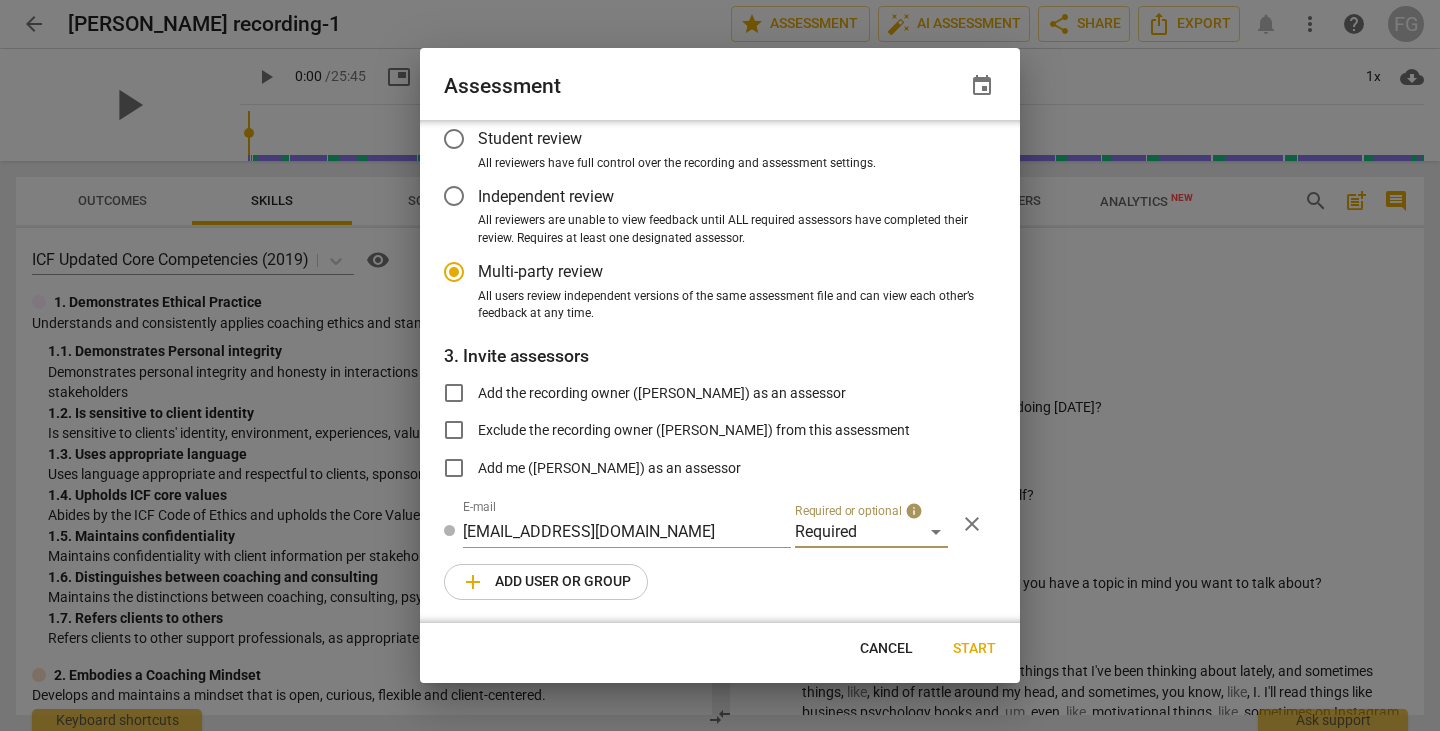 click on "add Add user or group" at bounding box center [546, 582] 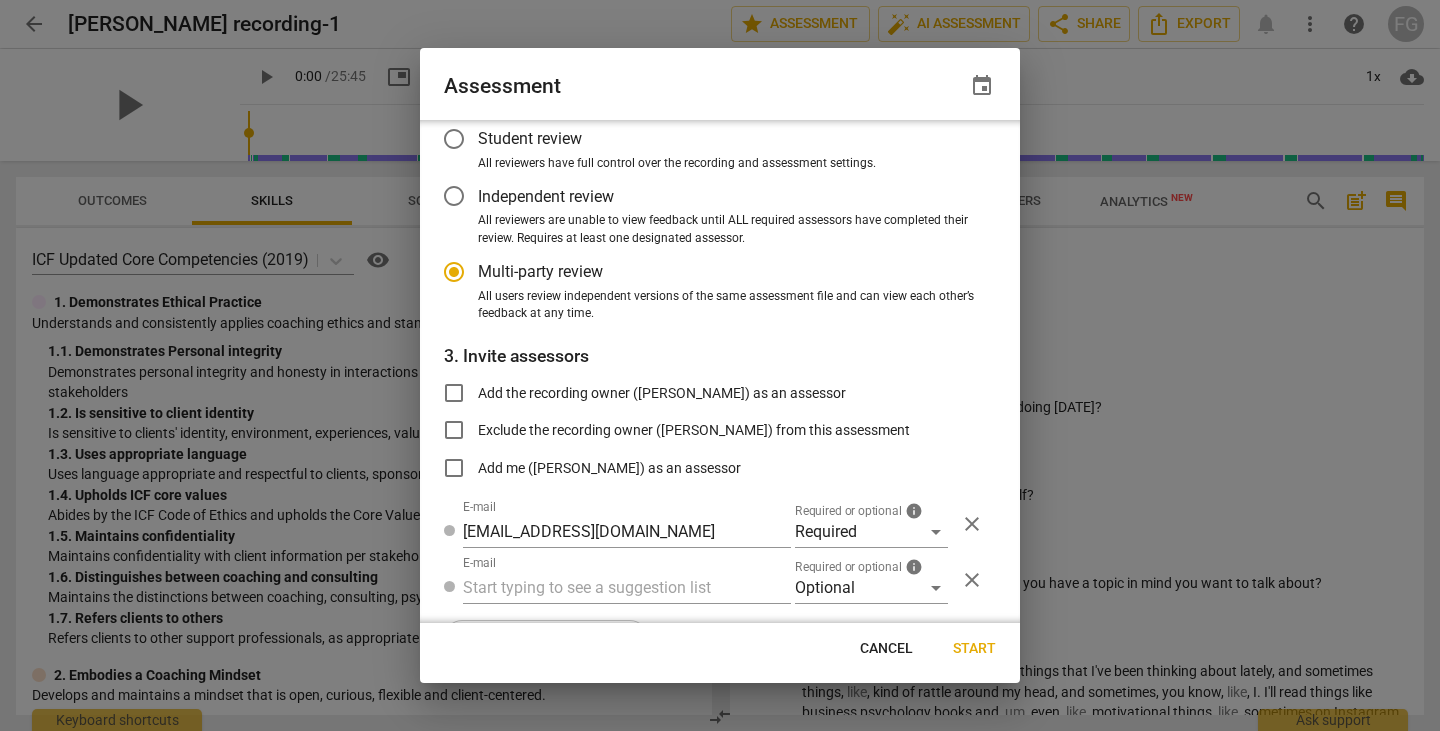 radio on "false" 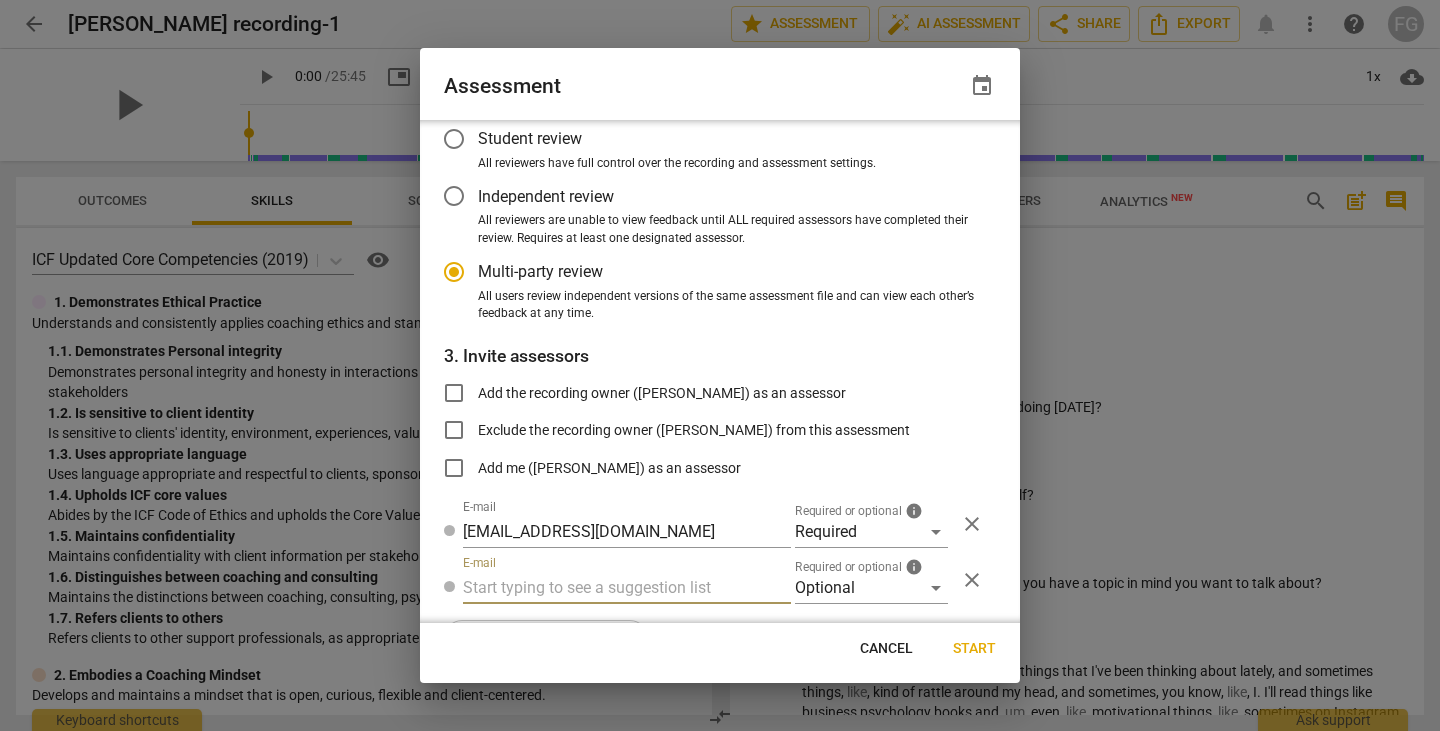 click at bounding box center [627, 588] 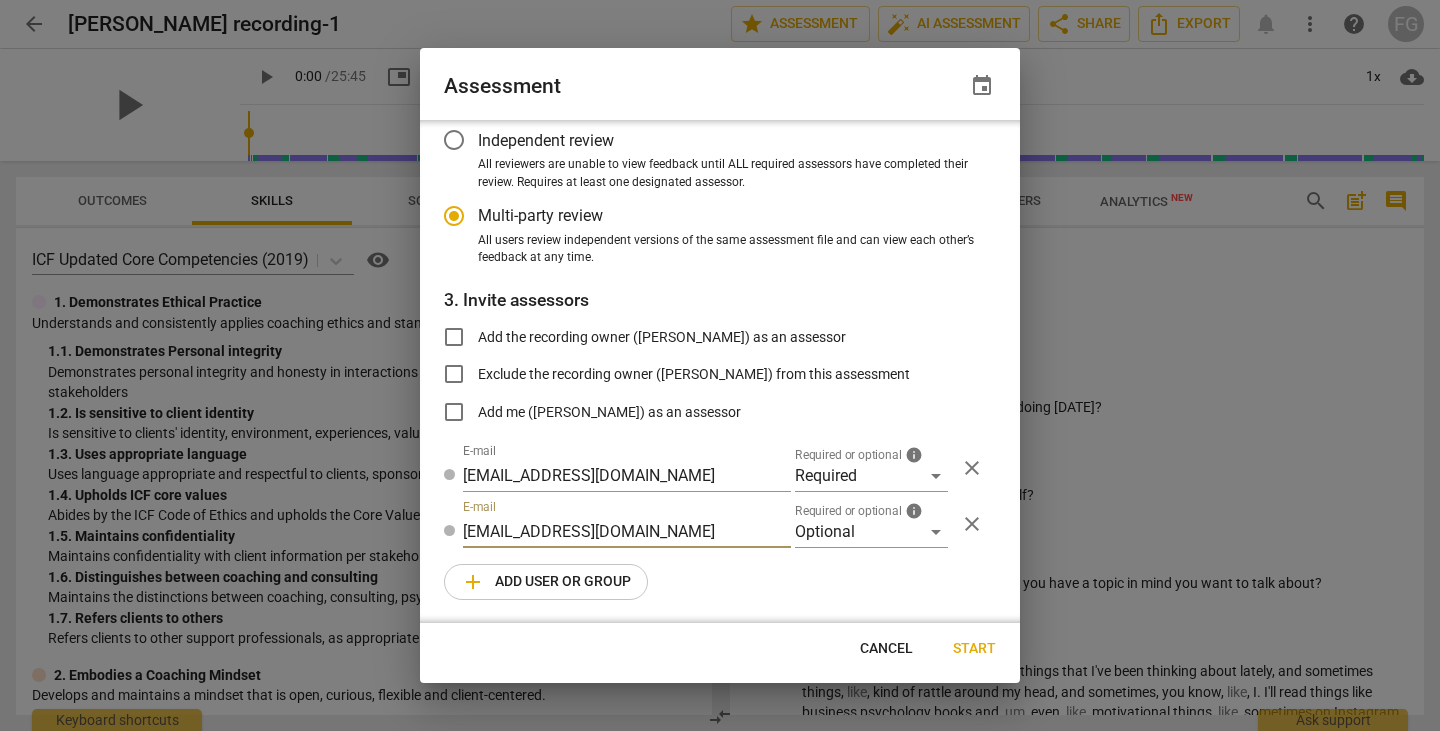 radio on "false" 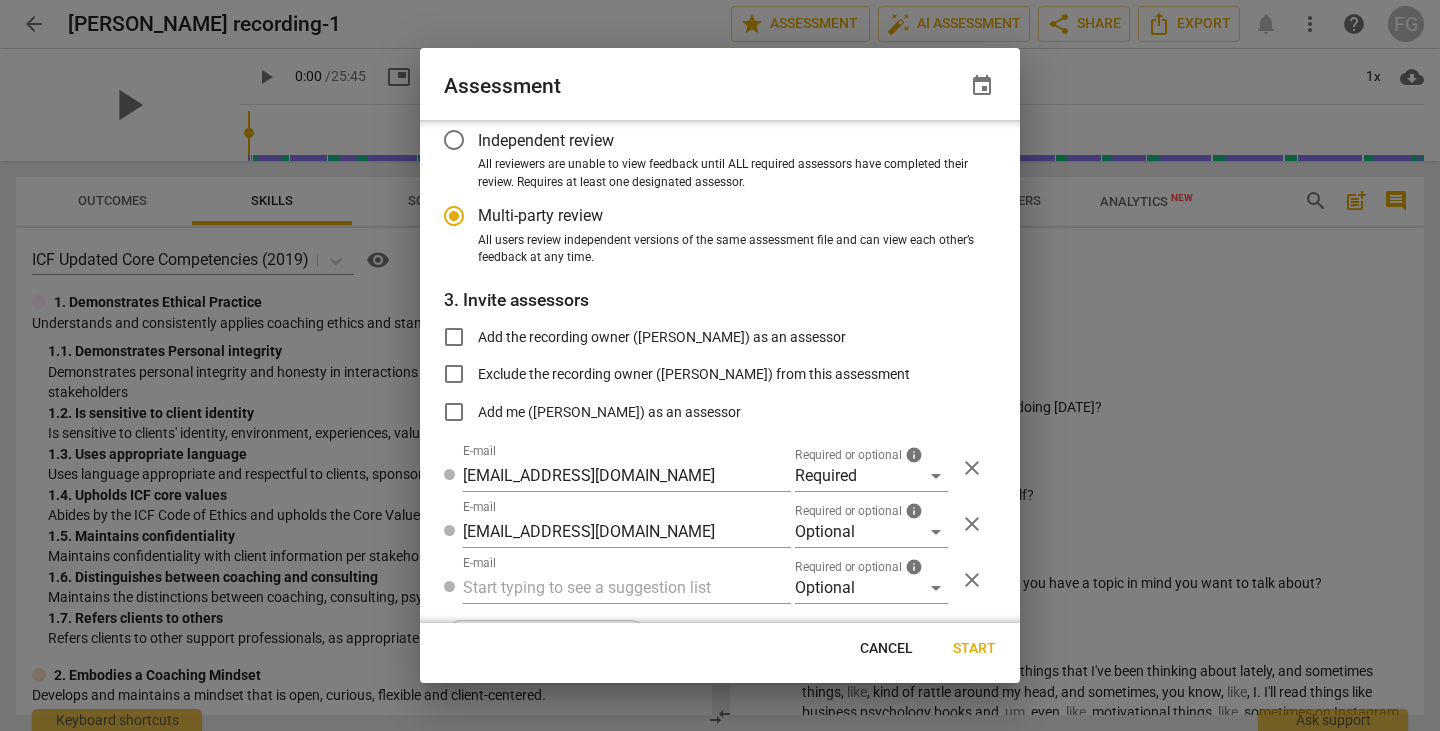 radio on "false" 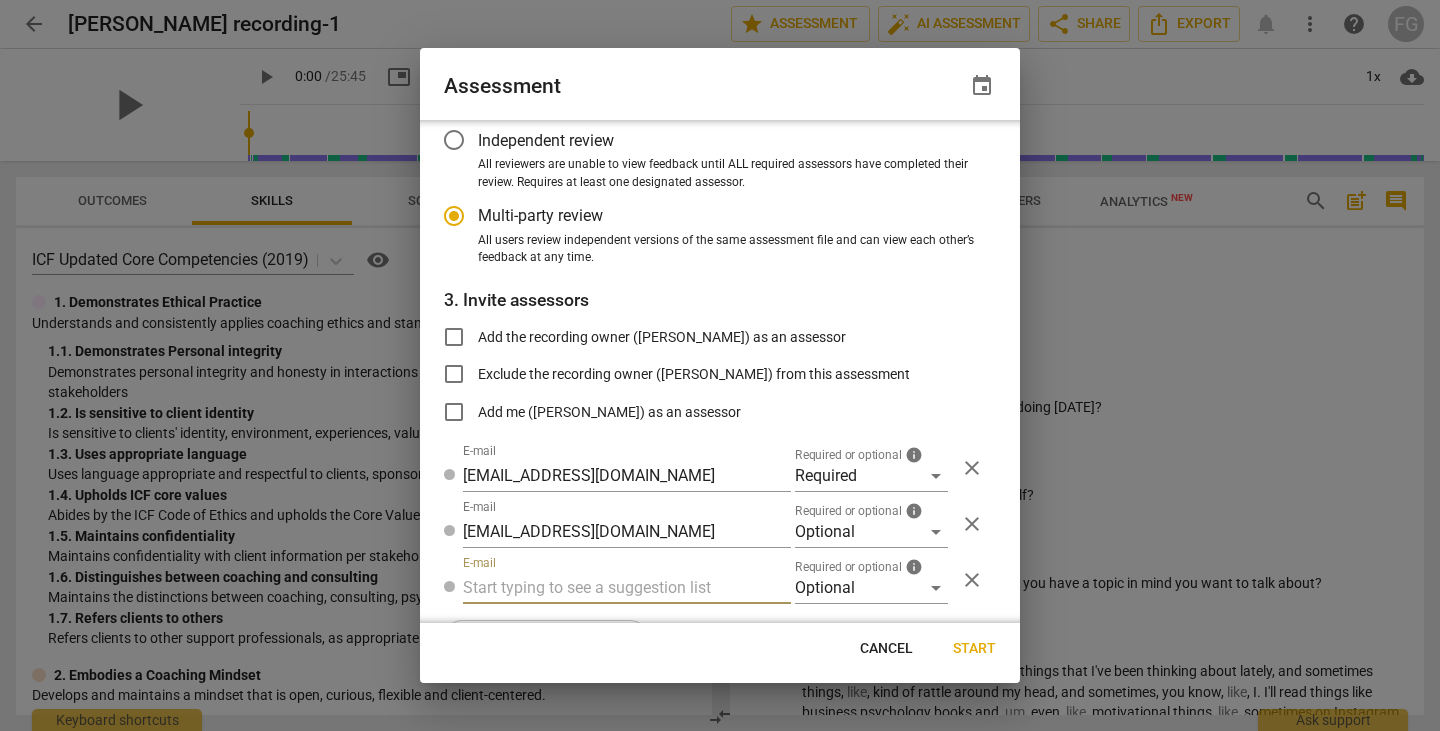 click at bounding box center [627, 588] 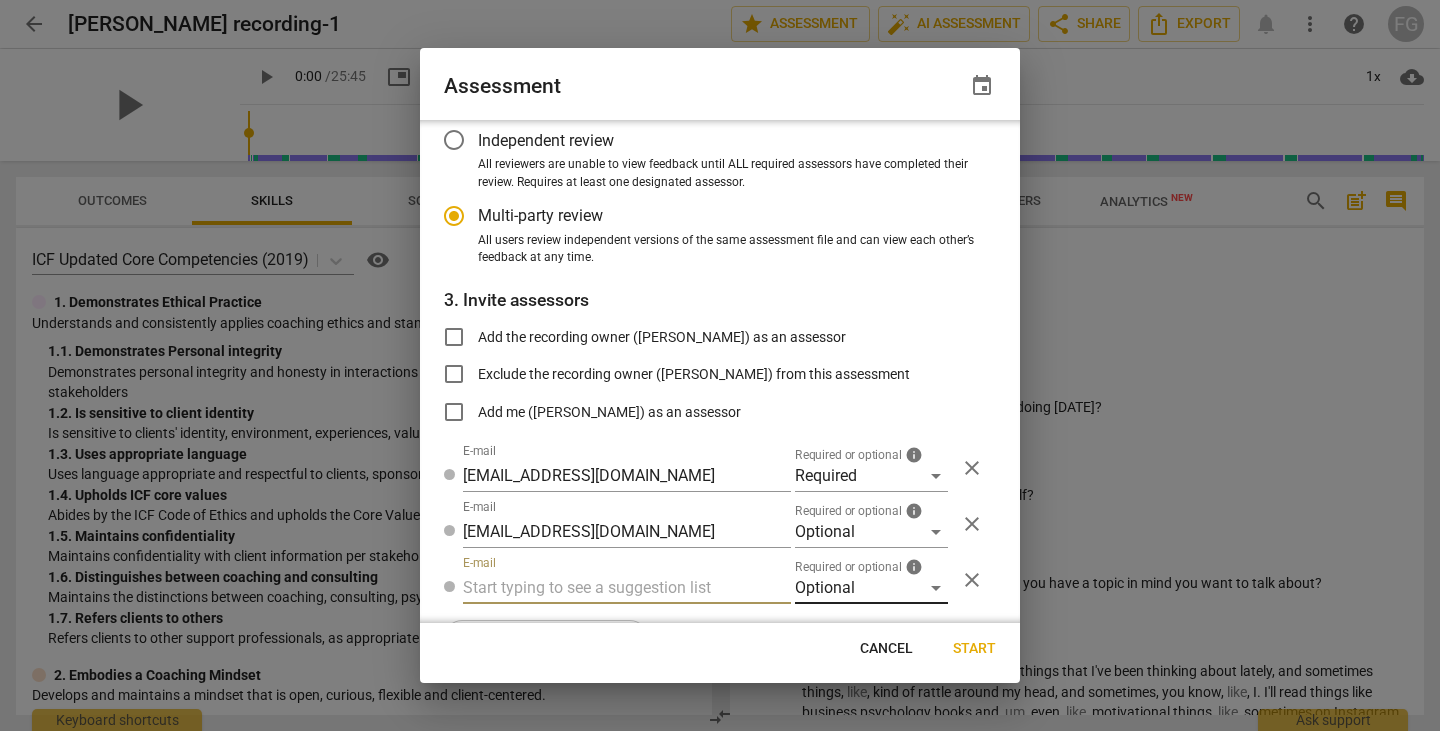 paste on "zaljuboori1@geisinger.edu" 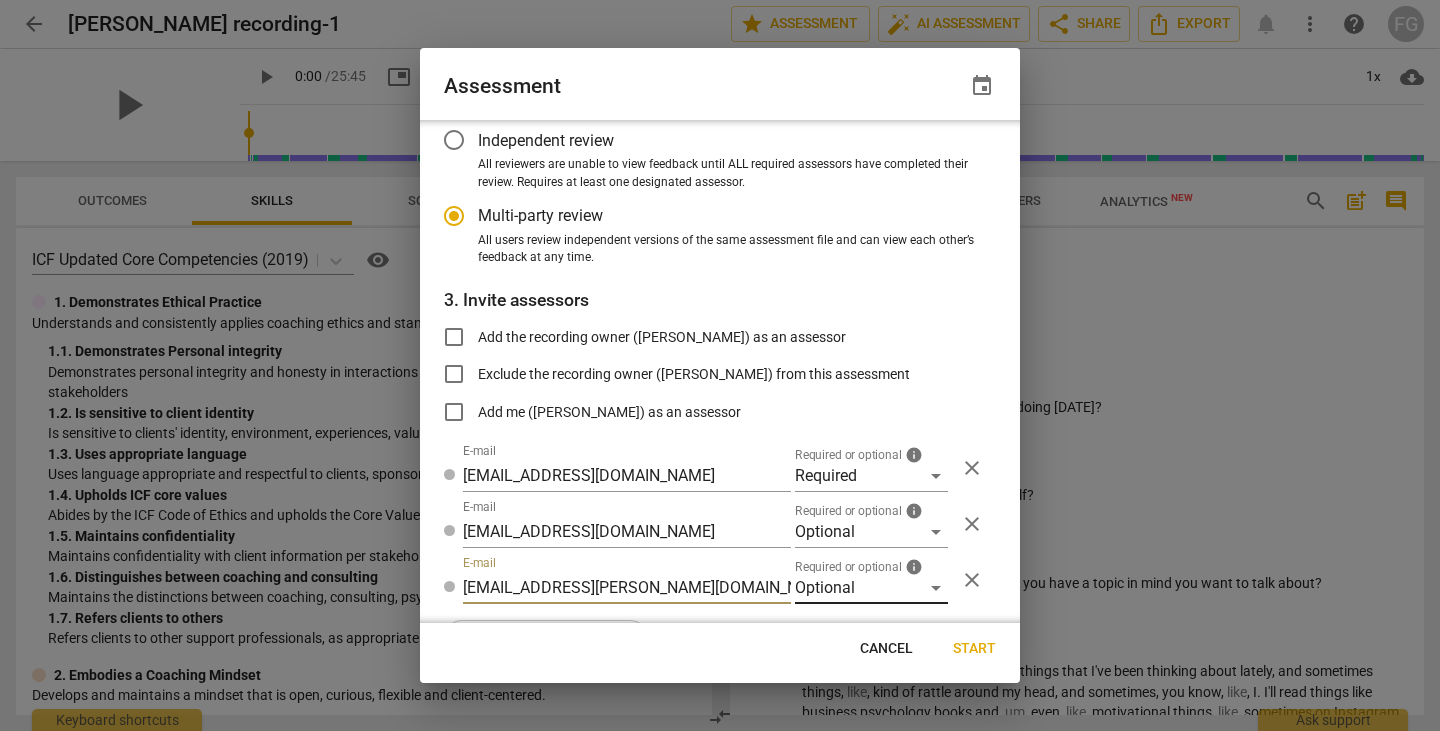 type on "zaljuboori1@geisinger.edu" 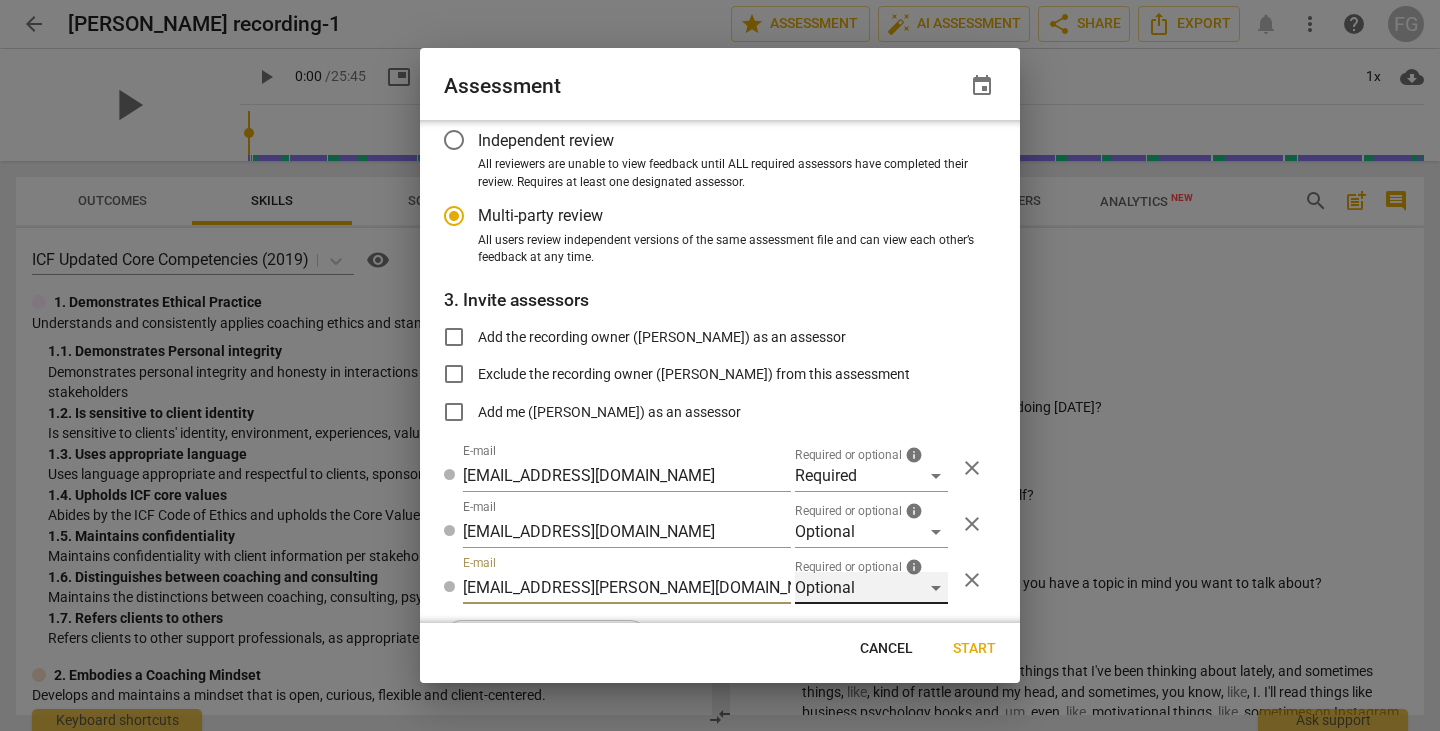 click on "Optional" at bounding box center [871, 588] 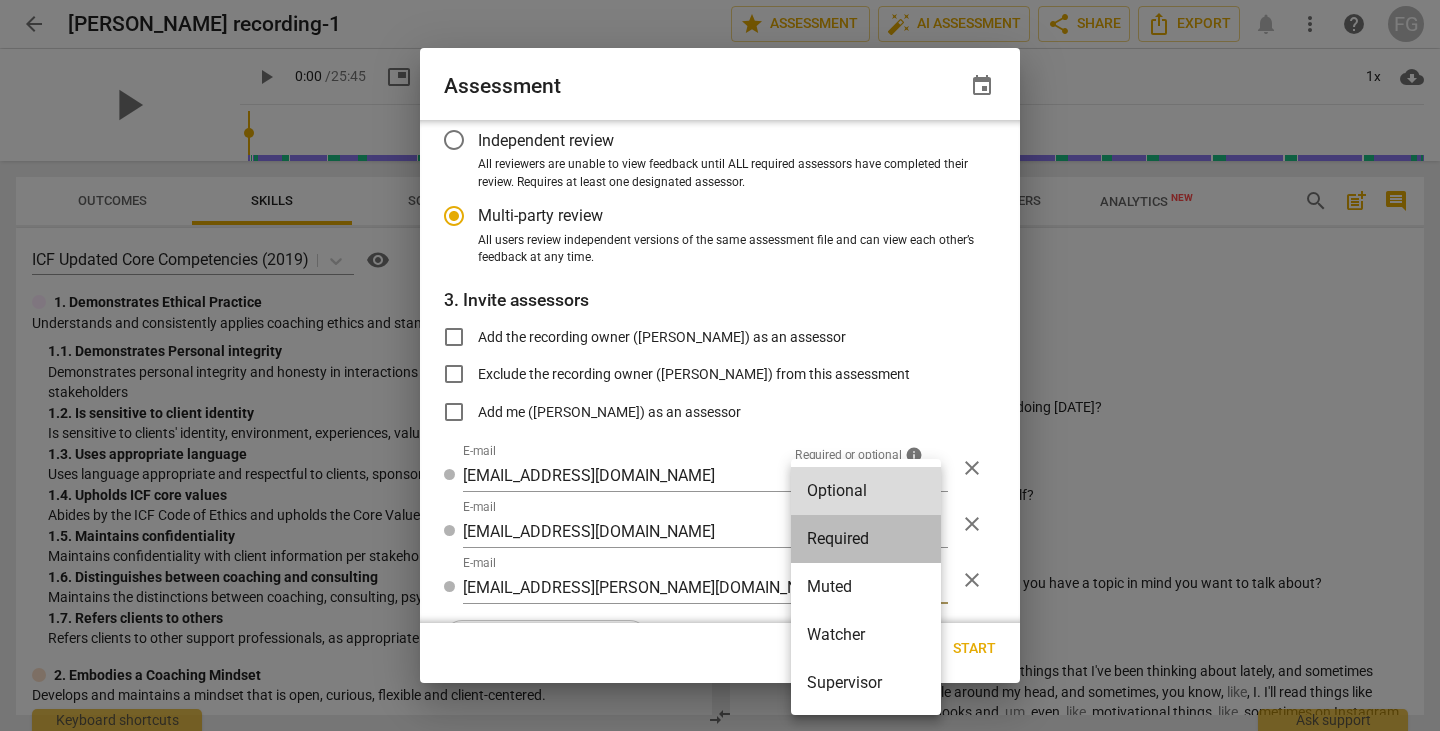 click on "Required" at bounding box center (866, 539) 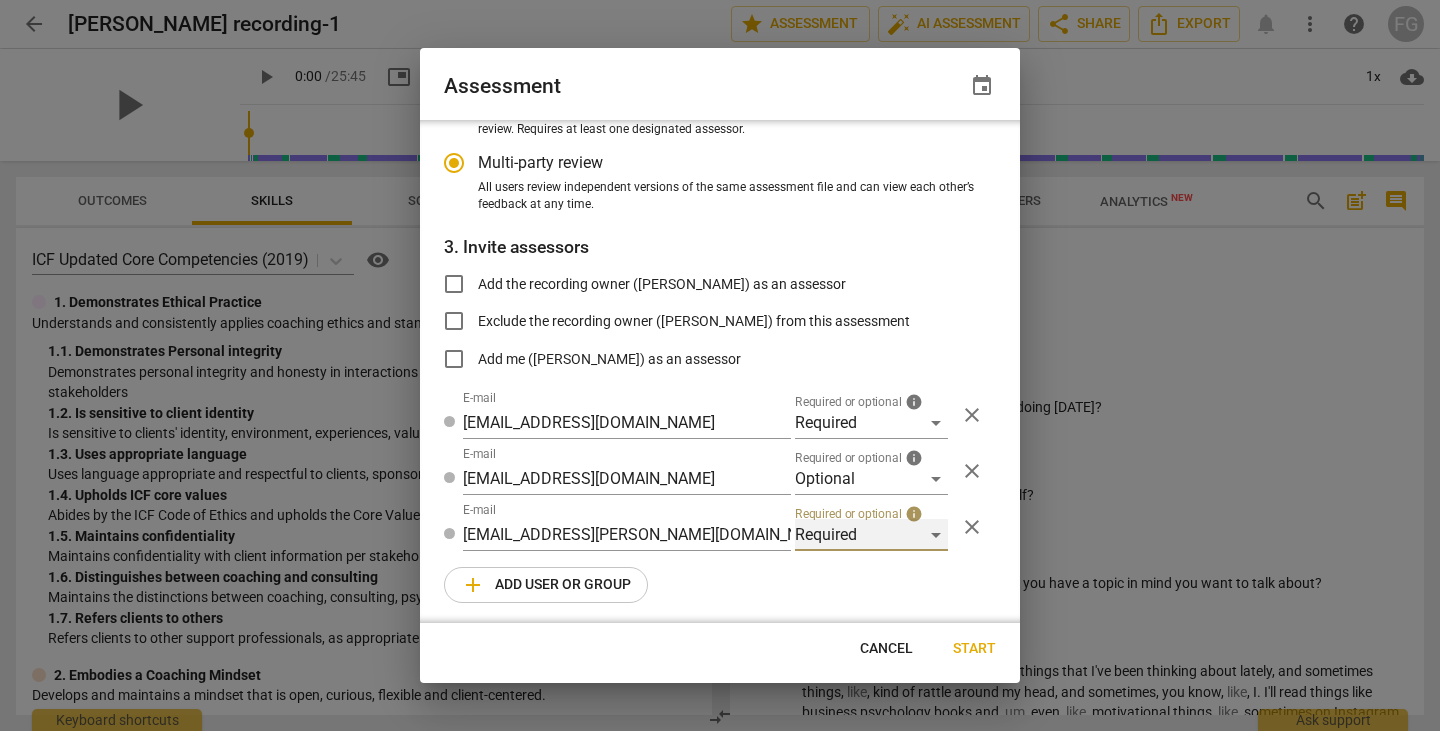 scroll, scrollTop: 230, scrollLeft: 0, axis: vertical 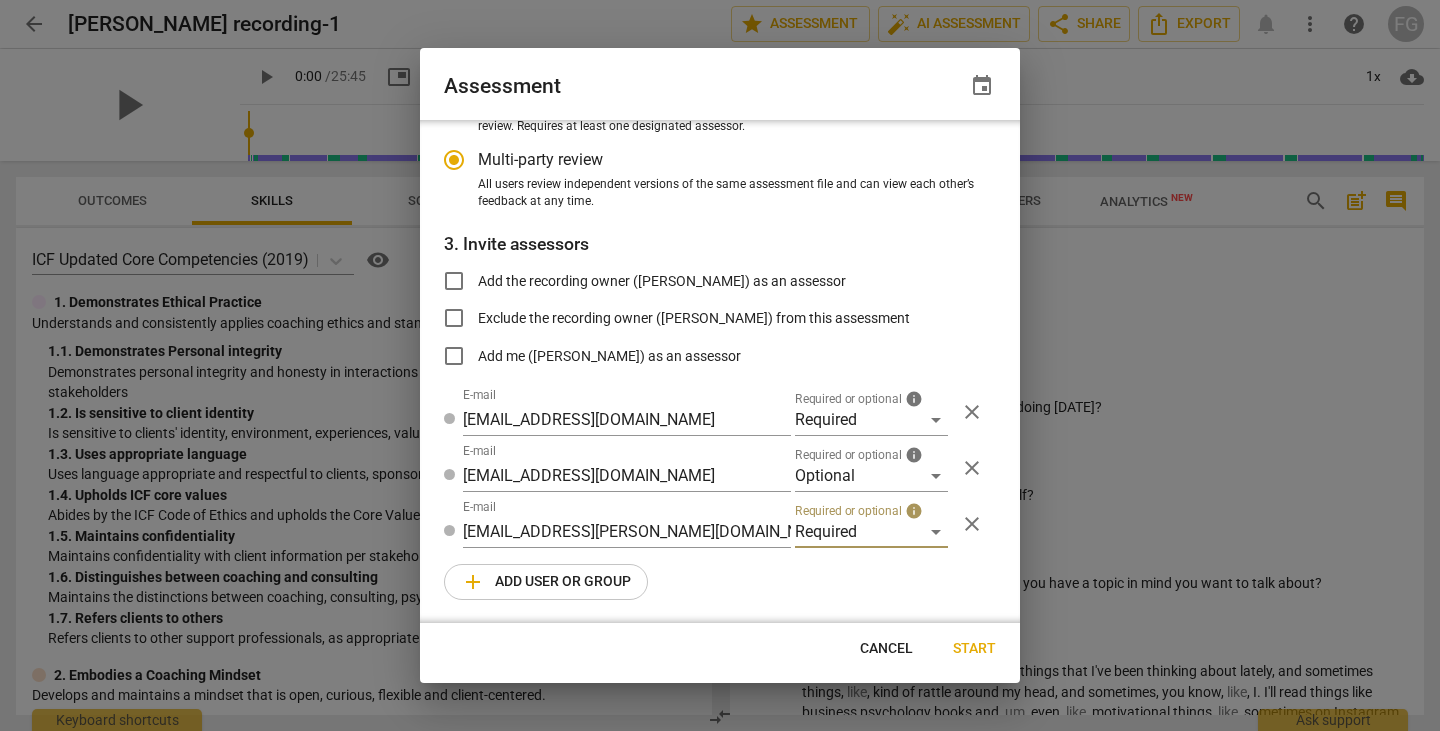 click on "add Add user or group" at bounding box center (546, 582) 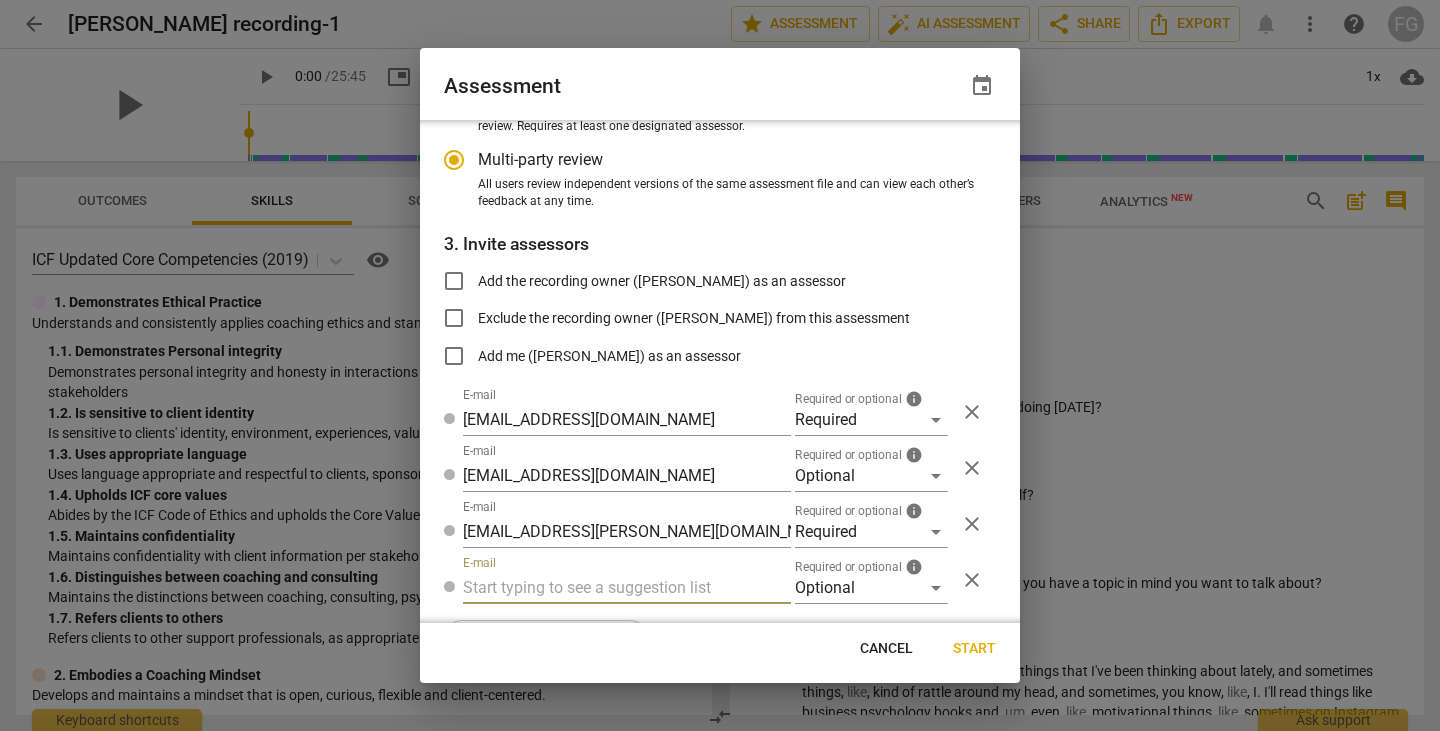 radio on "false" 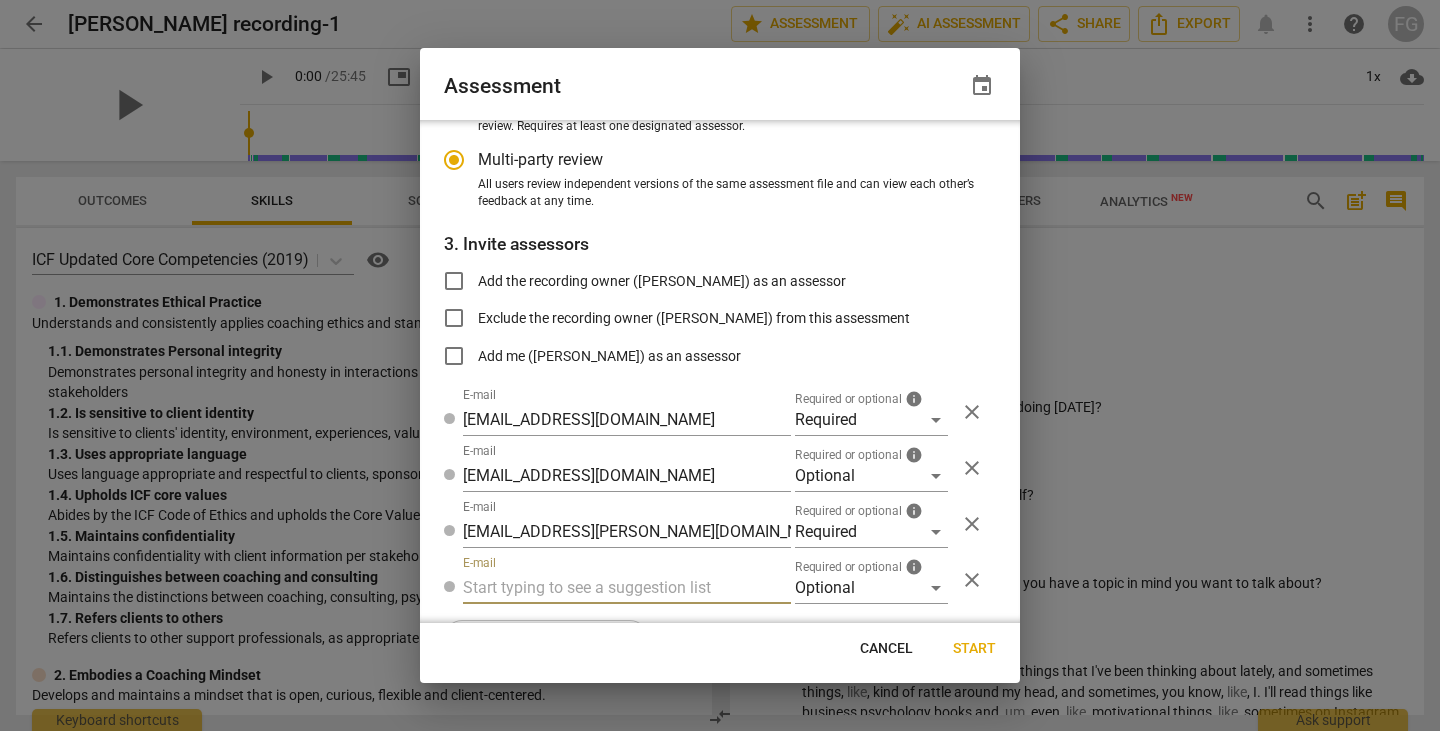 click at bounding box center [627, 588] 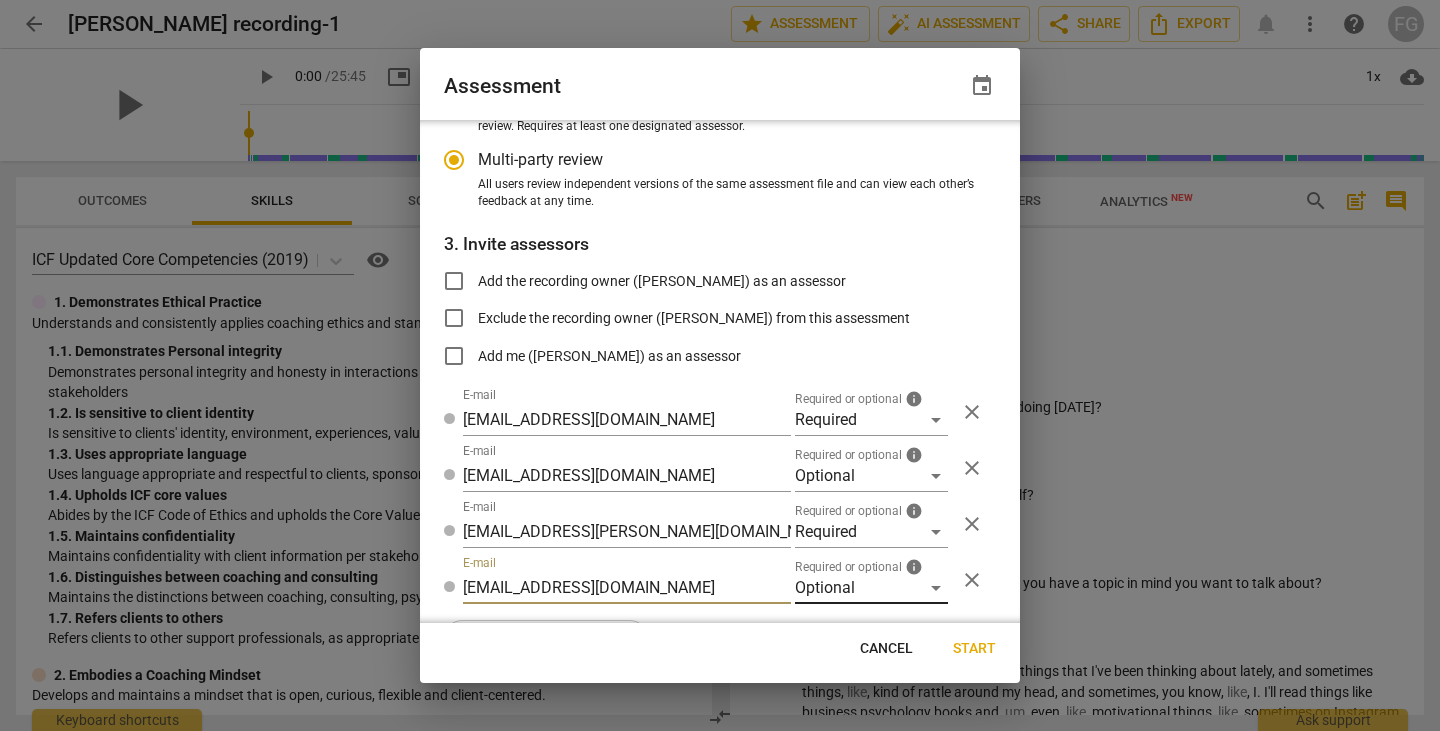 type on "fgaillour@gmail.com" 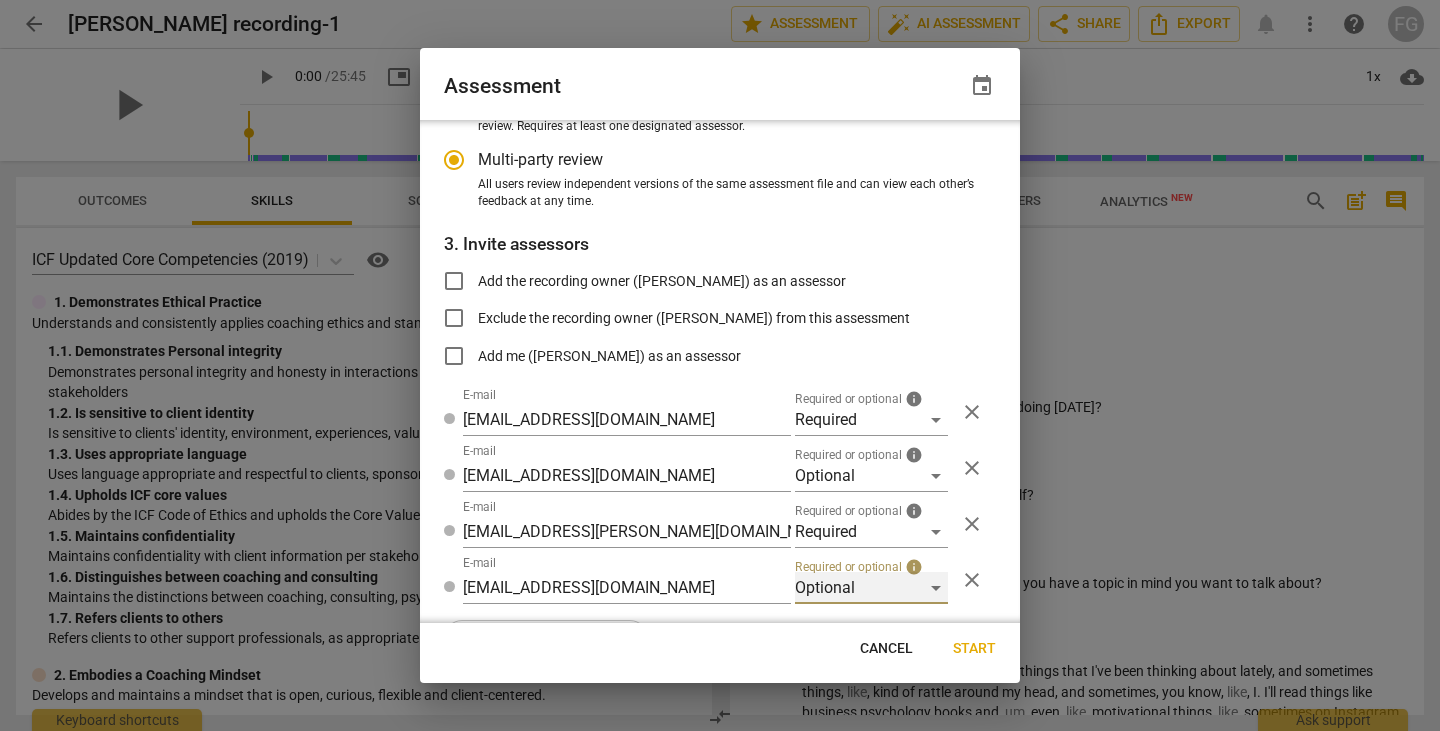 click on "Optional" at bounding box center (871, 588) 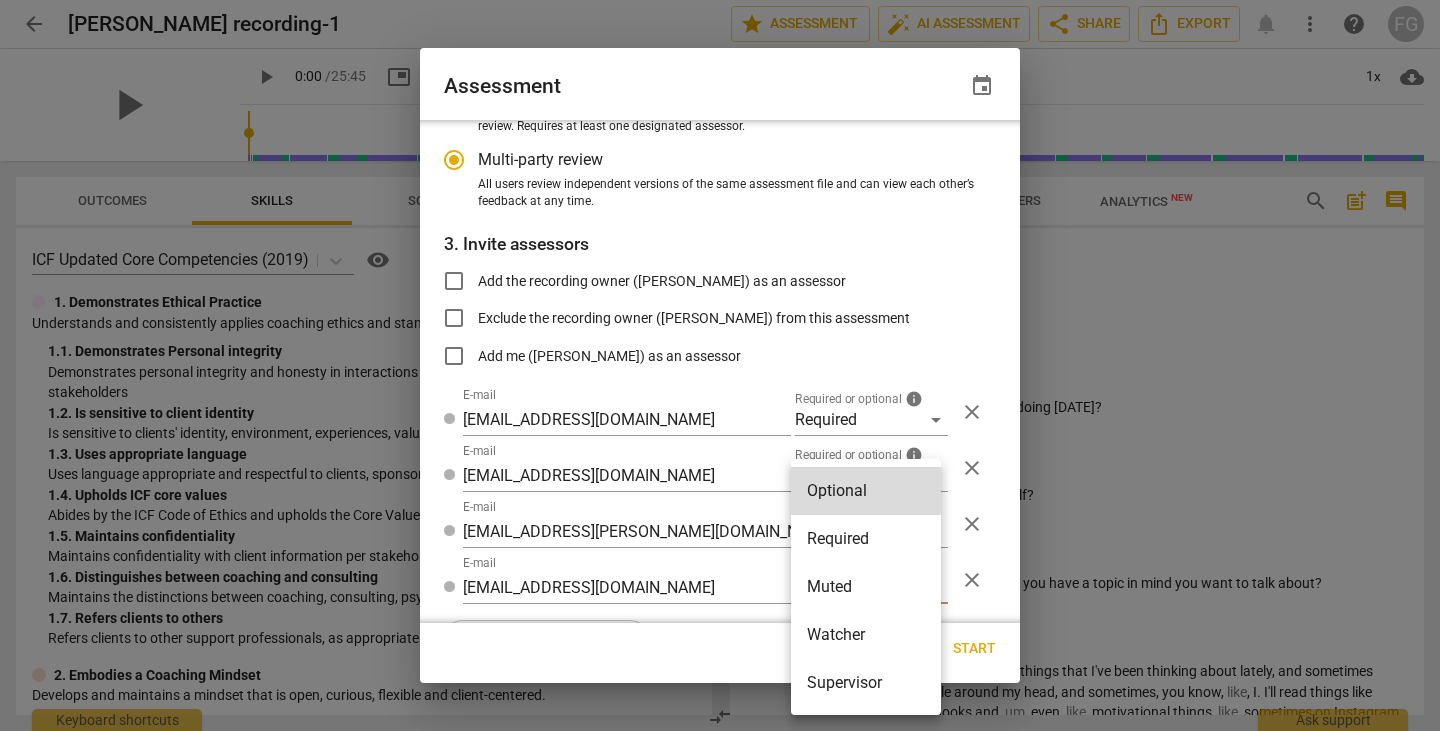 click on "Watcher" at bounding box center [866, 635] 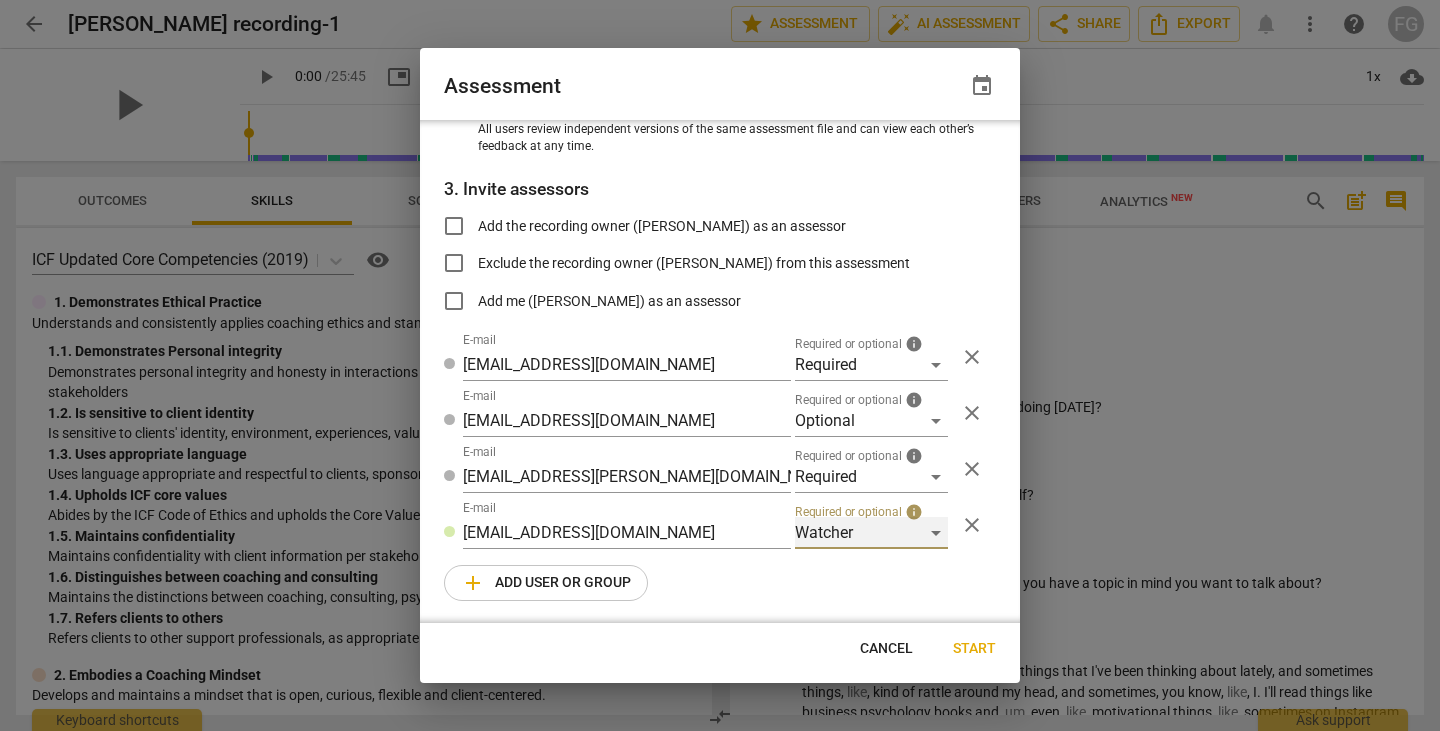 radio on "false" 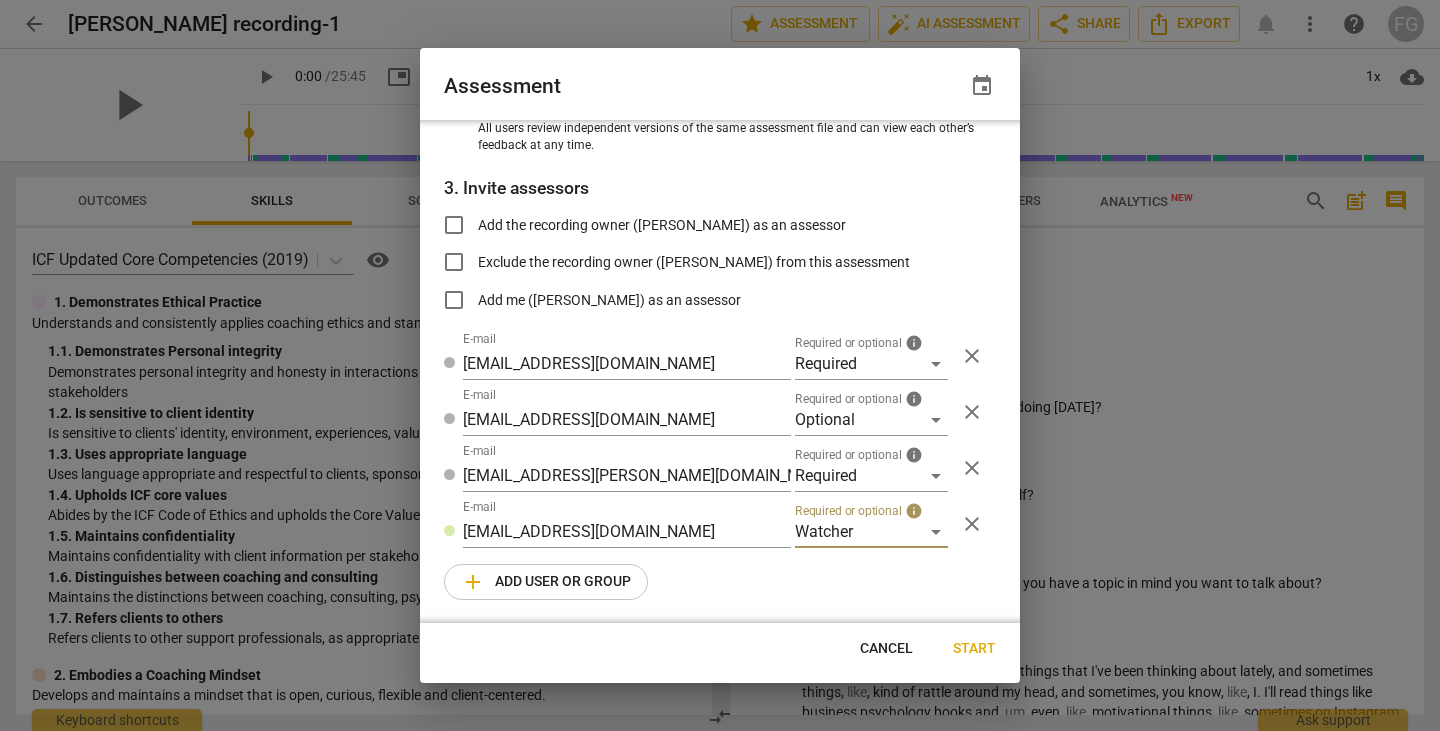 click on "Start" at bounding box center (974, 649) 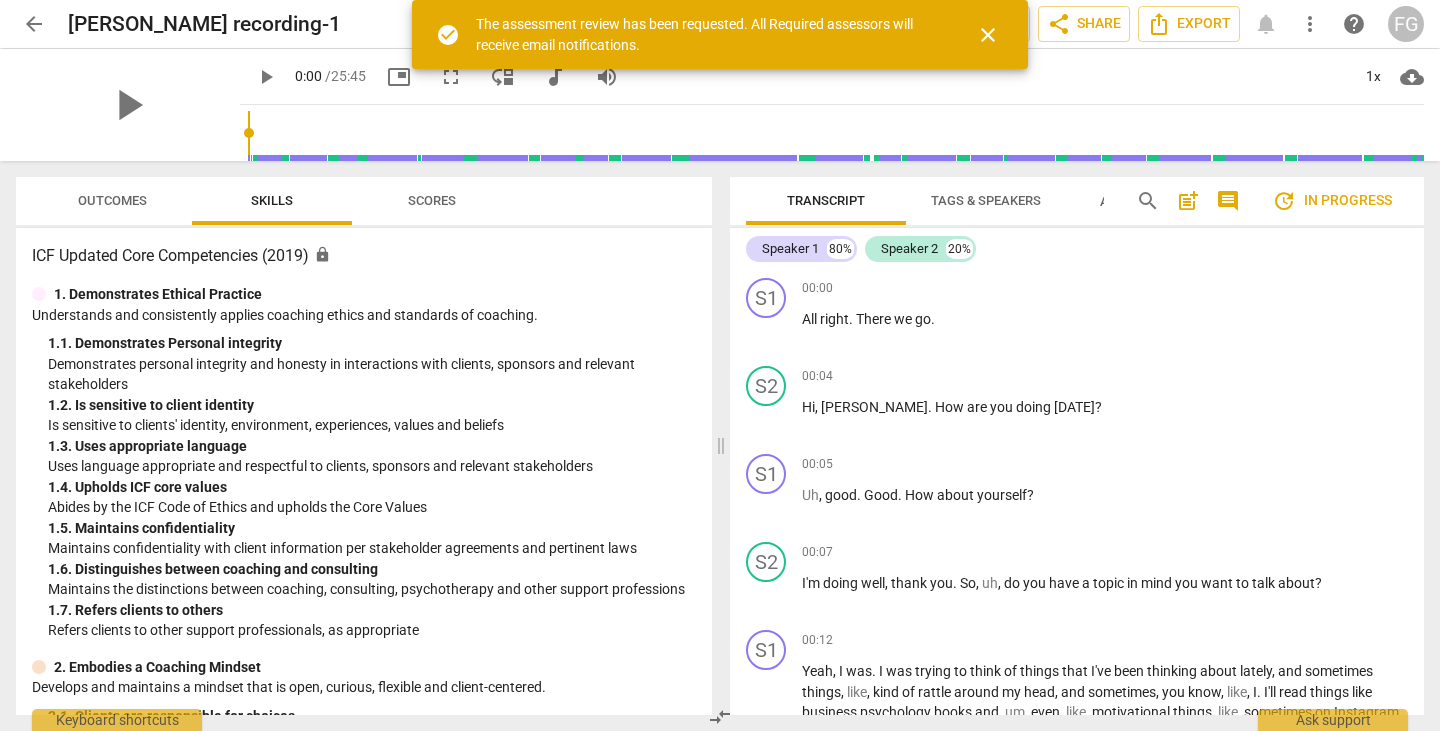 click on "close" at bounding box center [988, 35] 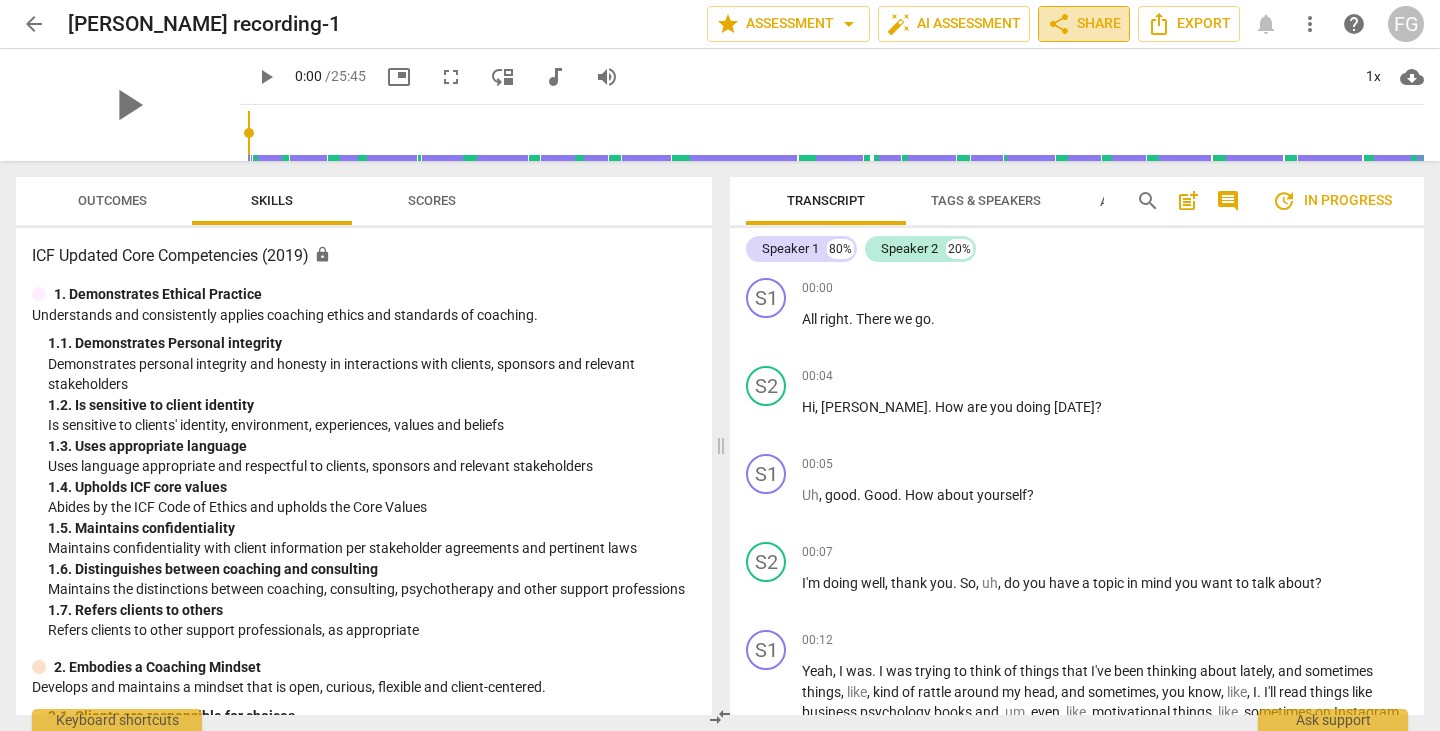 click on "share    Share" at bounding box center [1084, 24] 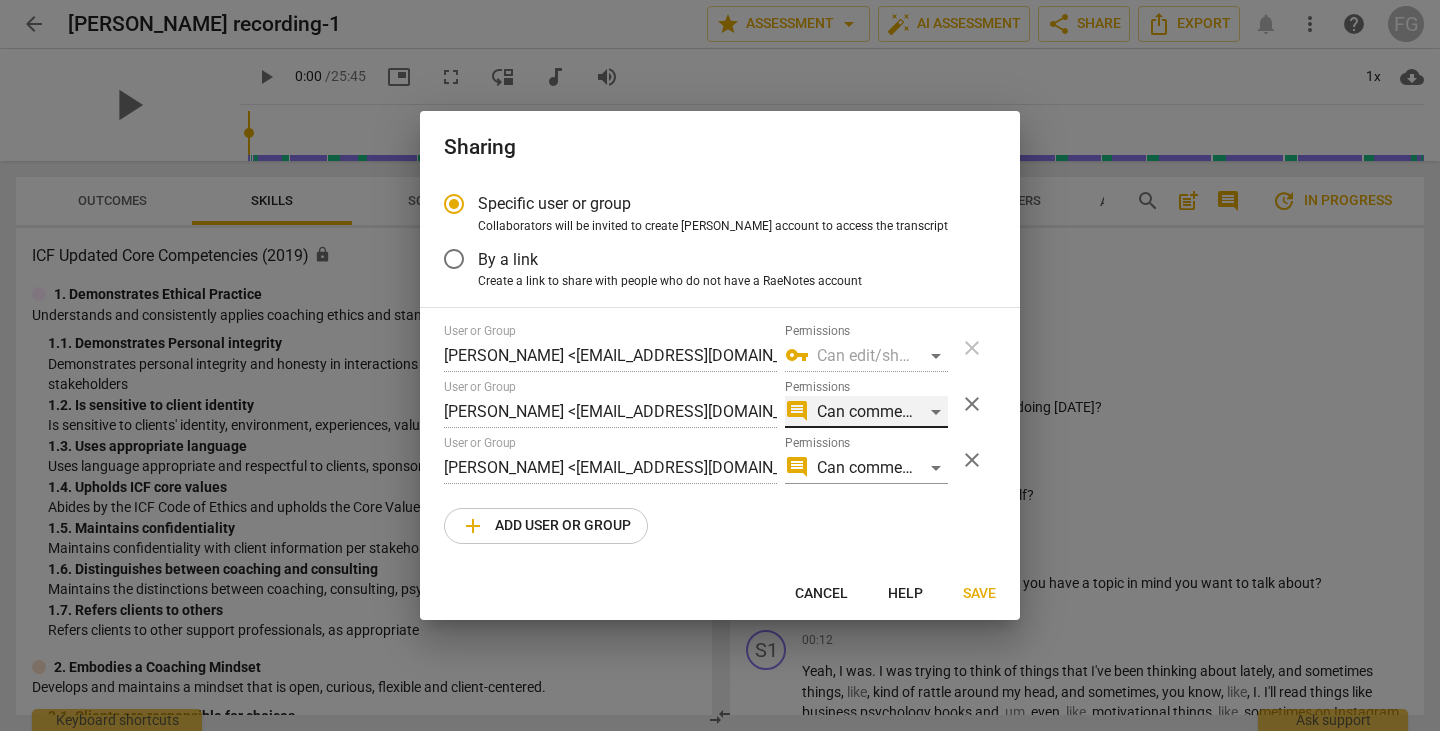 click on "comment Can comment" at bounding box center [866, 412] 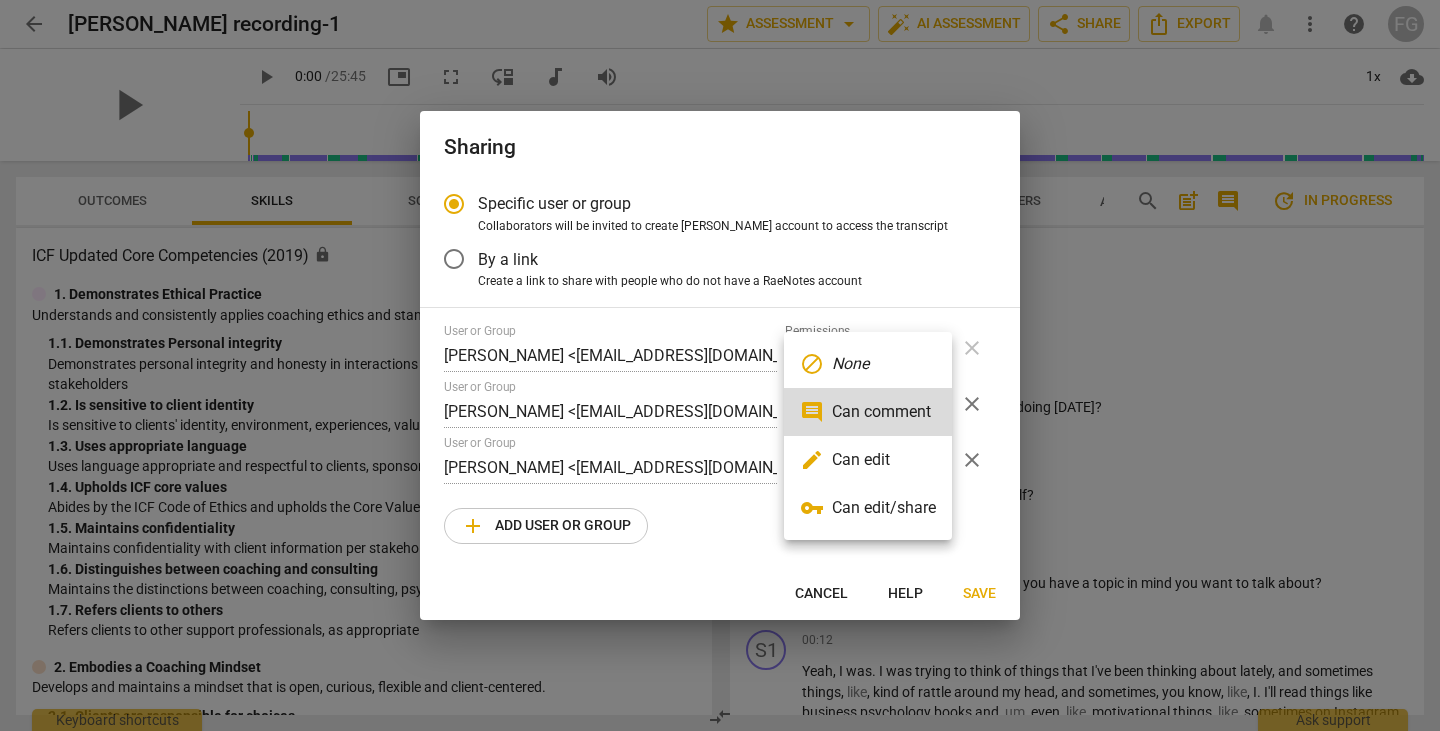 click on "edit Can edit" at bounding box center (868, 460) 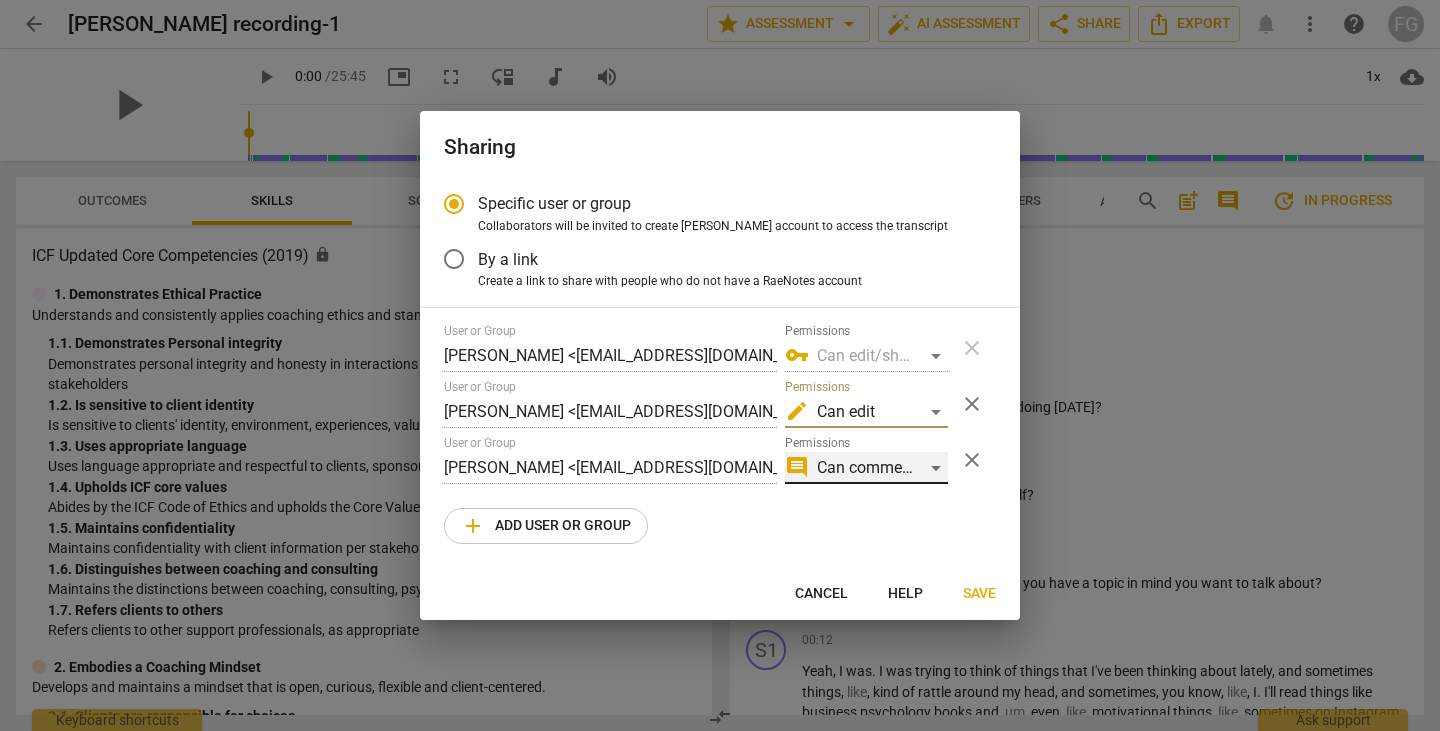 click on "comment Can comment" at bounding box center (866, 468) 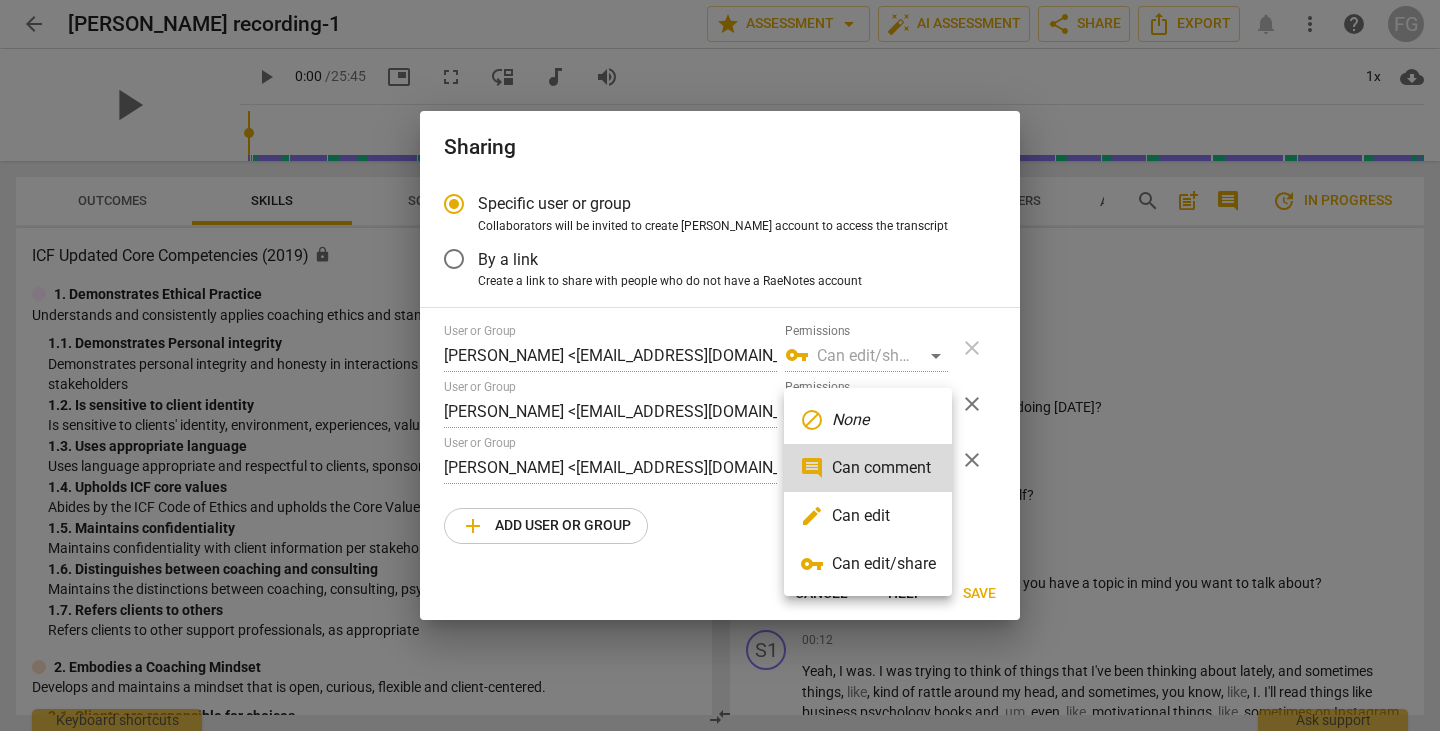 drag, startPoint x: 861, startPoint y: 525, endPoint x: 937, endPoint y: 547, distance: 79.12016 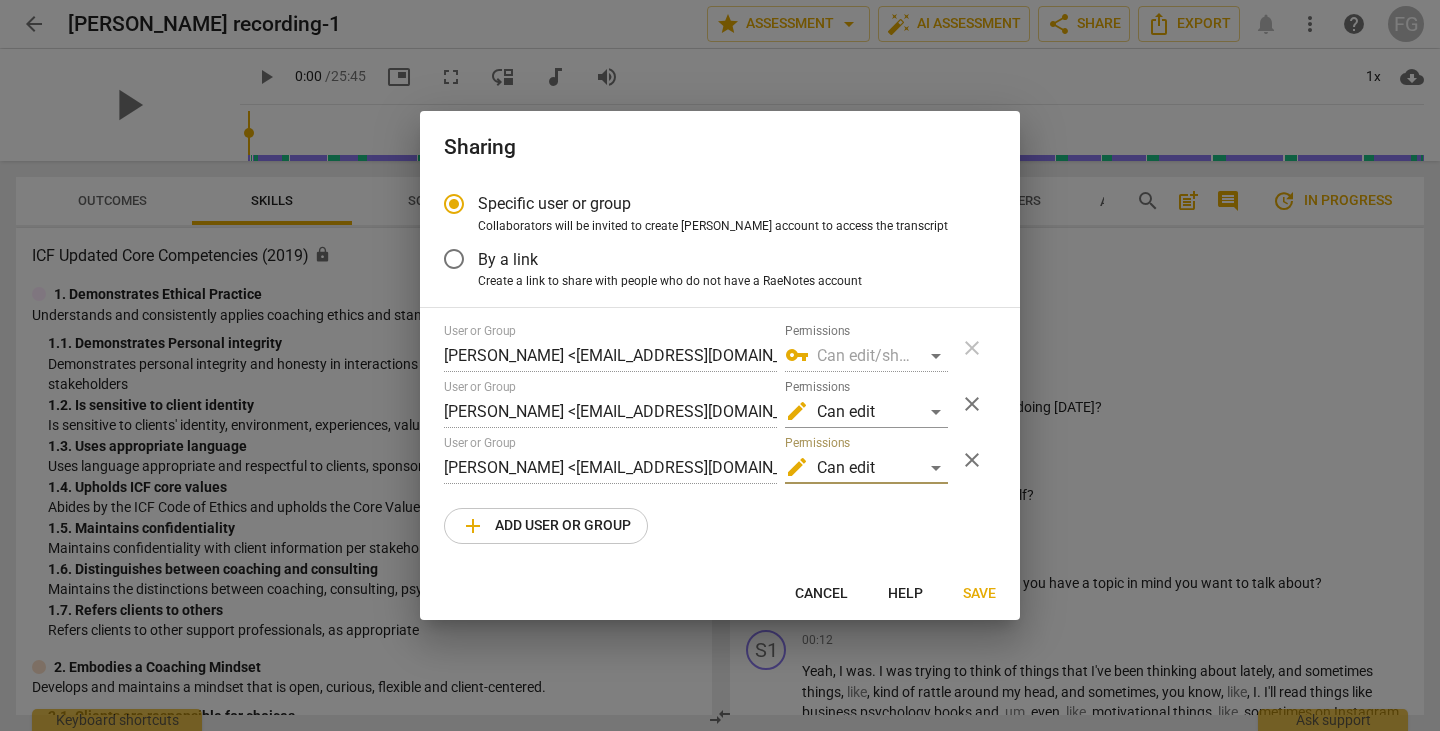click on "Save" at bounding box center [979, 594] 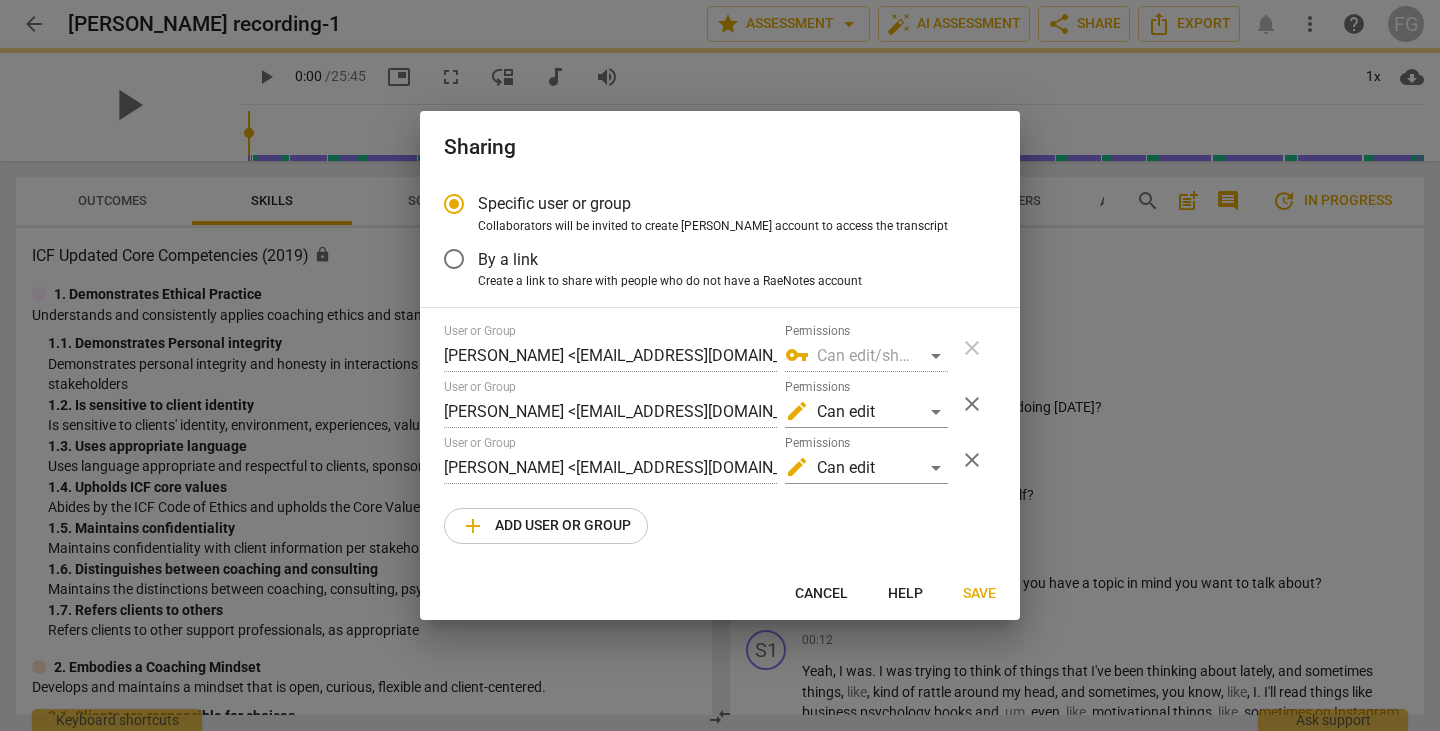 radio on "false" 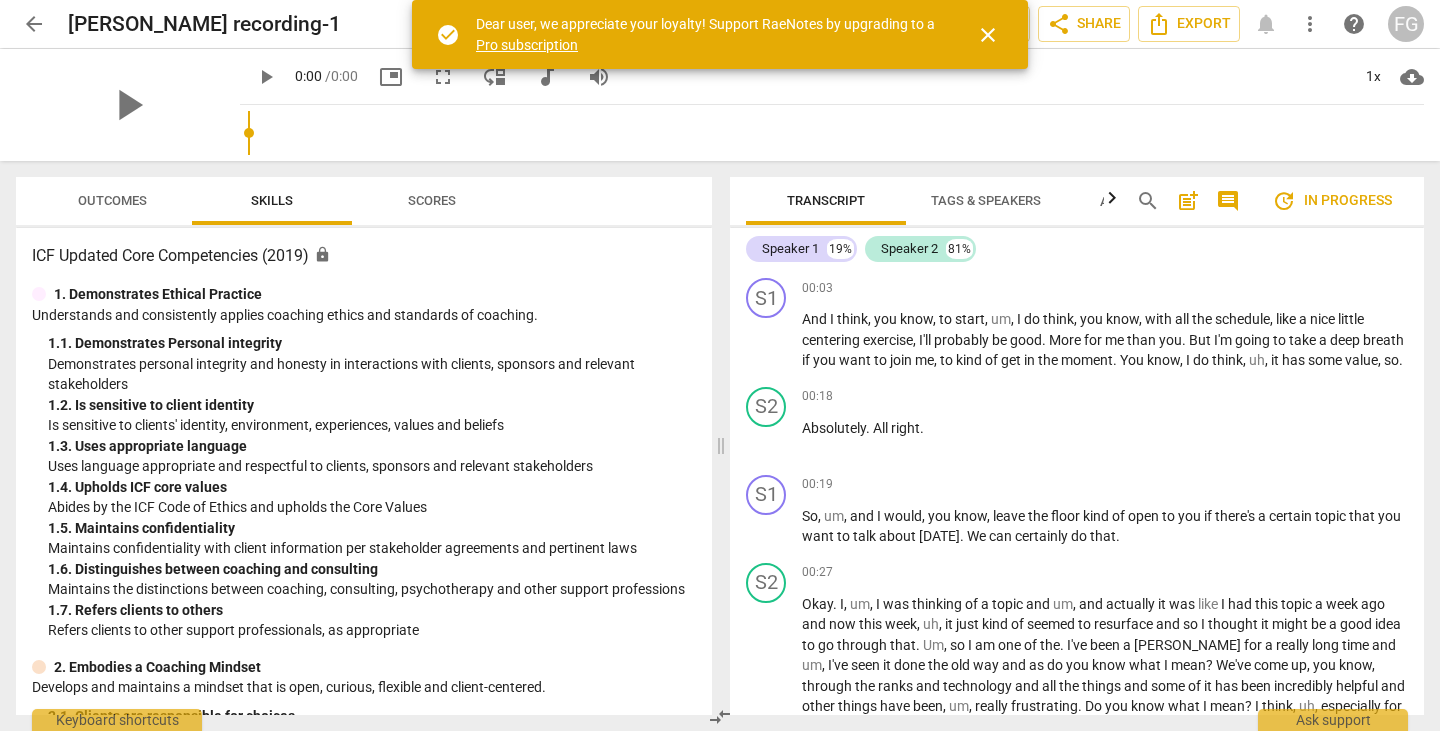 scroll, scrollTop: 0, scrollLeft: 0, axis: both 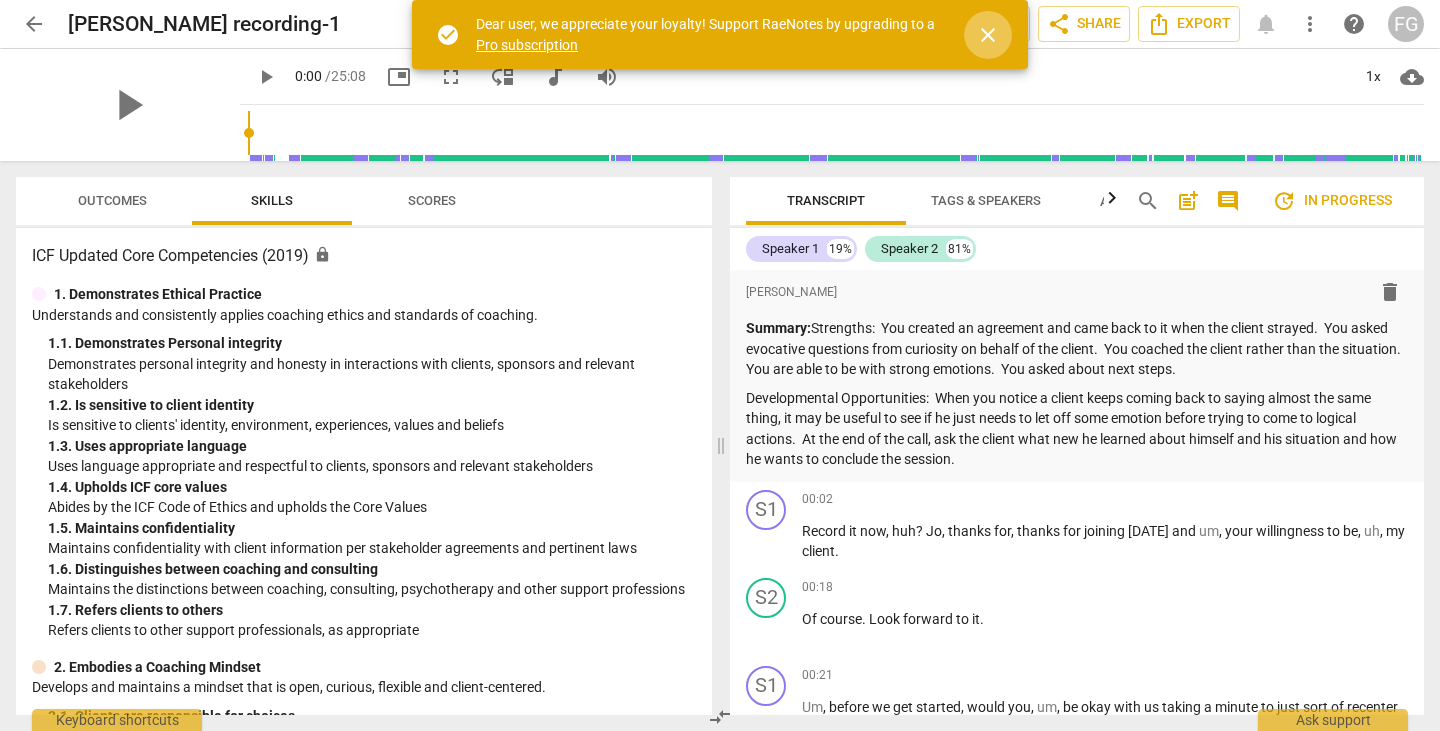 click on "close" at bounding box center (988, 35) 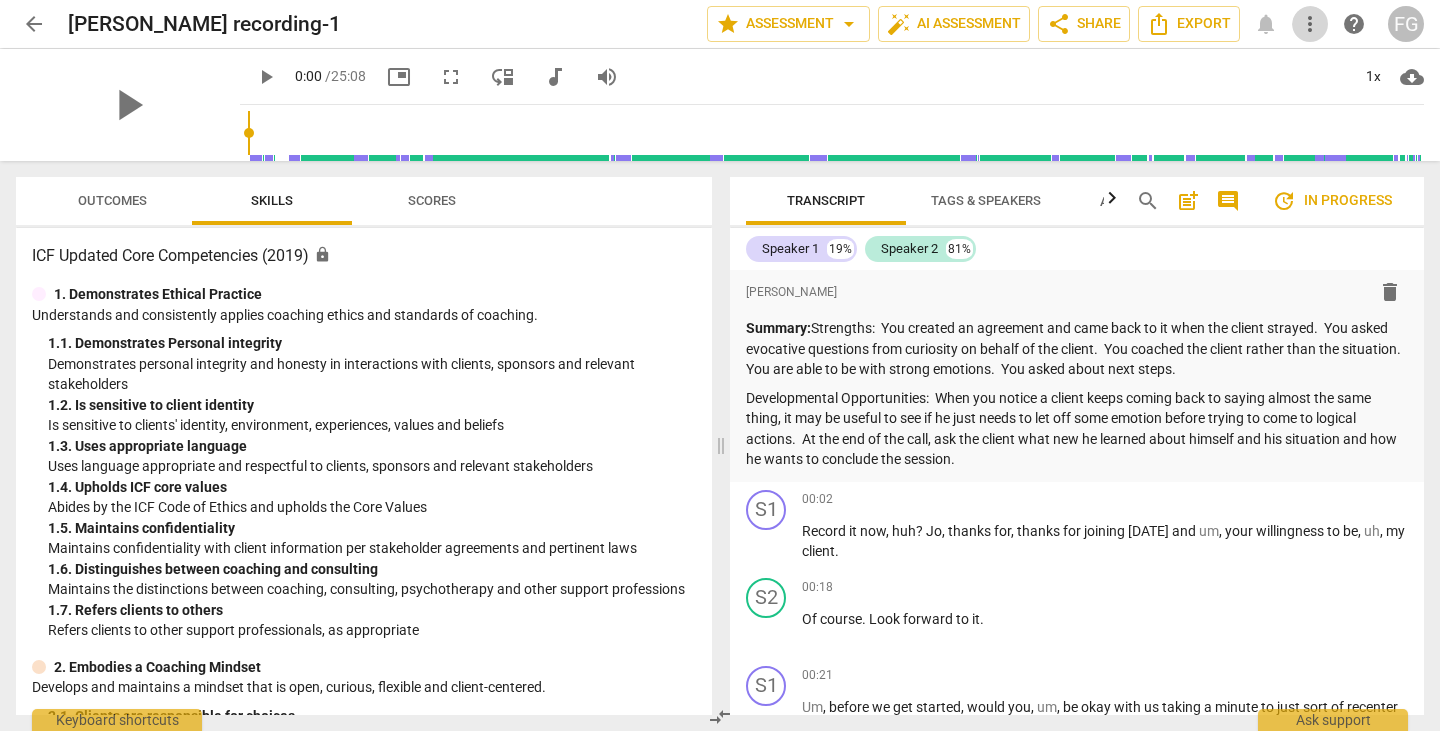 click on "more_vert" at bounding box center (1310, 24) 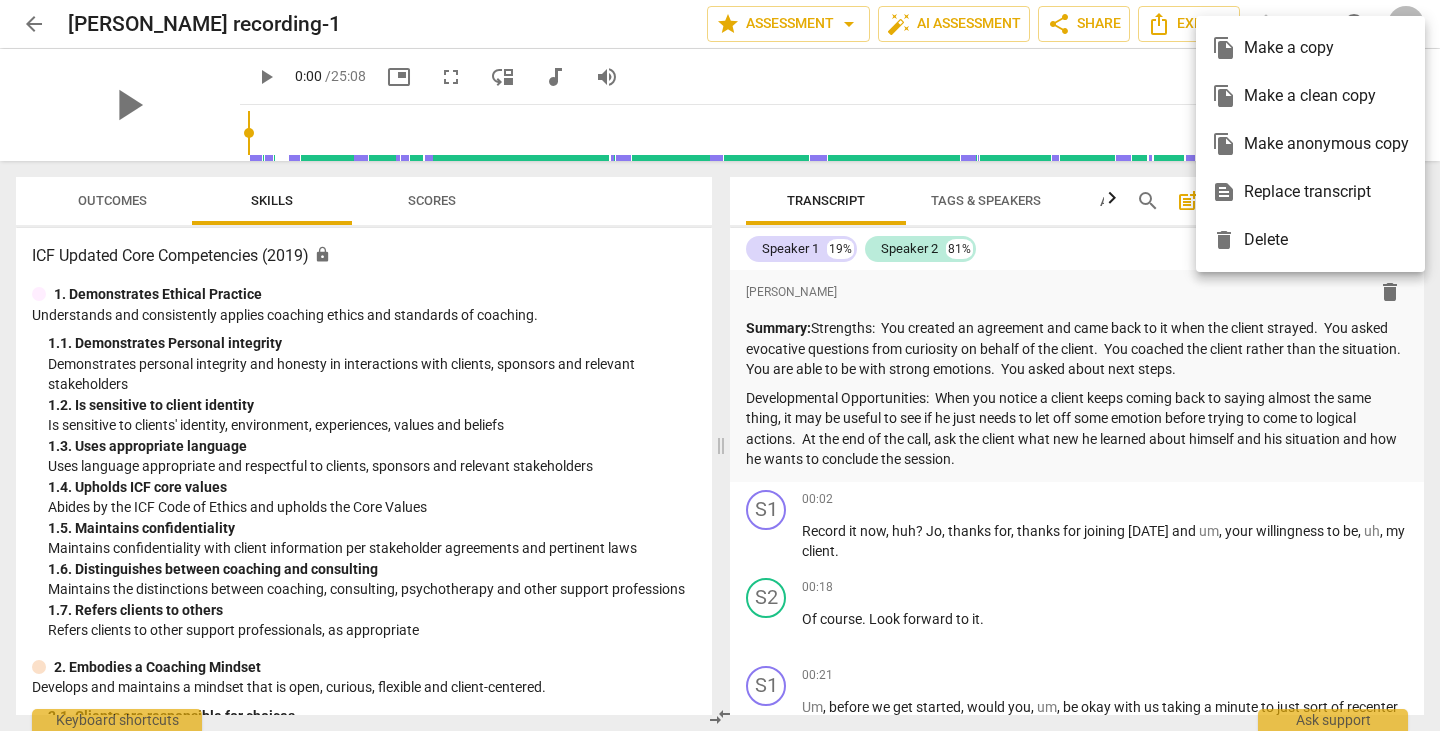 click at bounding box center [720, 365] 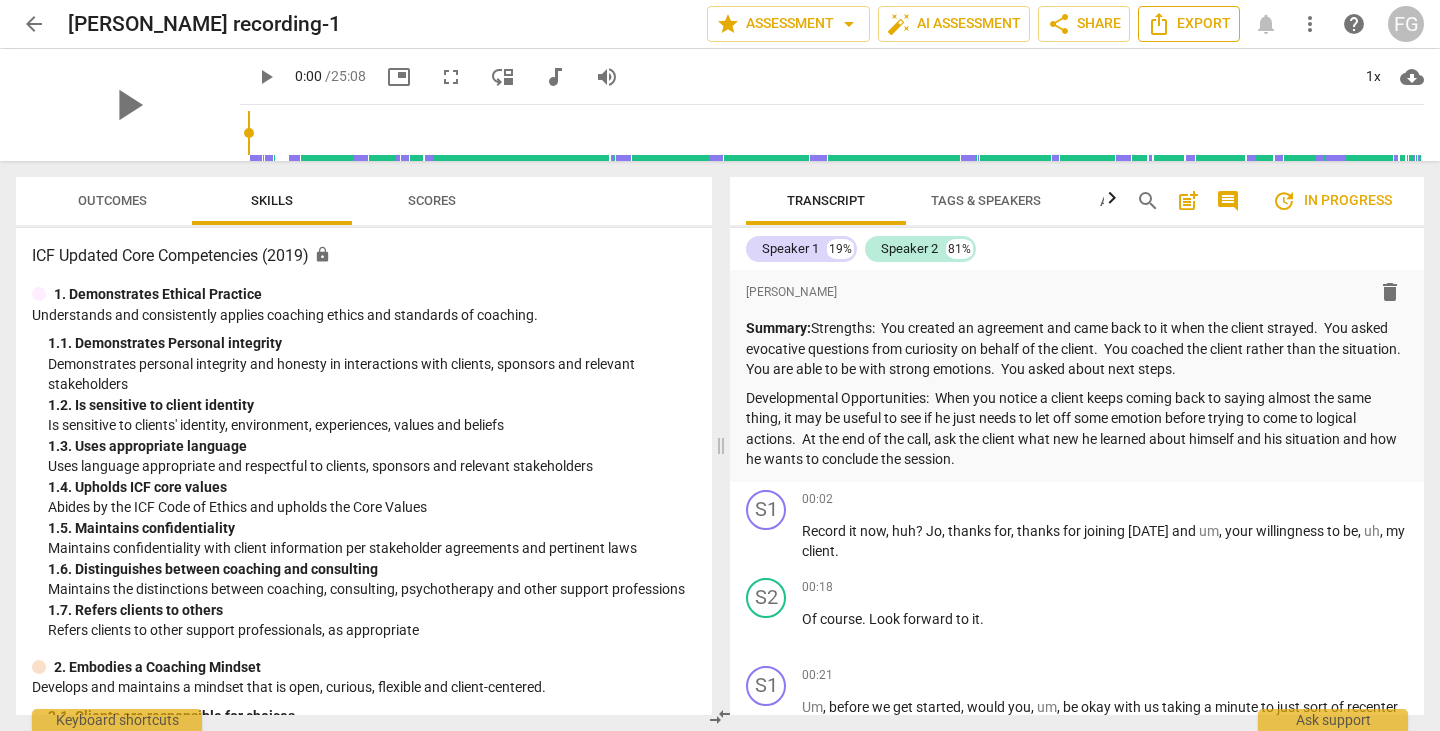 click 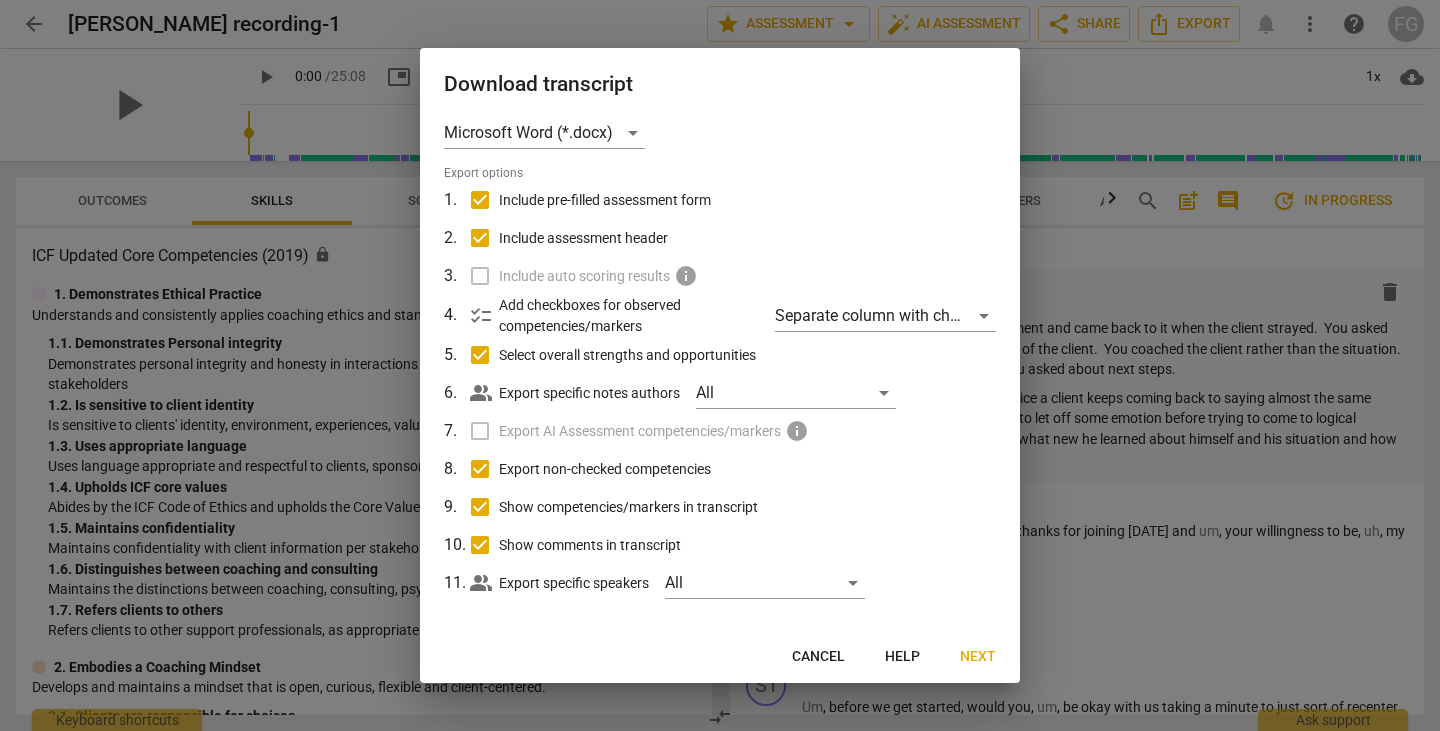 scroll, scrollTop: 27, scrollLeft: 0, axis: vertical 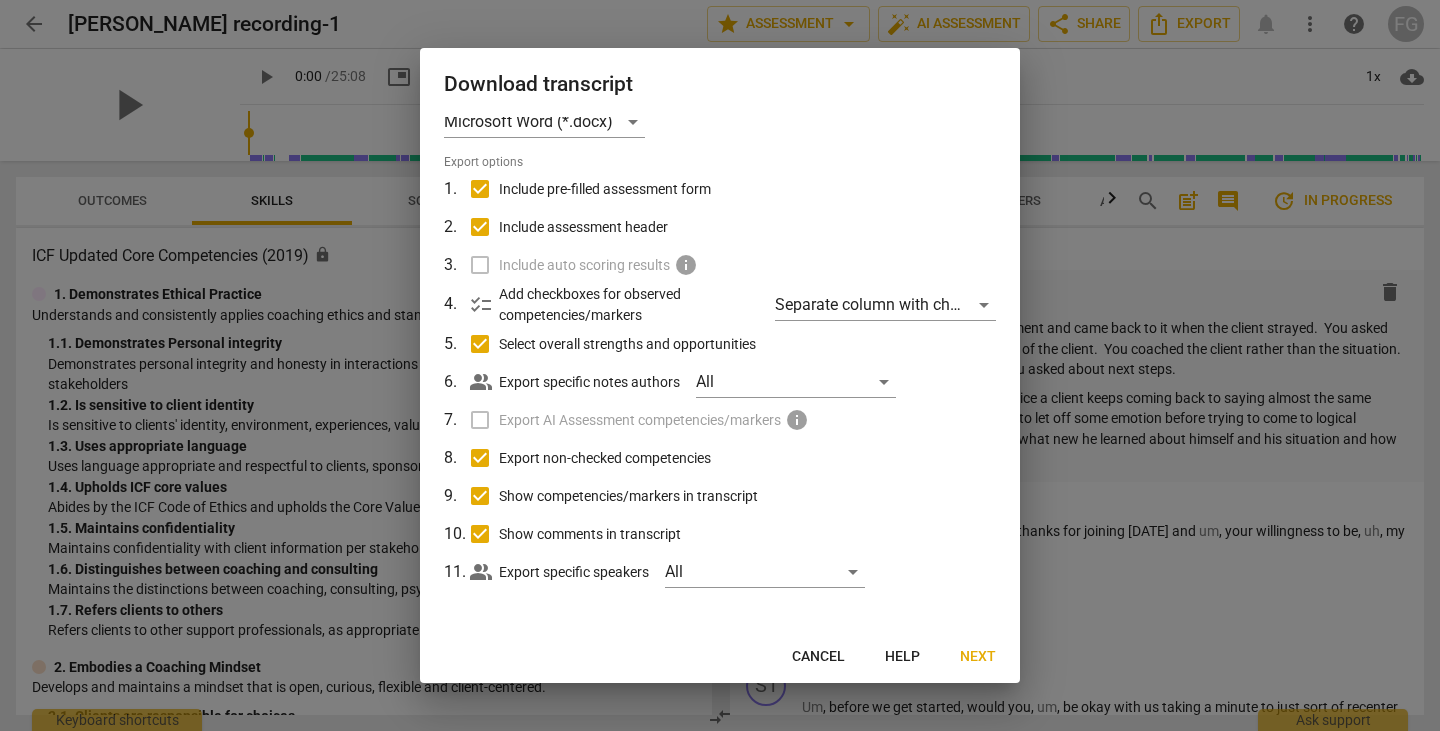 click on "Next" at bounding box center [978, 657] 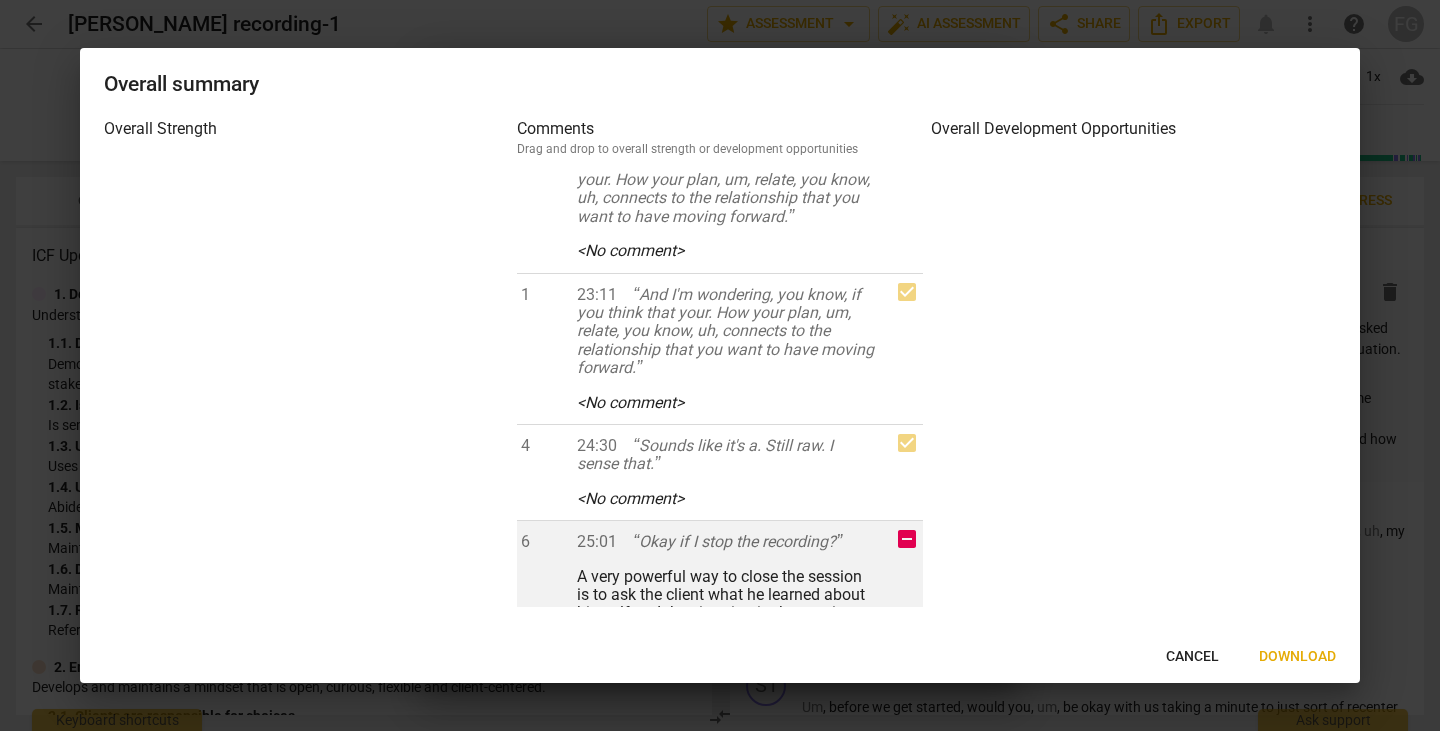 scroll, scrollTop: 7815, scrollLeft: 0, axis: vertical 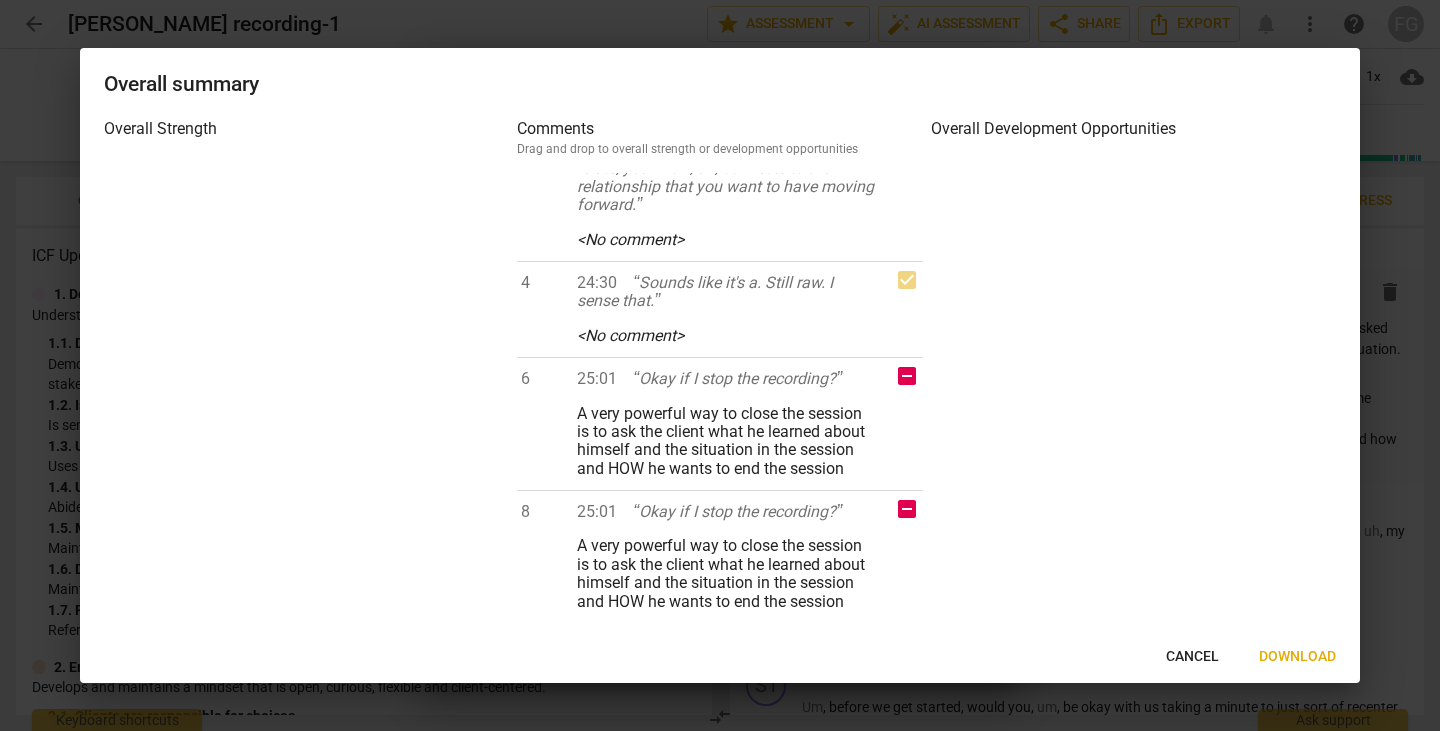 click on "Download" at bounding box center (1297, 657) 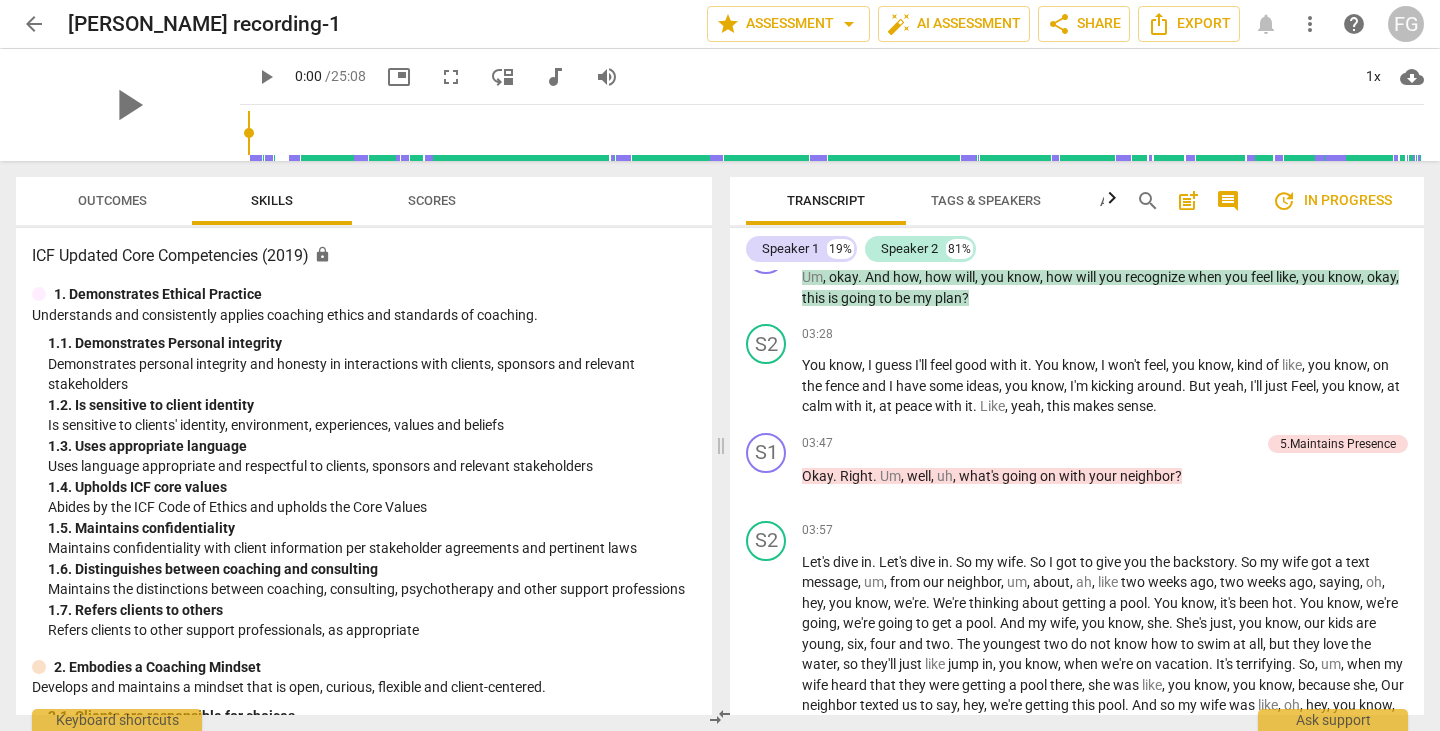 scroll, scrollTop: 1400, scrollLeft: 0, axis: vertical 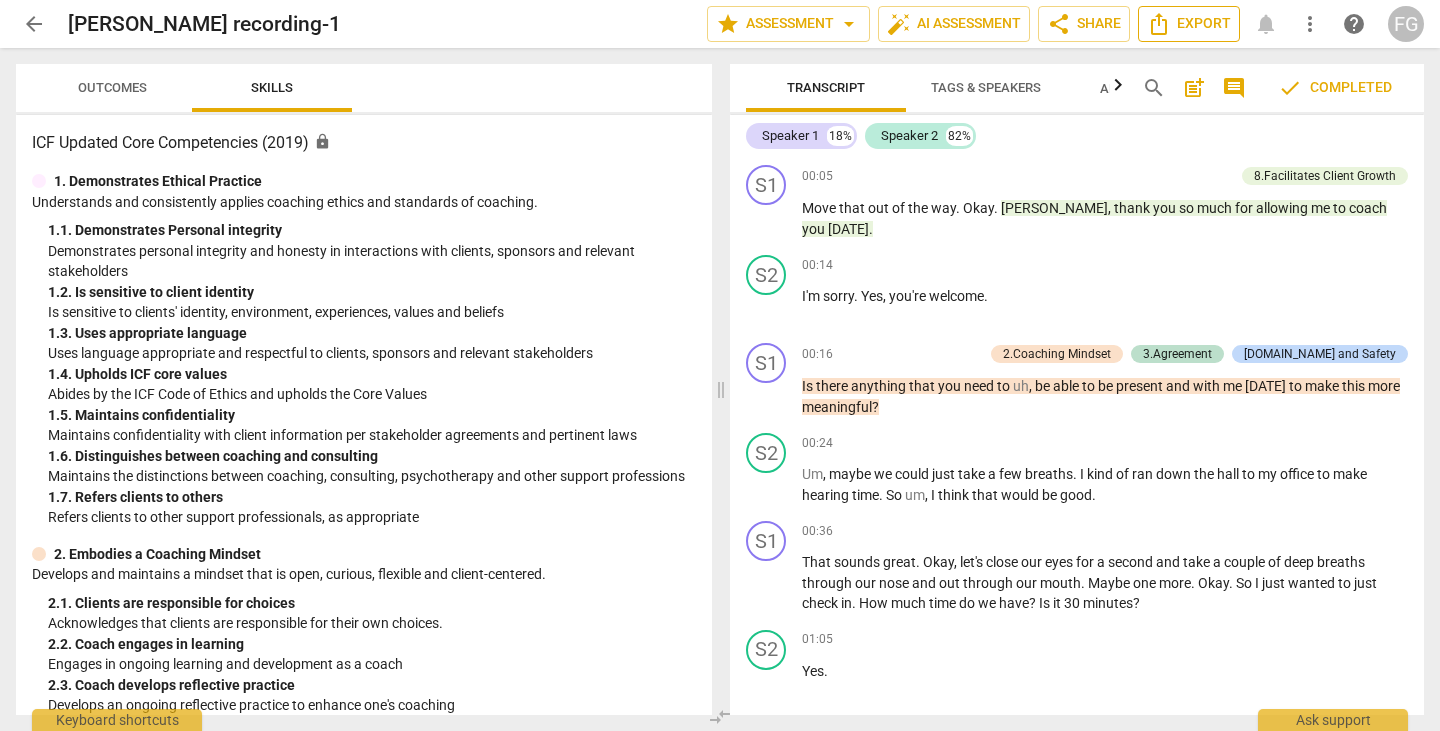 click on "Export" at bounding box center [1189, 24] 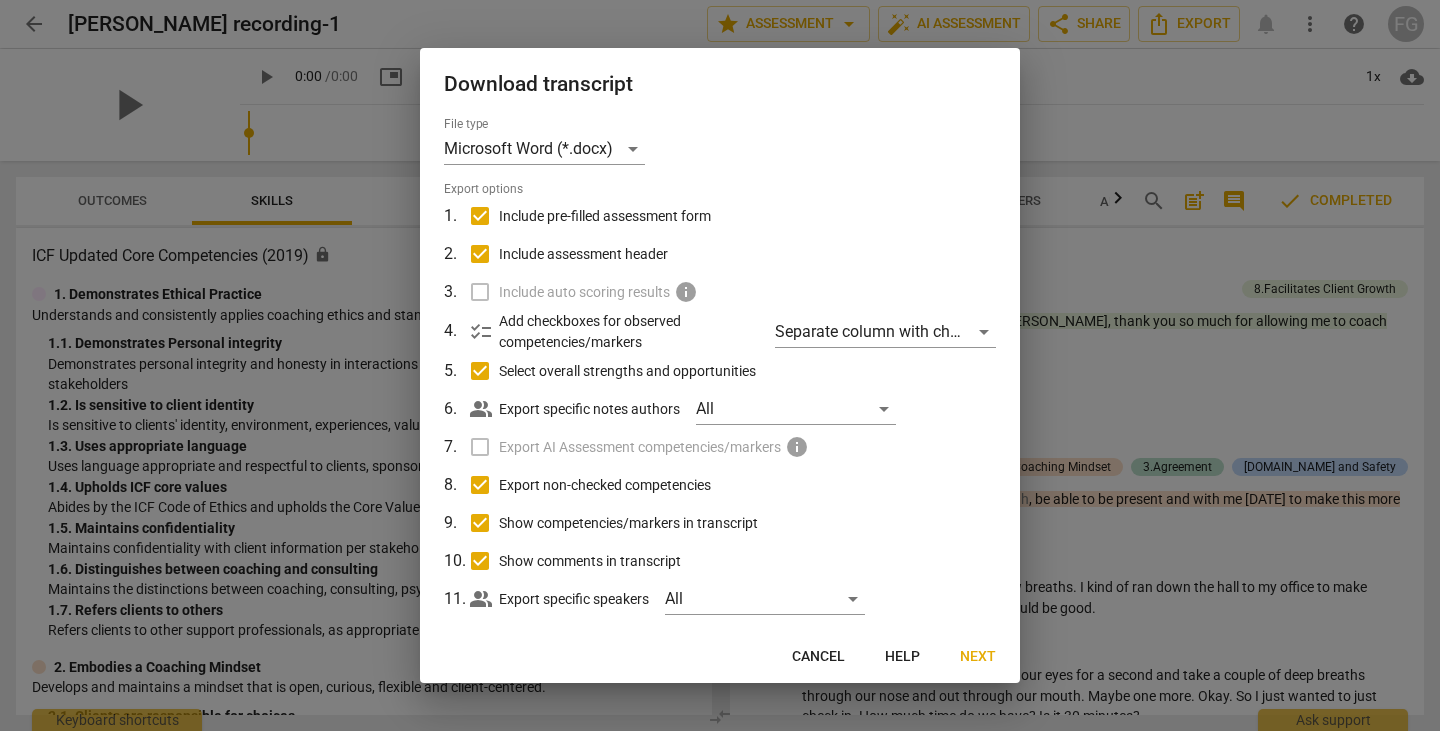 click on "Next" at bounding box center (978, 657) 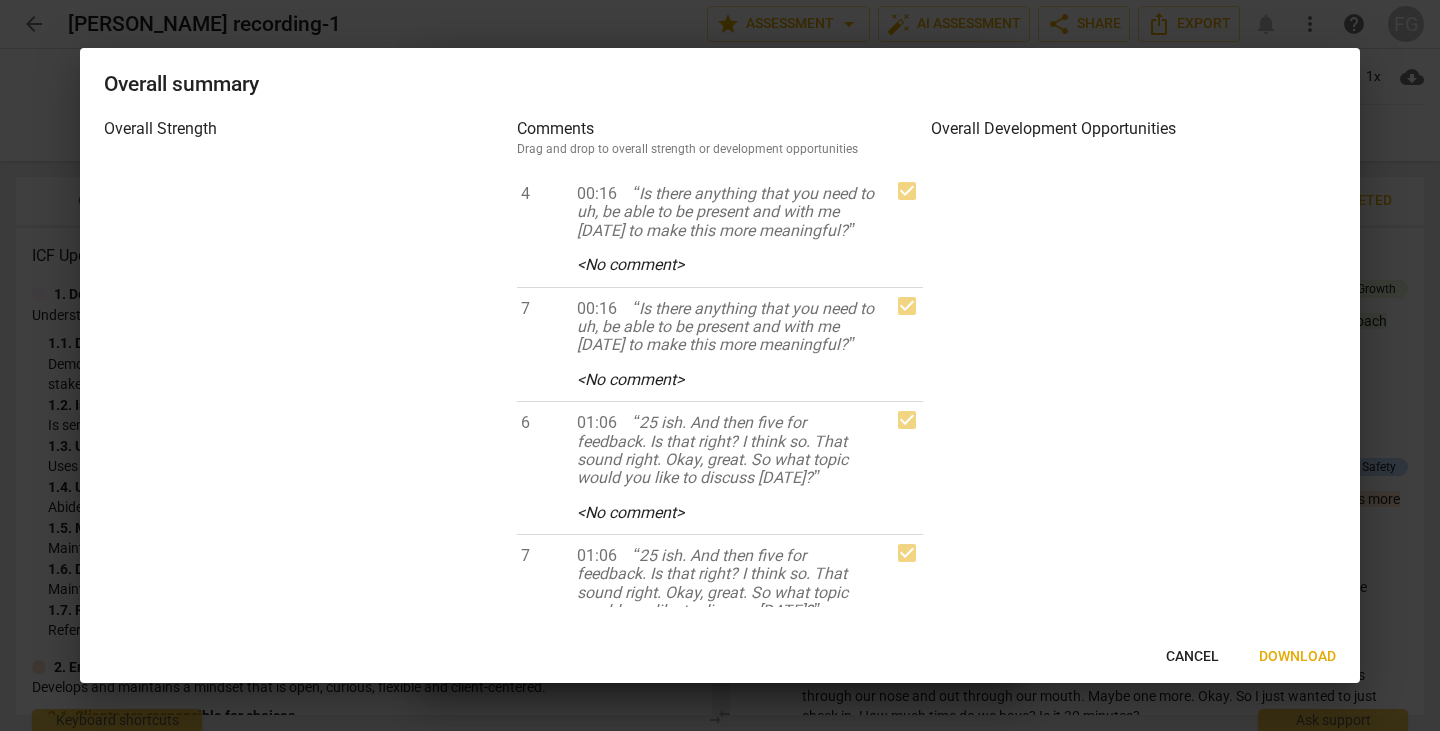click on "Download" at bounding box center [1297, 657] 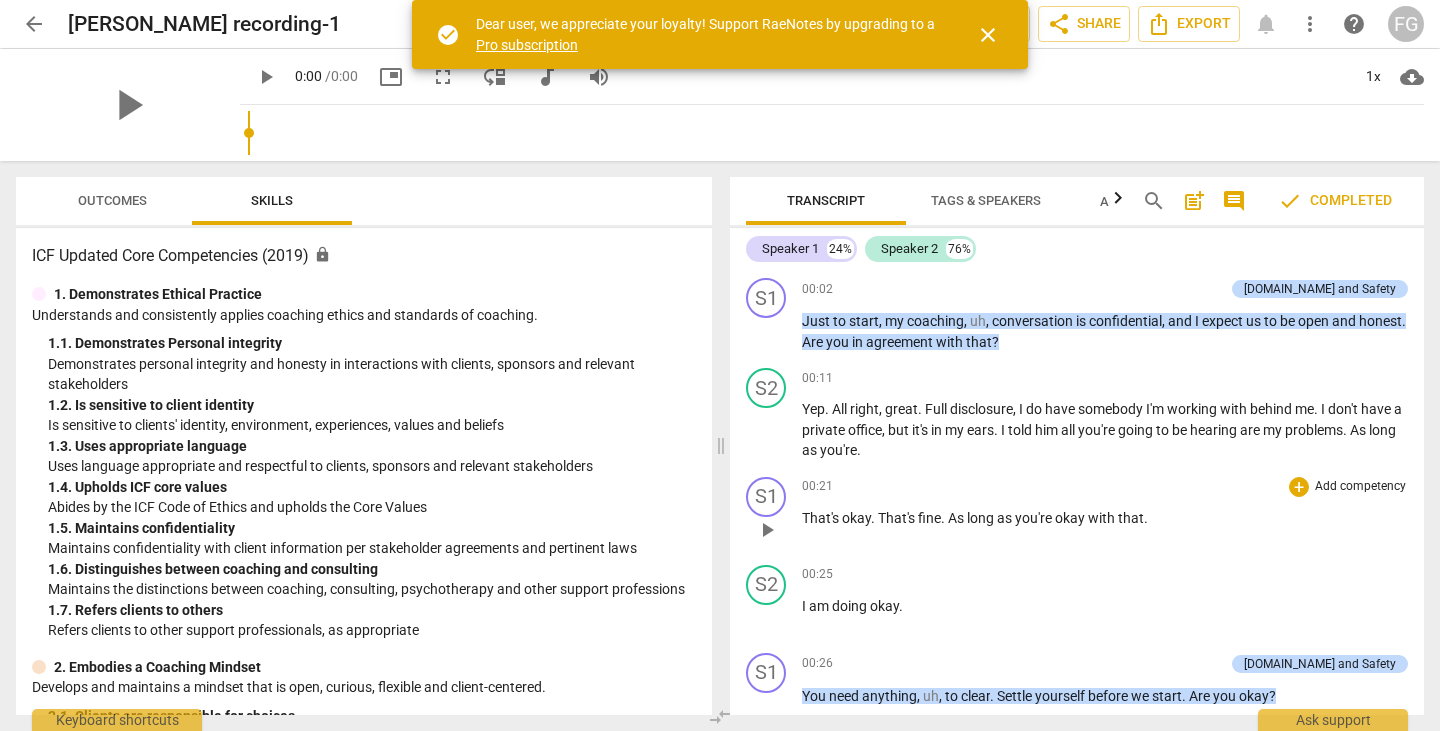 scroll, scrollTop: 0, scrollLeft: 0, axis: both 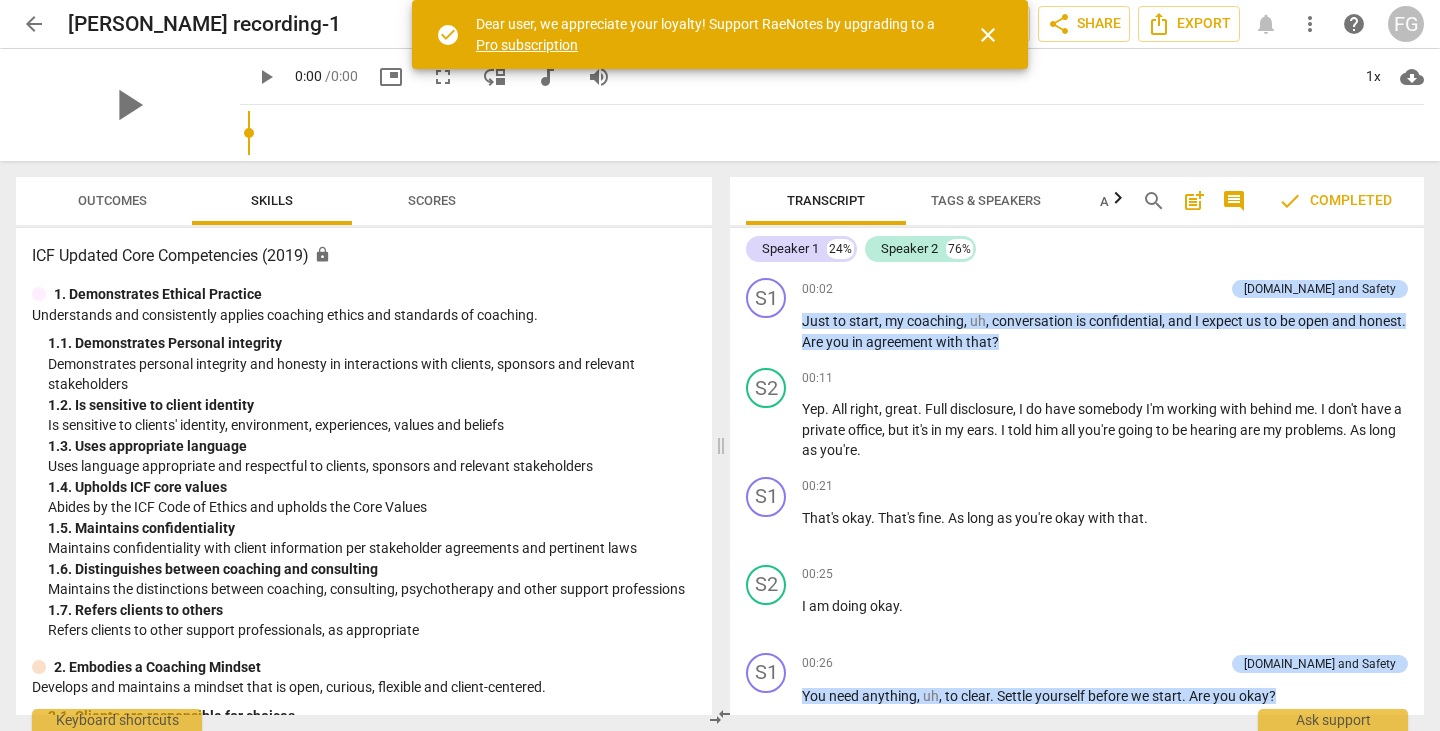click on "close" at bounding box center [988, 35] 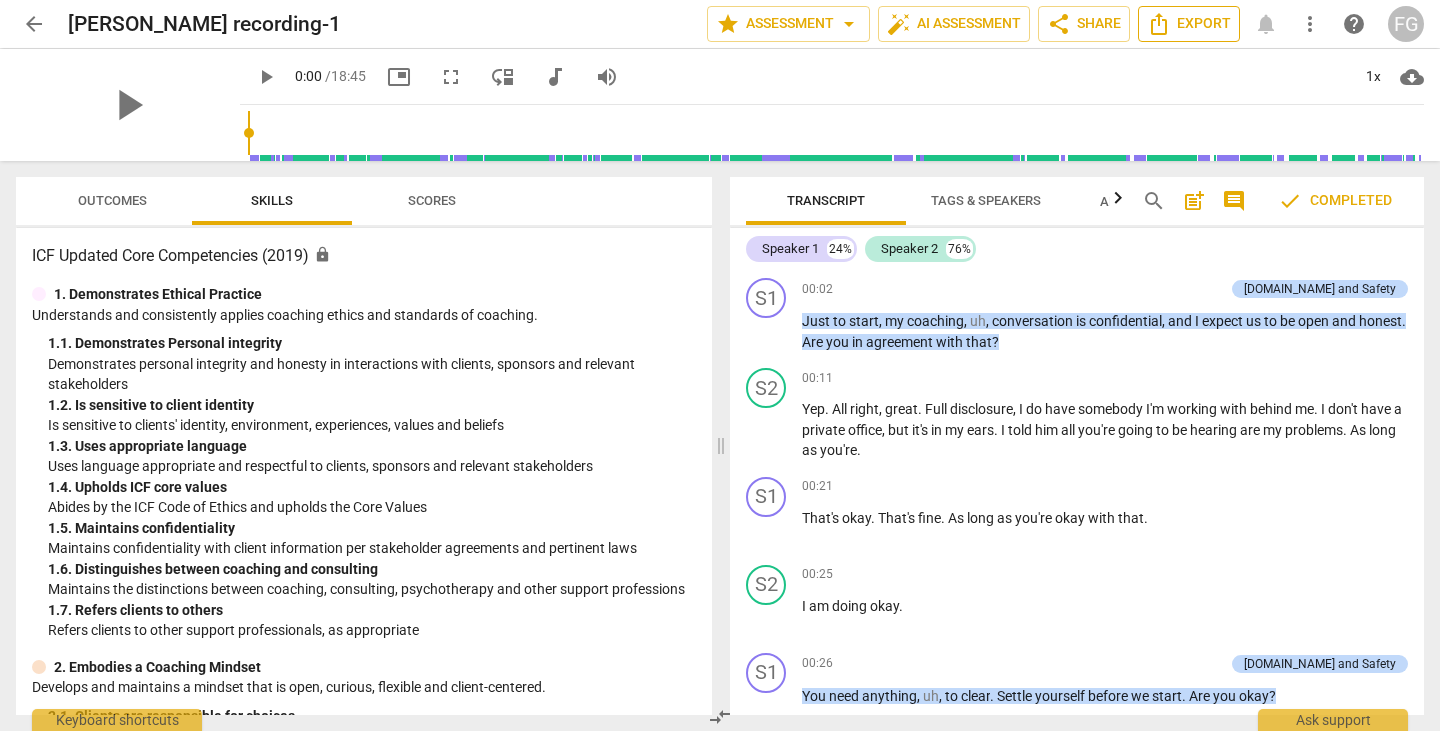 click on "Export" at bounding box center [1189, 24] 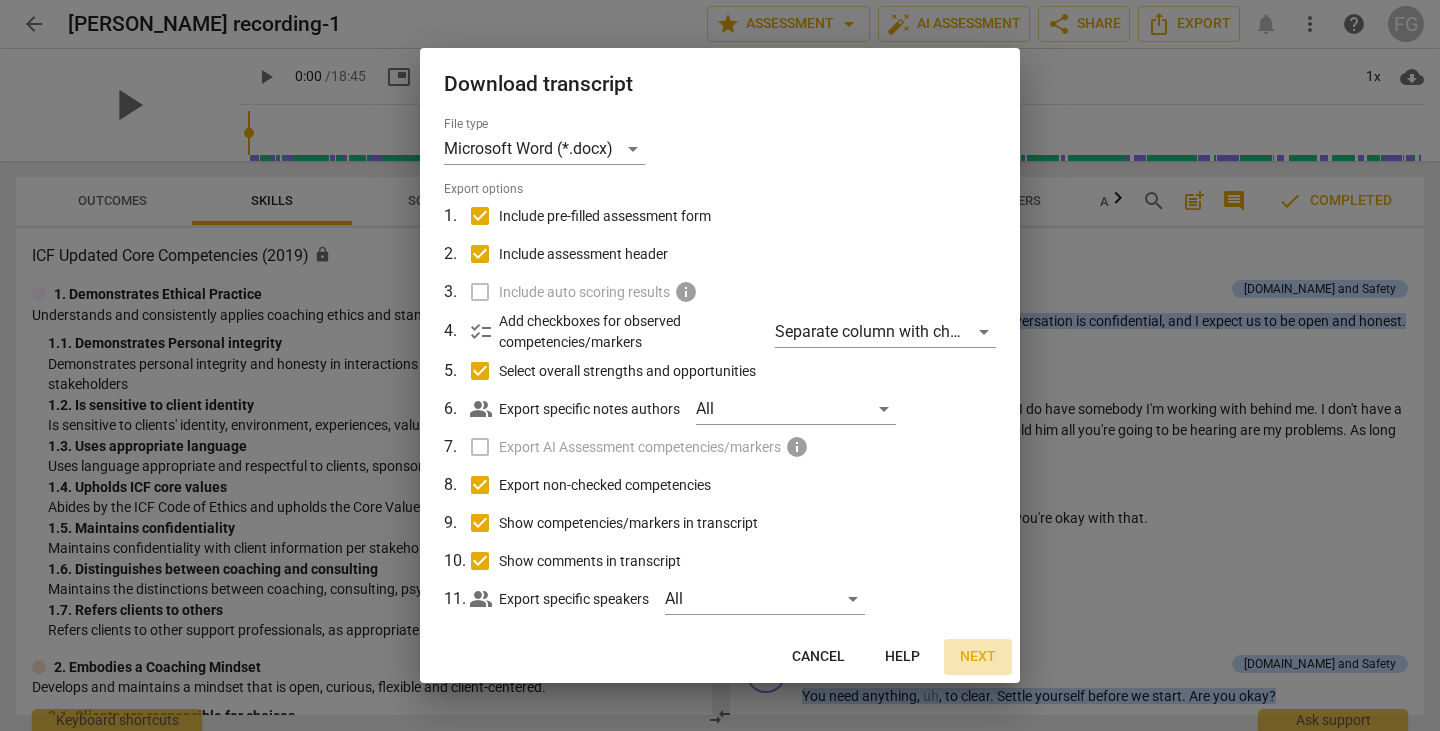 click on "Next" at bounding box center [978, 657] 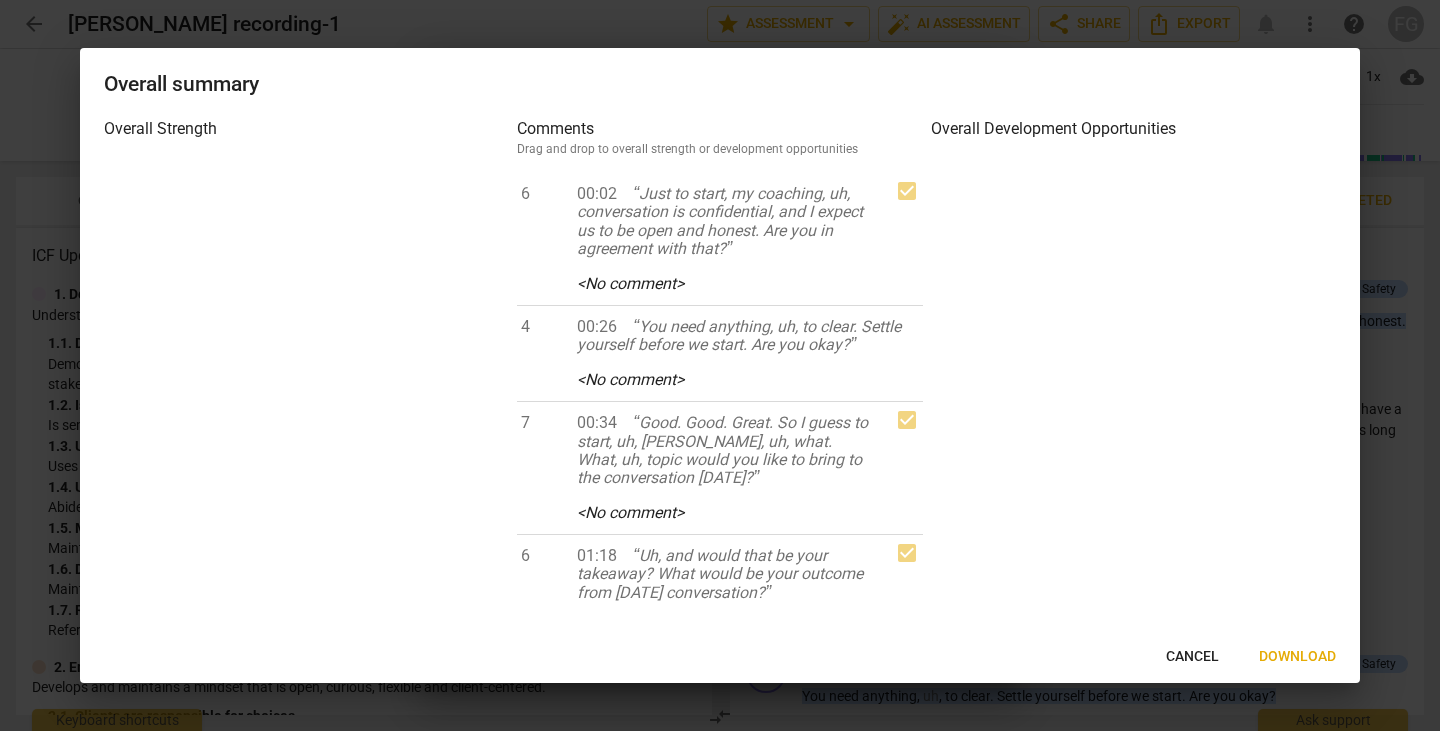 click on "Download" at bounding box center (1297, 657) 